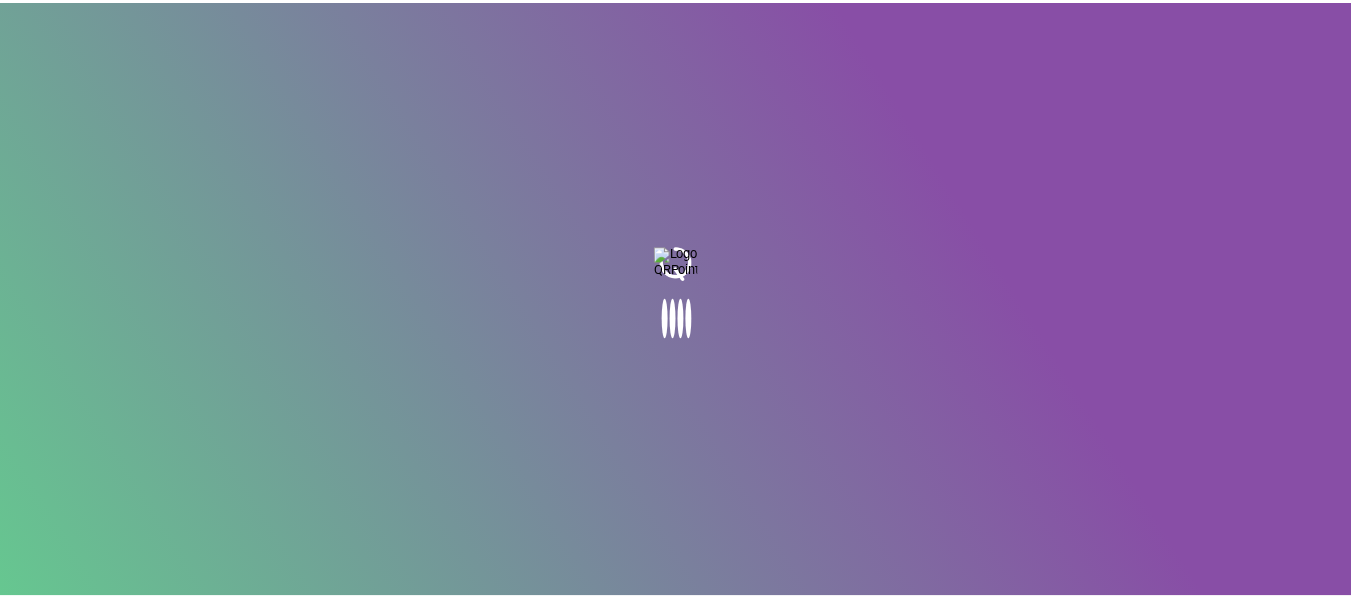 scroll, scrollTop: 0, scrollLeft: 0, axis: both 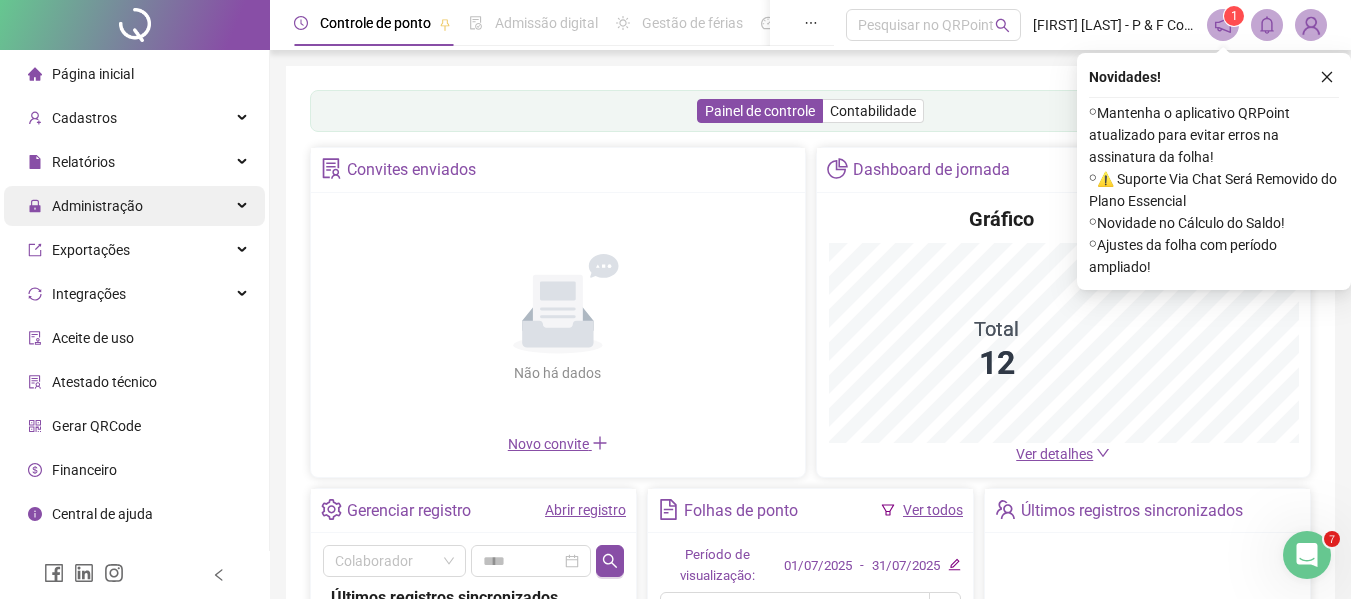 click on "Administração" at bounding box center (85, 206) 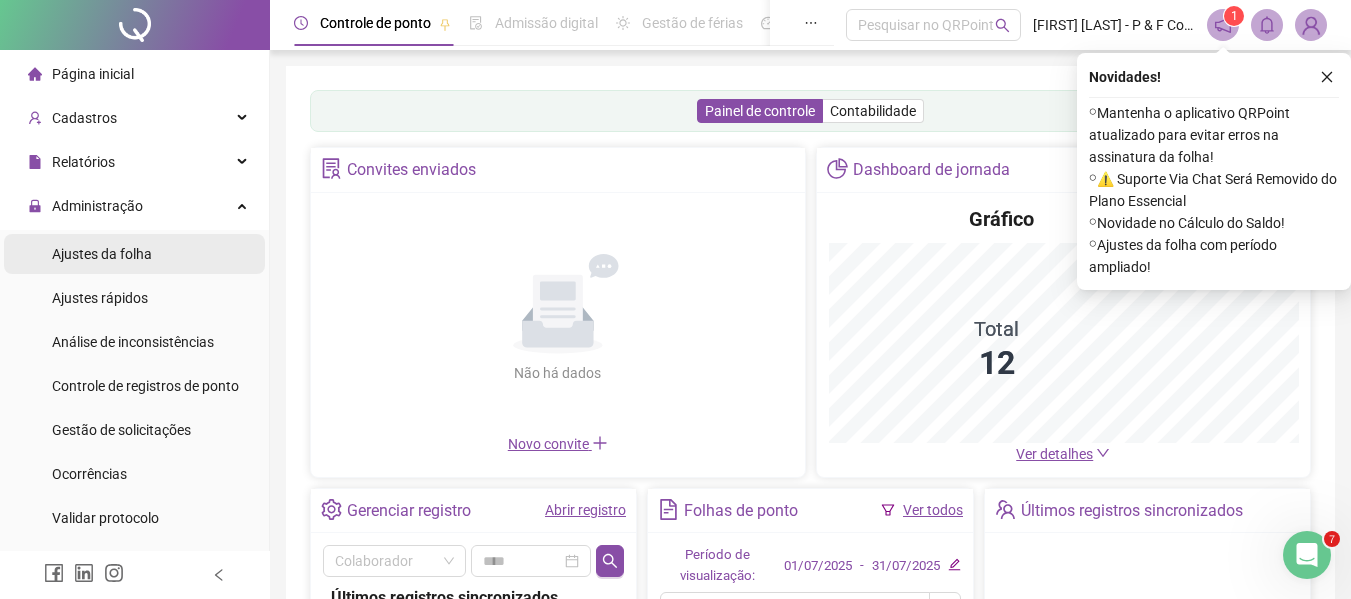 click on "Ajustes da folha" at bounding box center [102, 254] 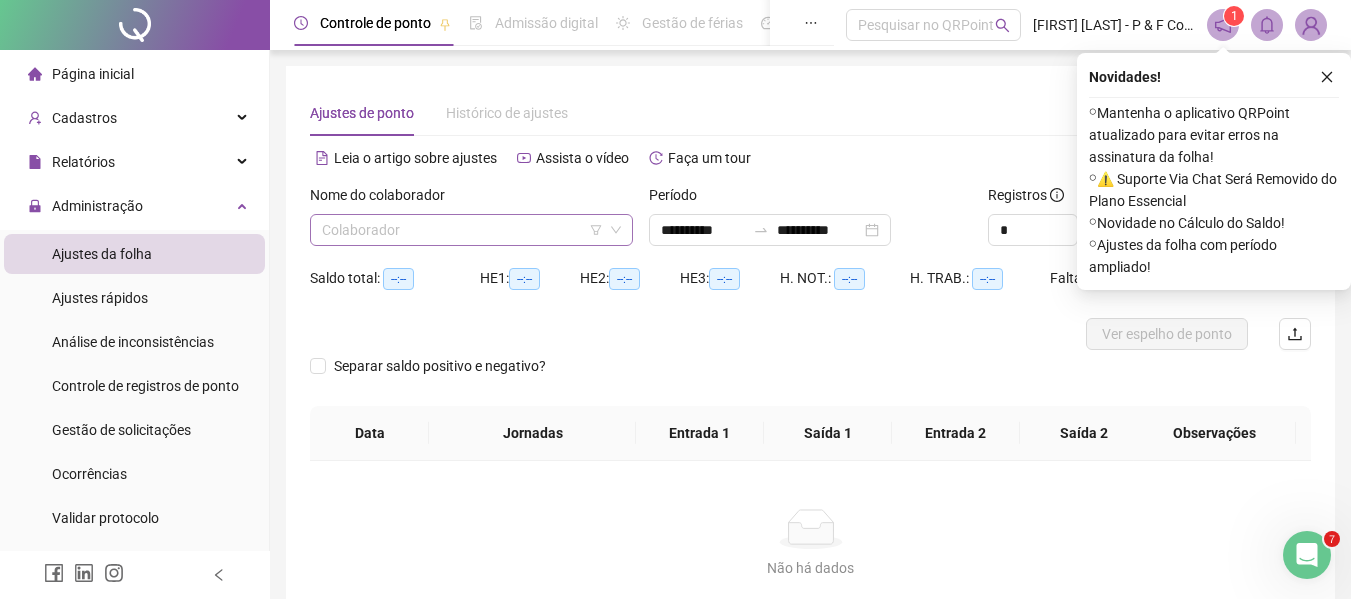 click at bounding box center (462, 230) 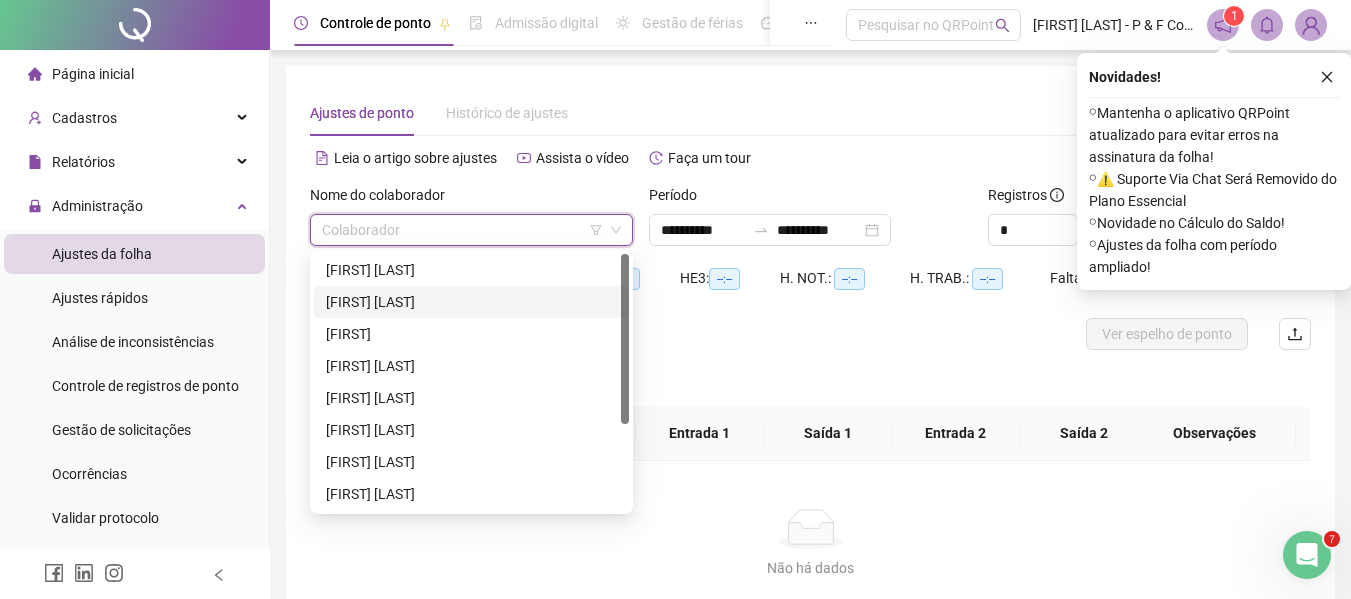 click on "[FIRST] [LAST]" at bounding box center [471, 302] 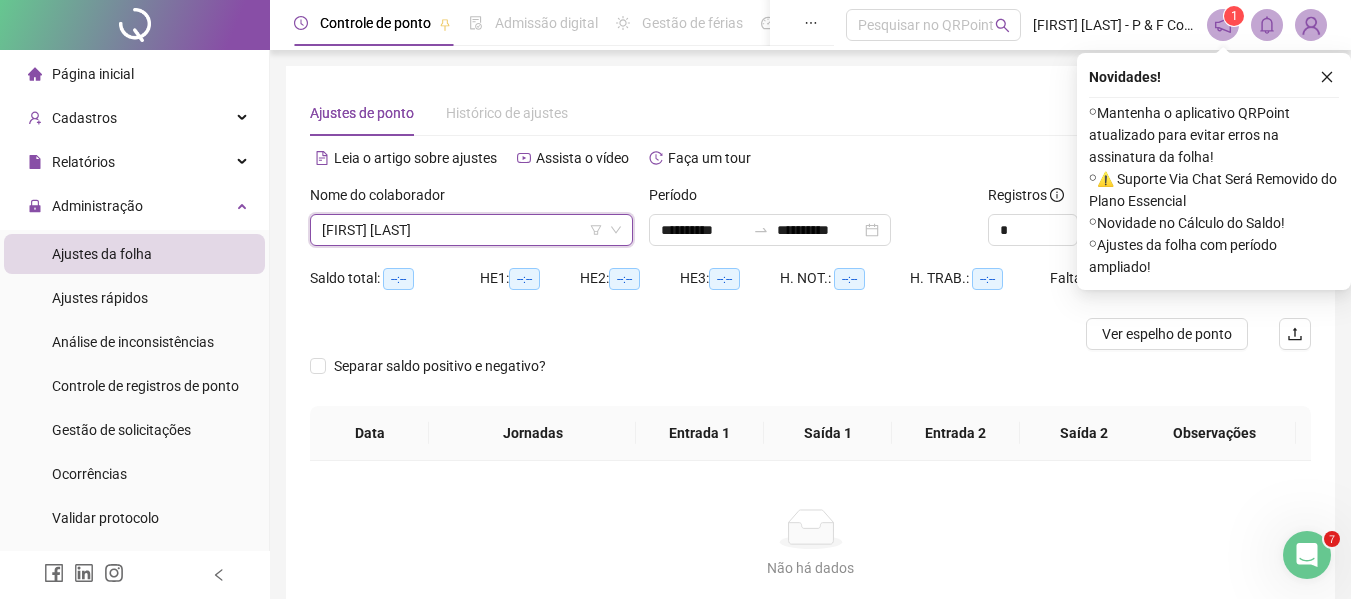 drag, startPoint x: 1329, startPoint y: 78, endPoint x: 1012, endPoint y: 80, distance: 317.00632 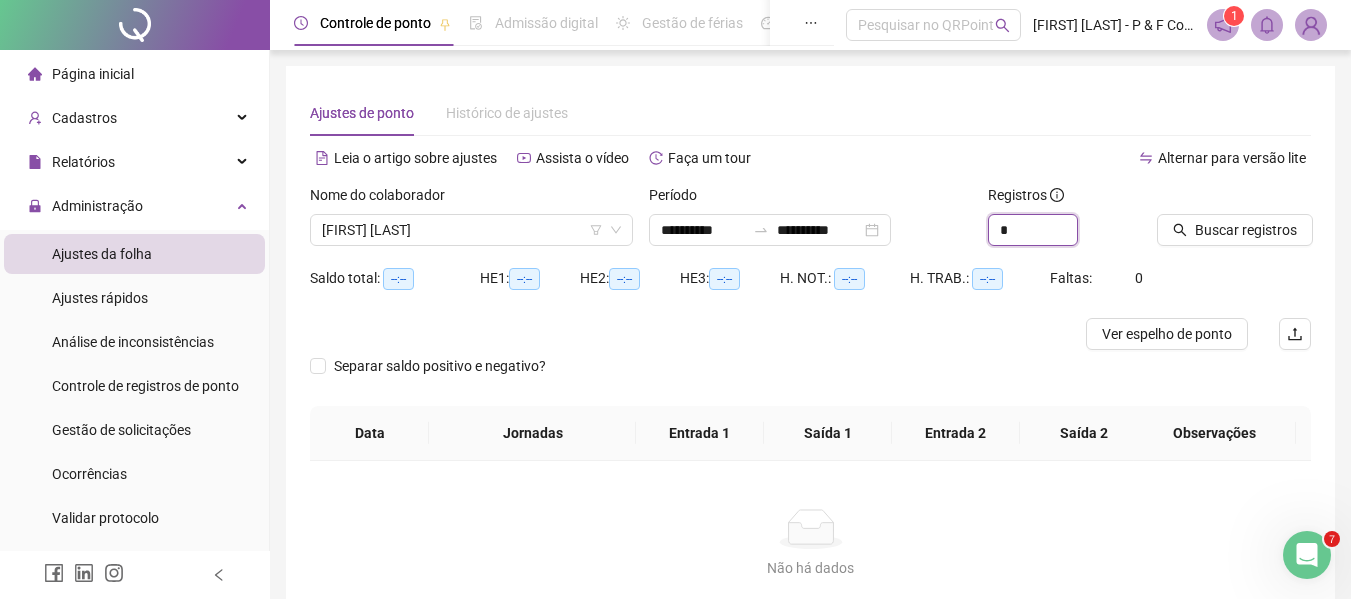 click on "**********" at bounding box center [810, 223] 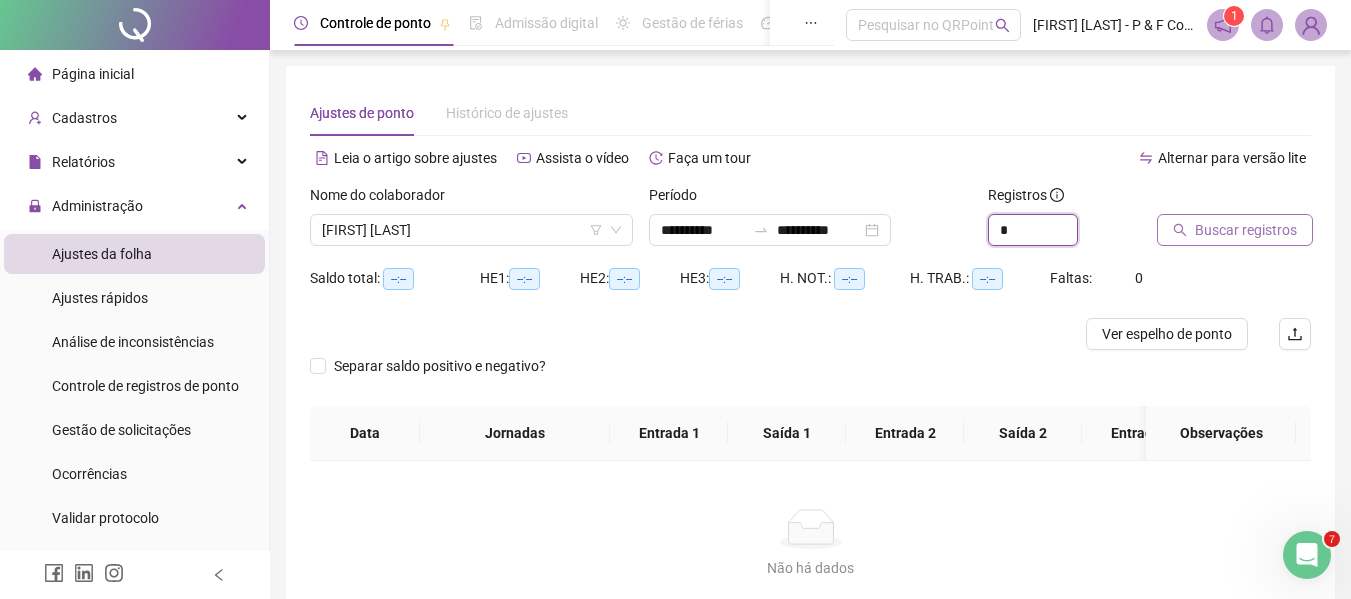 type on "*" 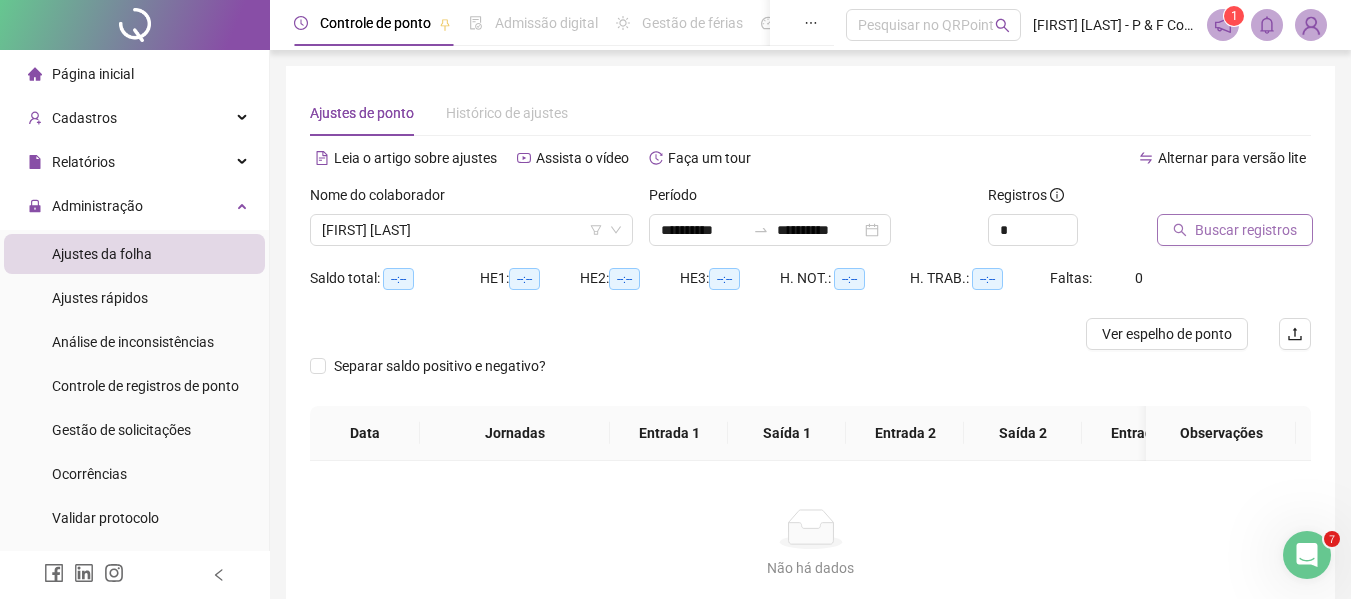 click on "Buscar registros" at bounding box center [1246, 230] 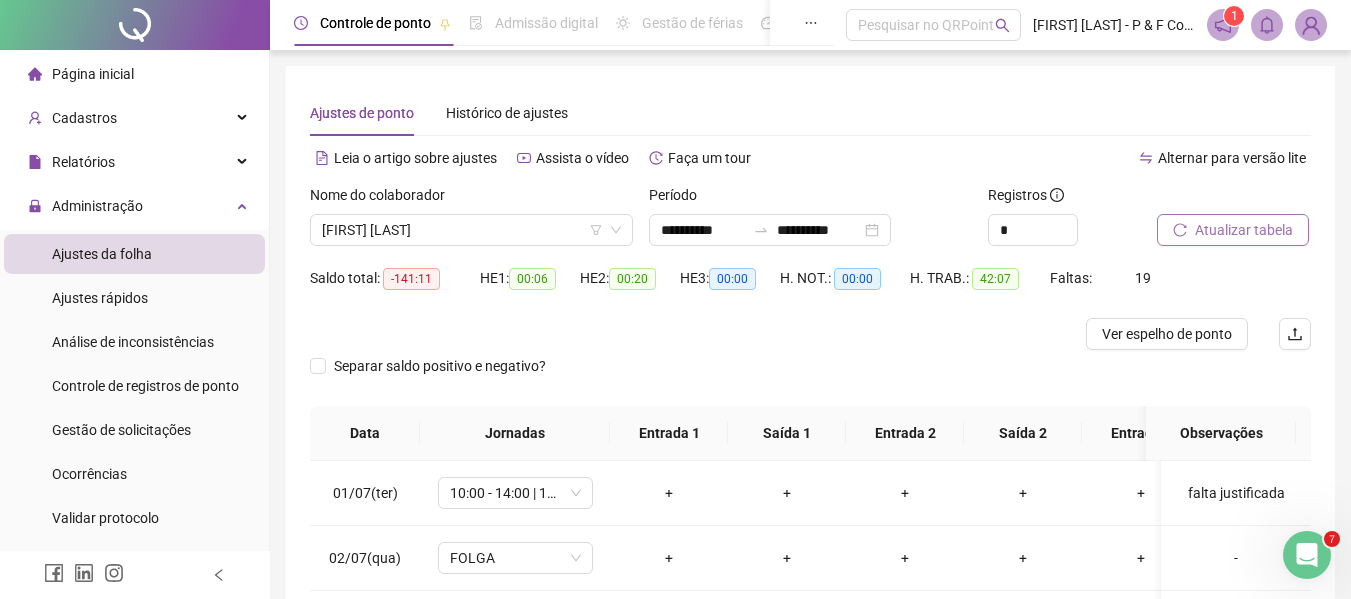 scroll, scrollTop: 133, scrollLeft: 0, axis: vertical 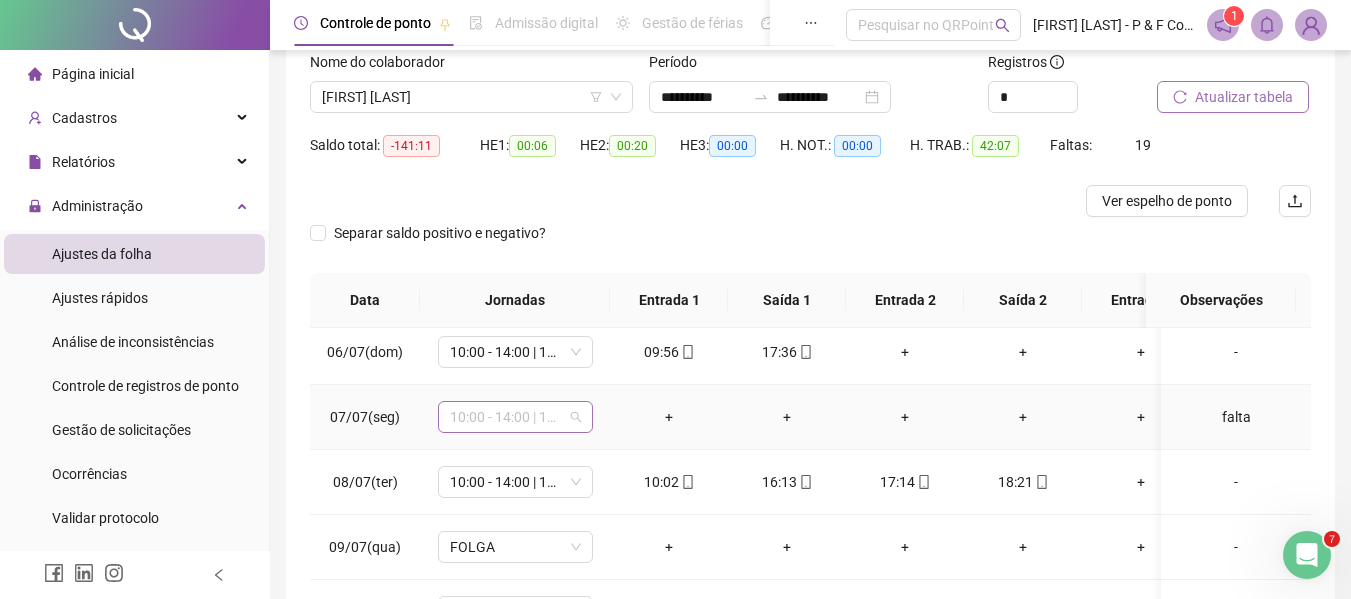 click on "10:00 - 14:00 | 15:00 - 18:20" at bounding box center (515, 417) 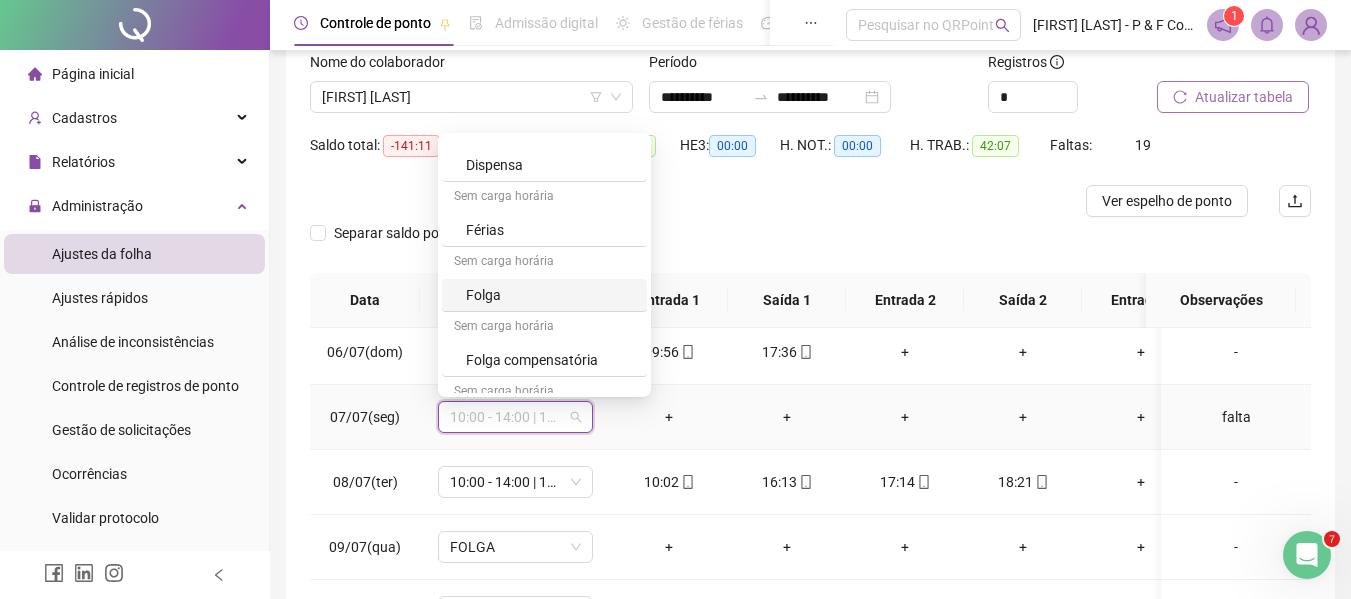 scroll, scrollTop: 849, scrollLeft: 0, axis: vertical 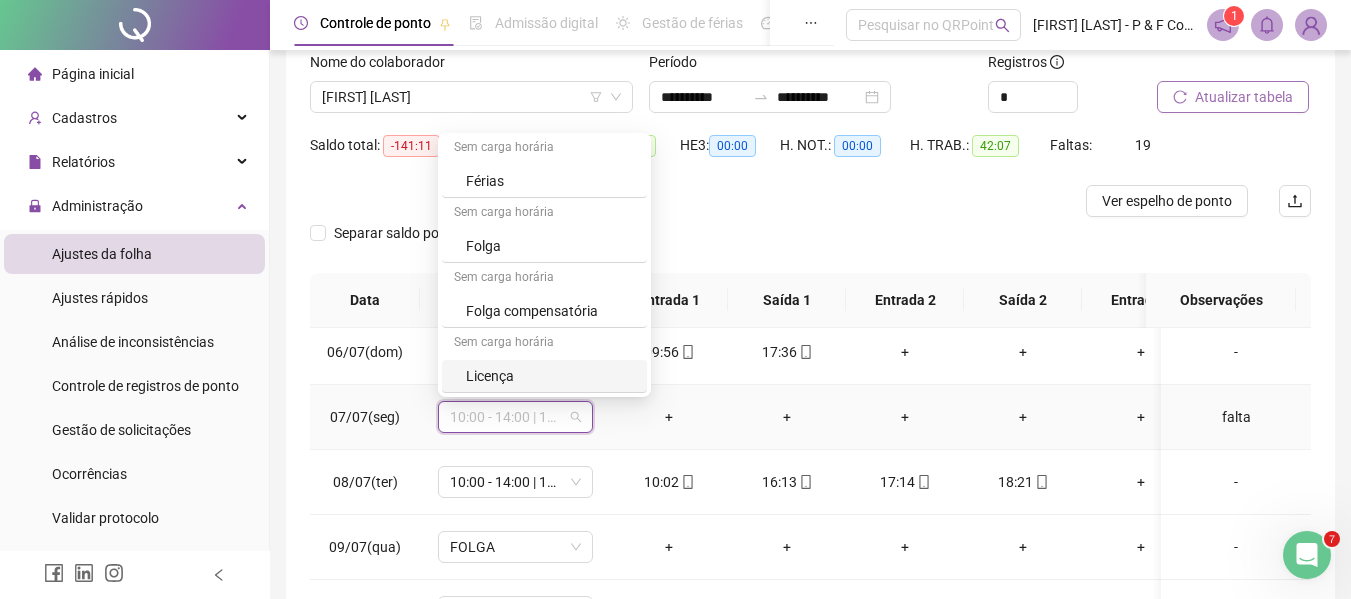 click on "Licença" at bounding box center (550, 376) 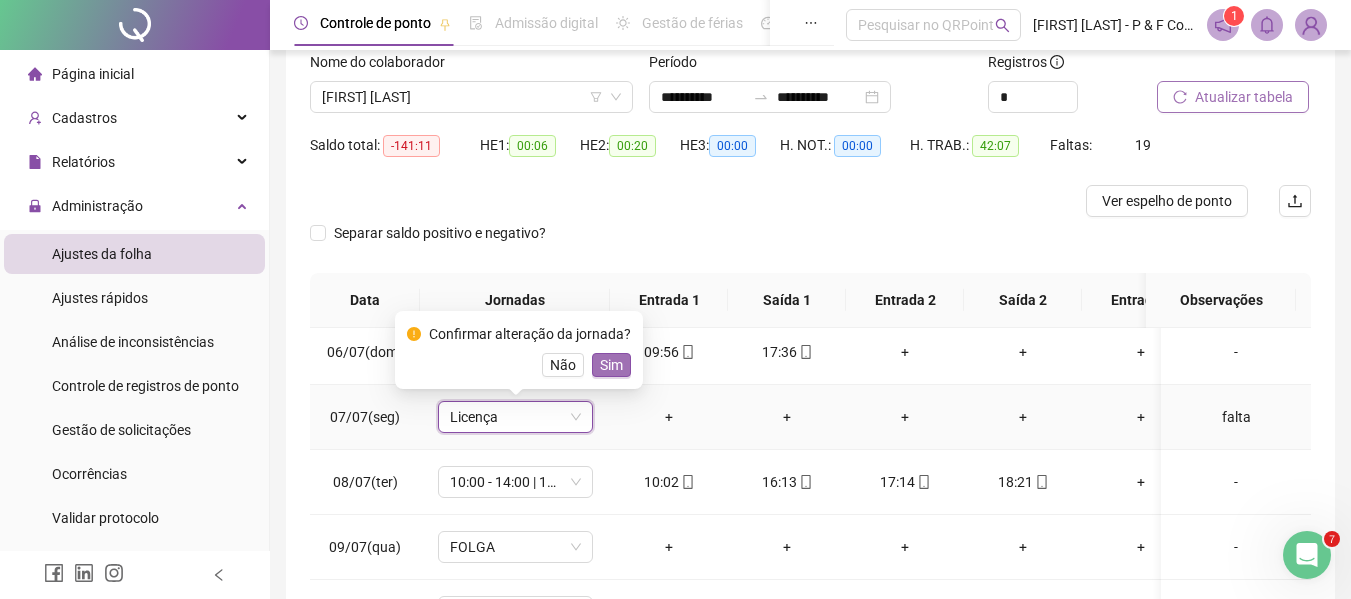 click on "Sim" at bounding box center (611, 365) 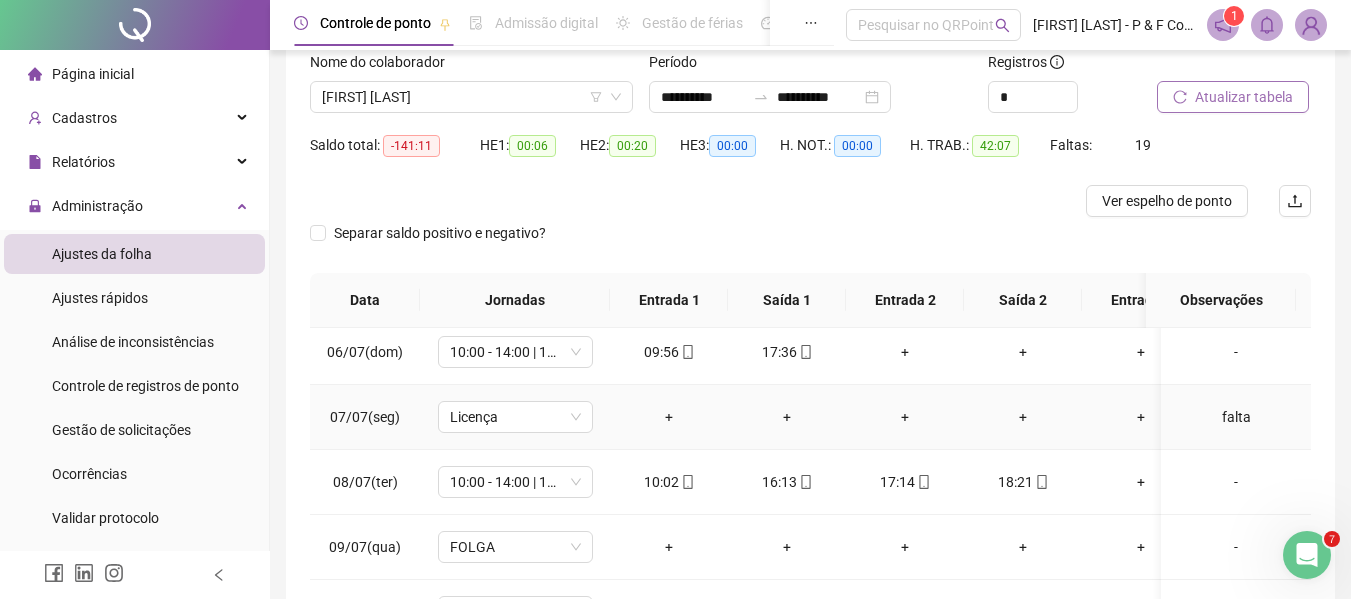 click on "falta" at bounding box center (1236, 417) 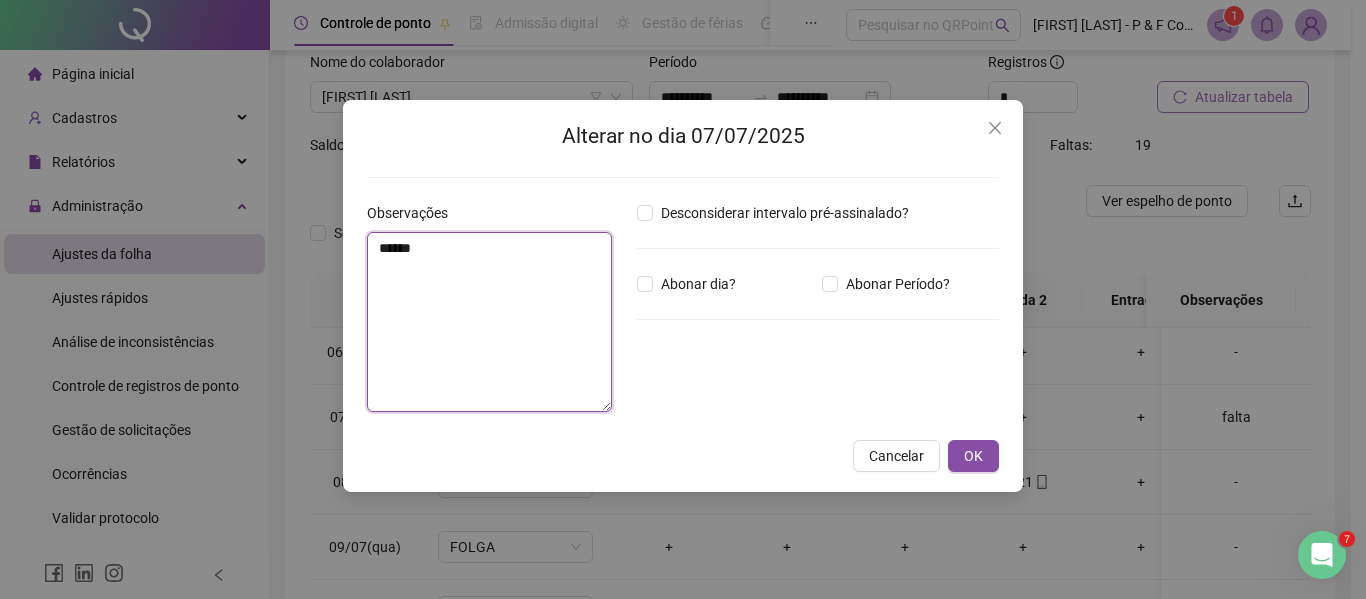 drag, startPoint x: 455, startPoint y: 260, endPoint x: 182, endPoint y: 211, distance: 277.36258 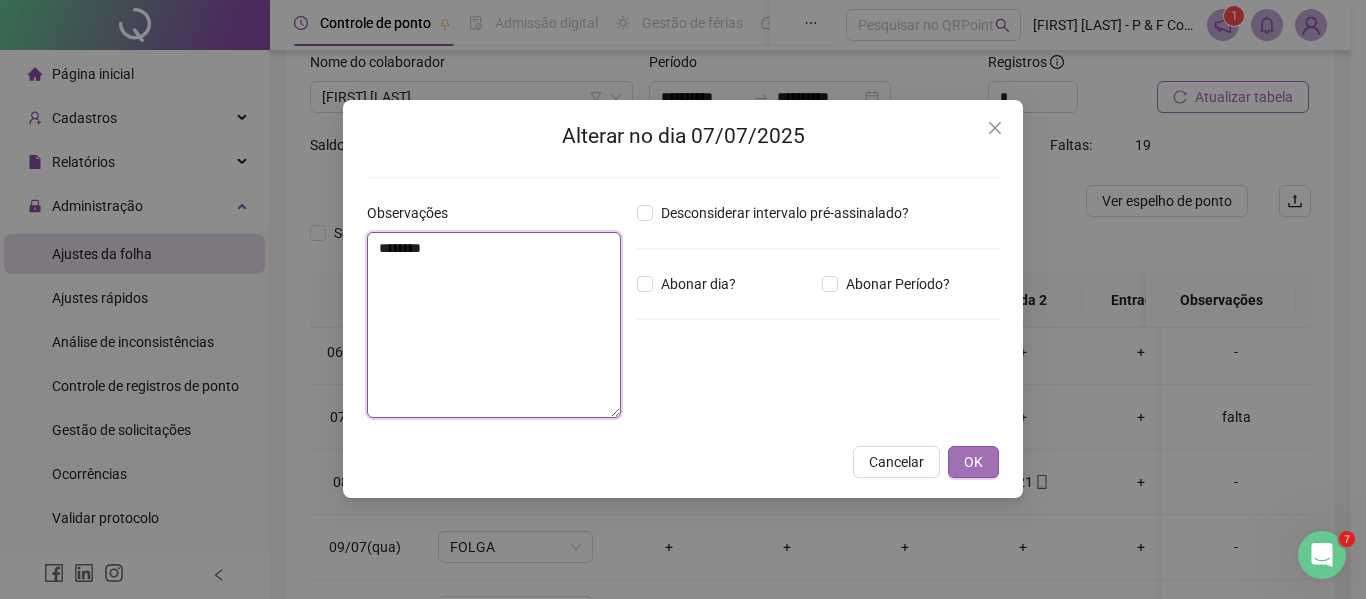 type on "********" 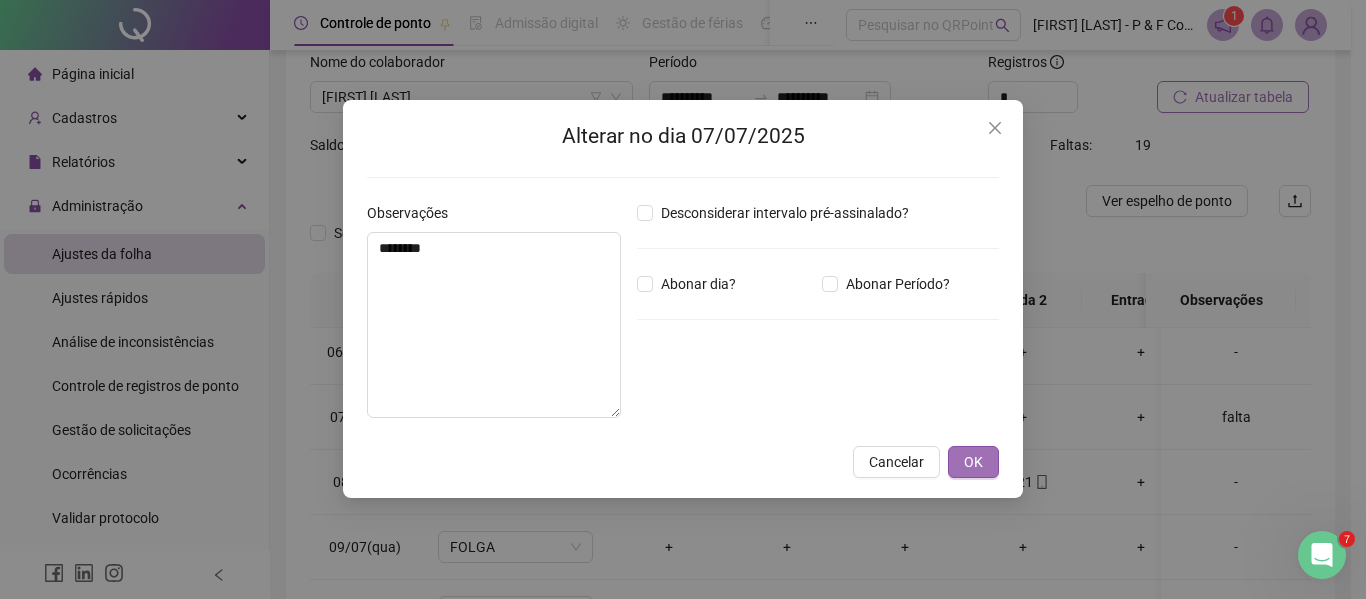 click on "OK" at bounding box center (973, 462) 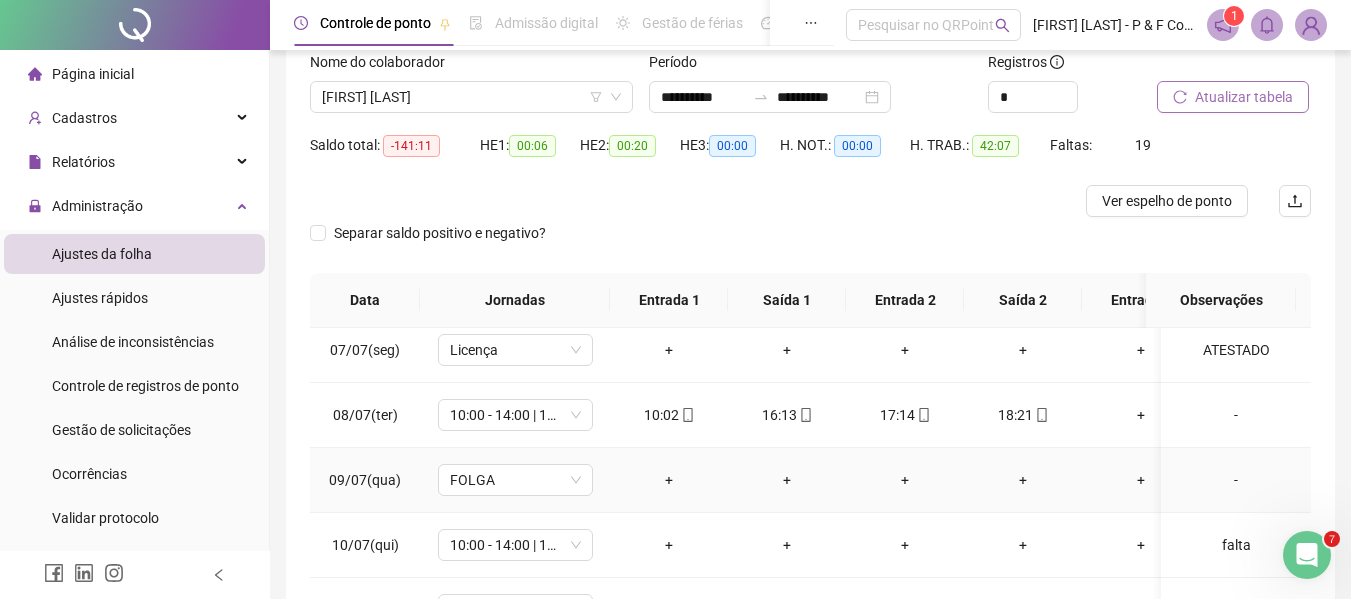scroll, scrollTop: 467, scrollLeft: 0, axis: vertical 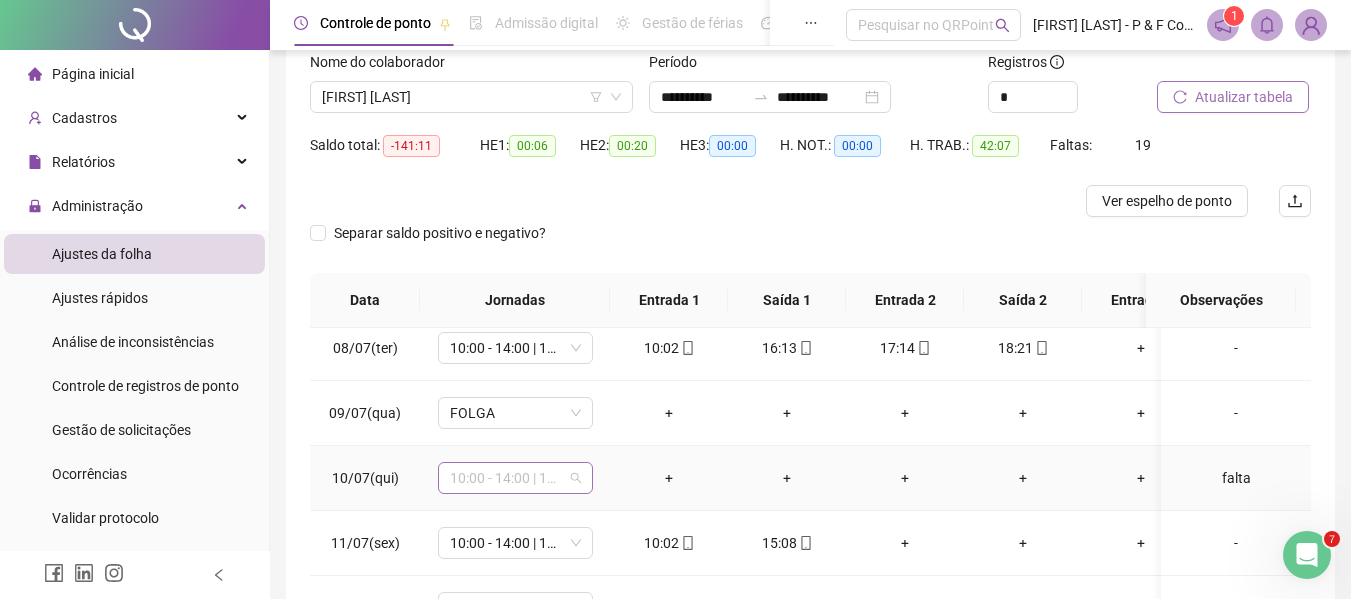 click on "10:00 - 14:00 | 15:00 - 18:20" at bounding box center (515, 478) 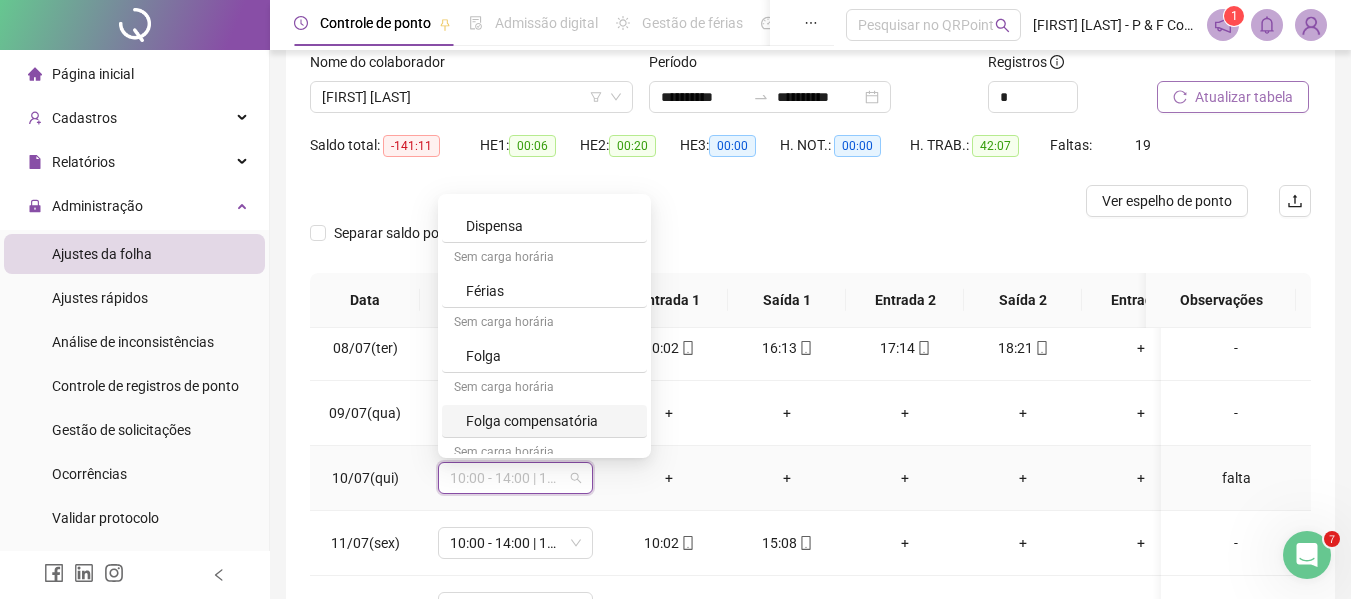scroll, scrollTop: 849, scrollLeft: 0, axis: vertical 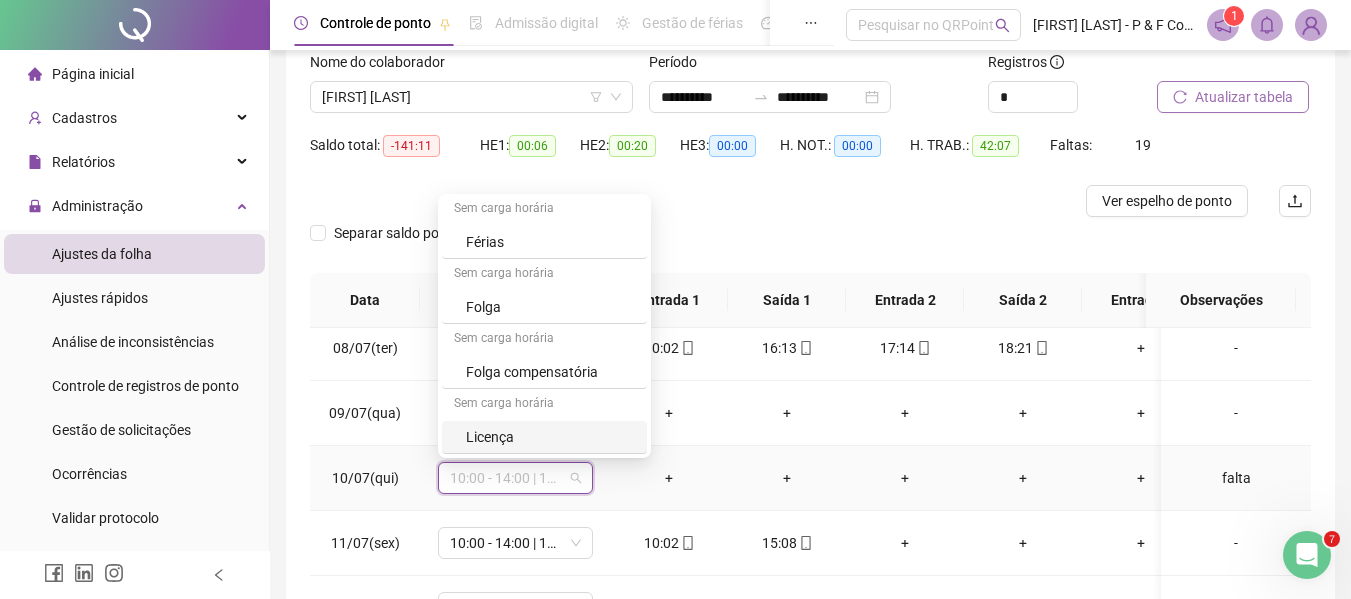 click on "Licença" at bounding box center (550, 437) 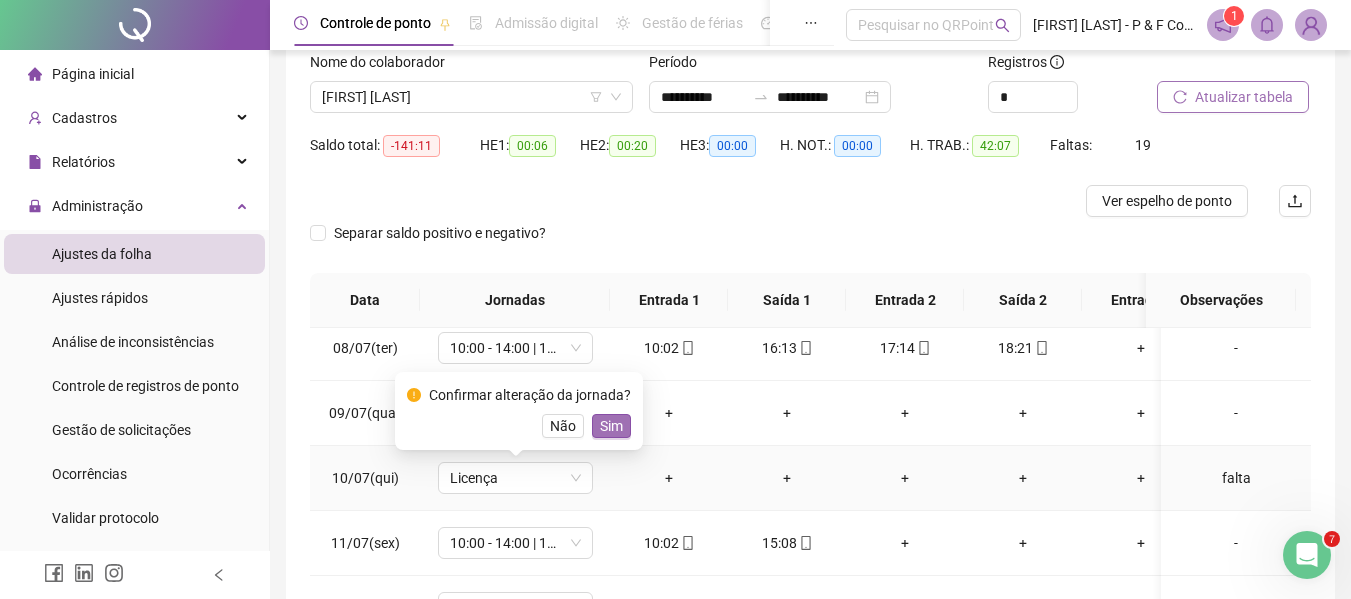 click on "Sim" at bounding box center (611, 426) 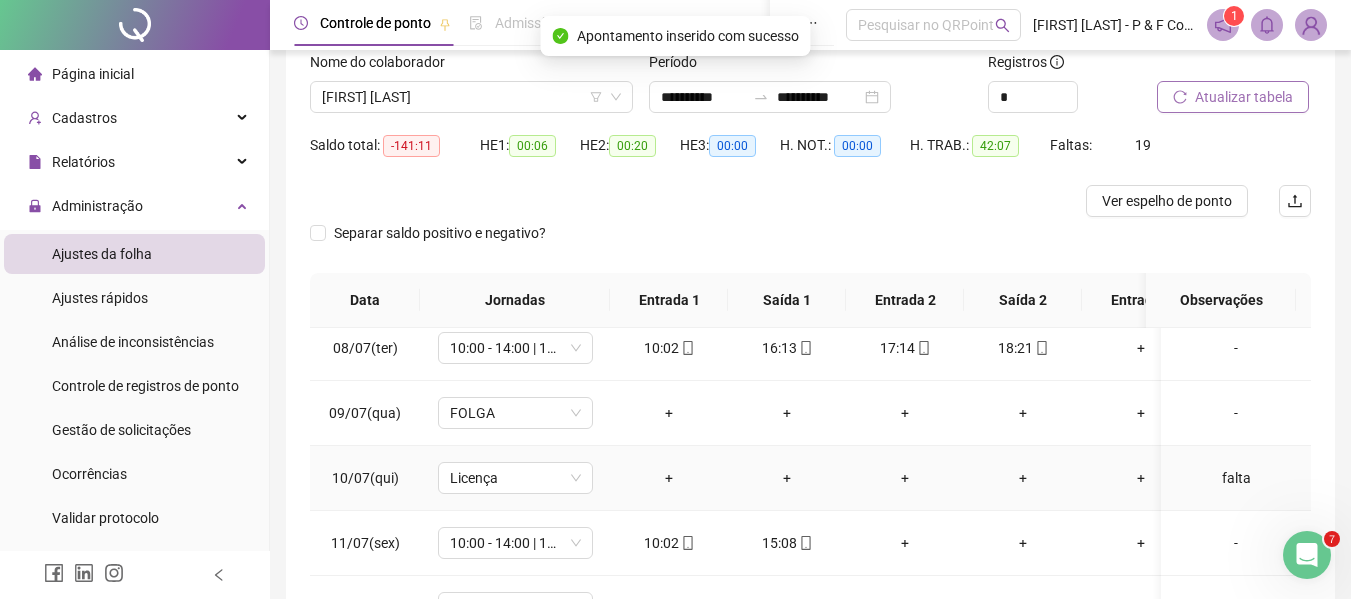 click on "falta" at bounding box center [1236, 478] 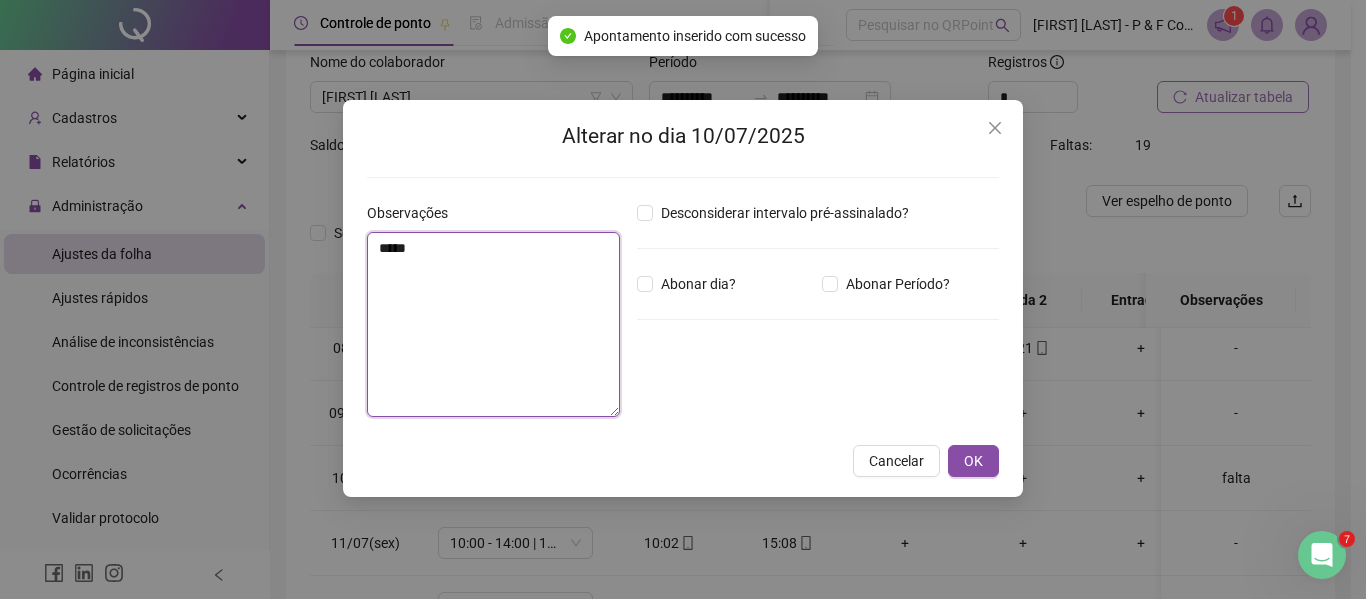 drag, startPoint x: 484, startPoint y: 290, endPoint x: 115, endPoint y: 233, distance: 373.3765 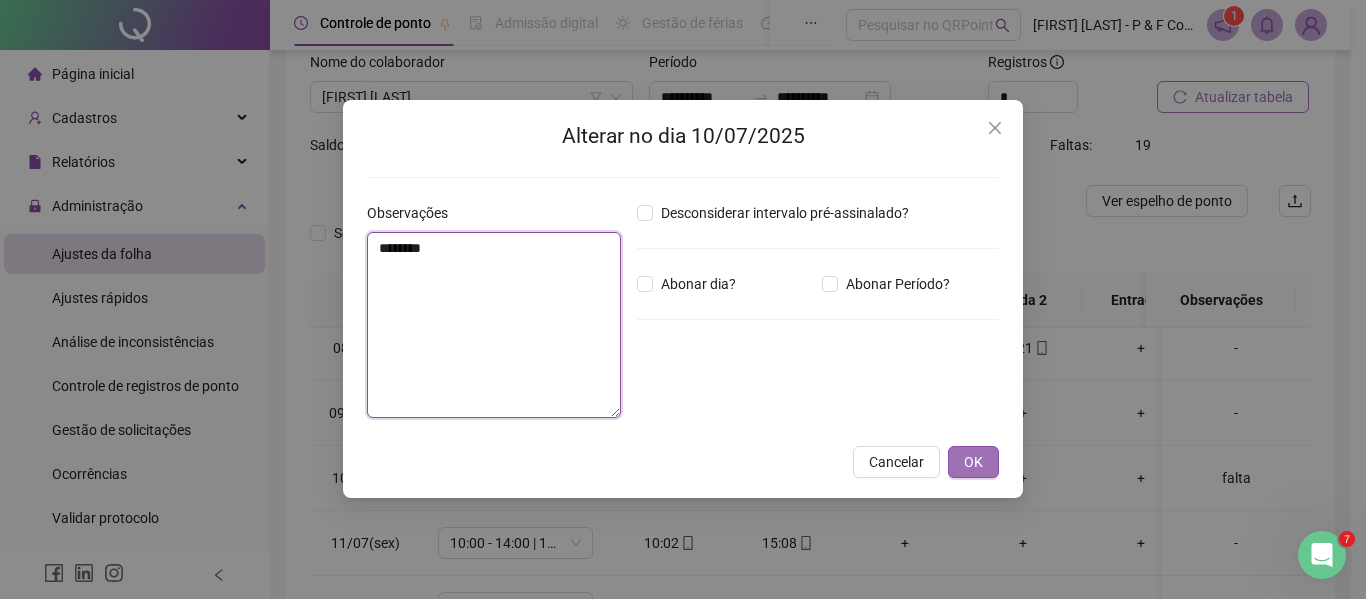 type on "********" 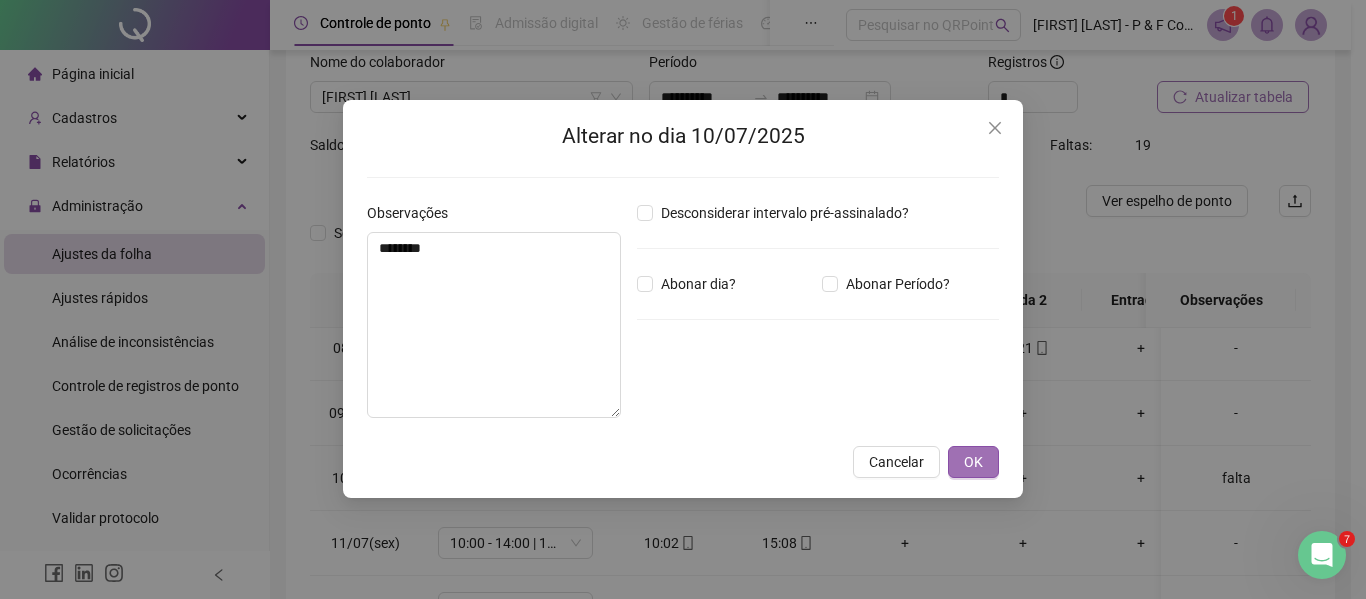click on "OK" at bounding box center [973, 462] 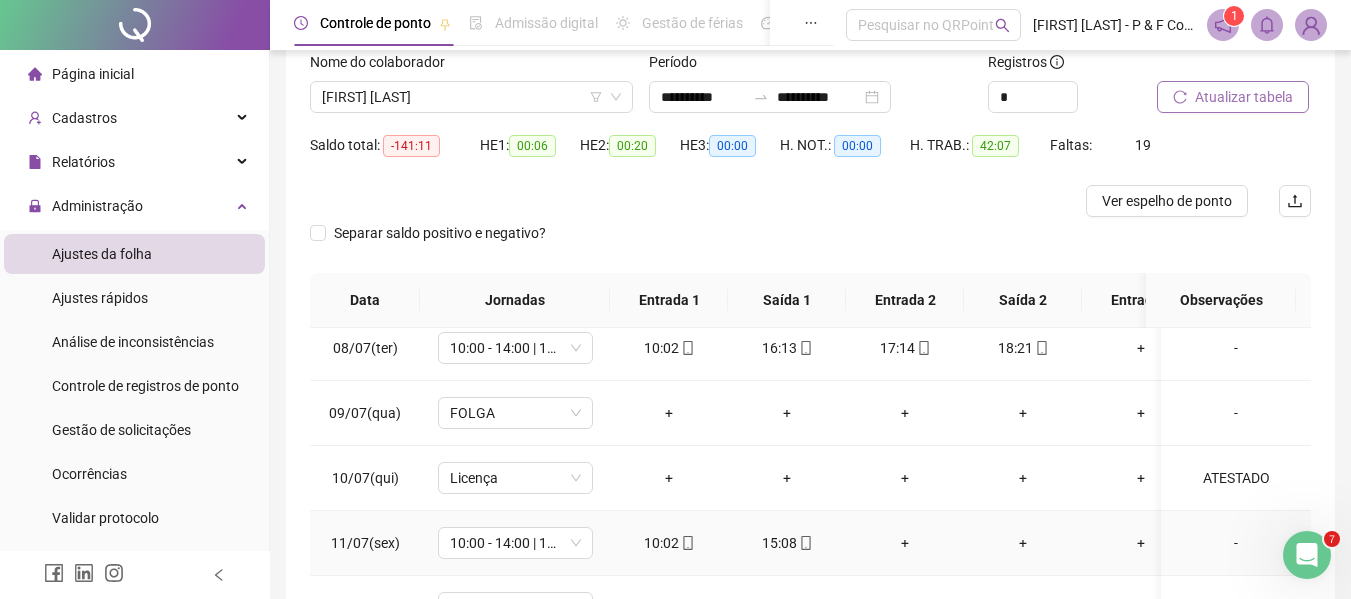 drag, startPoint x: 1219, startPoint y: 541, endPoint x: 1187, endPoint y: 541, distance: 32 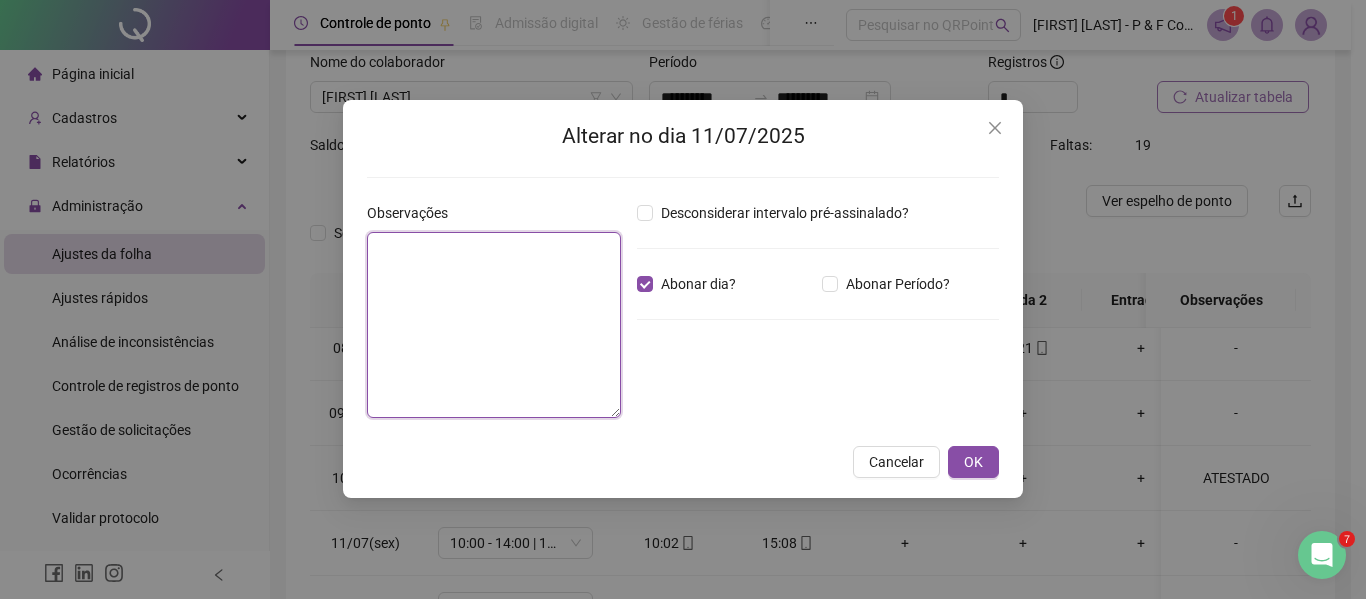 click at bounding box center (494, 325) 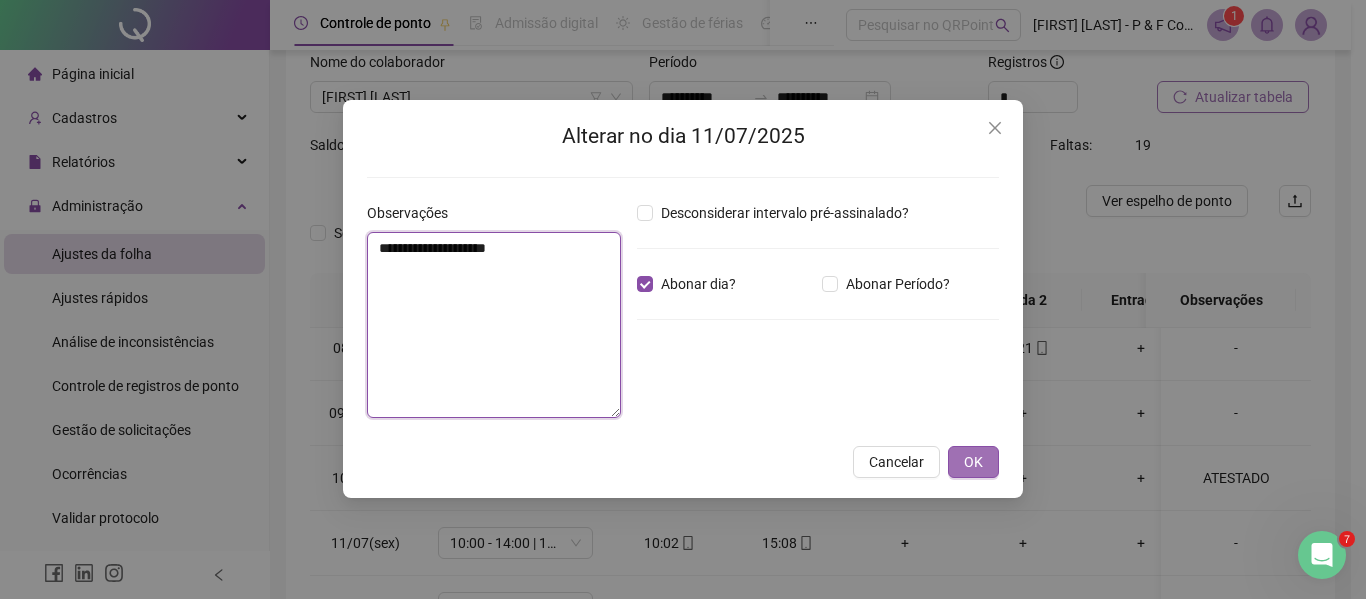type on "**********" 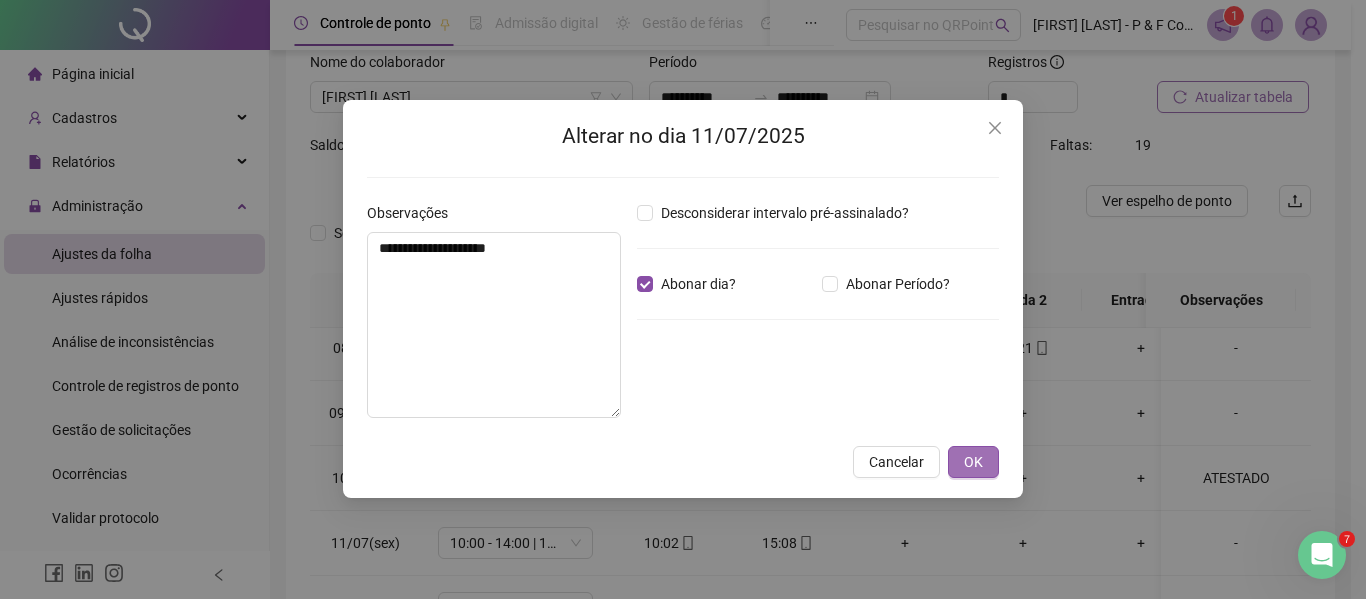 click on "OK" at bounding box center [973, 462] 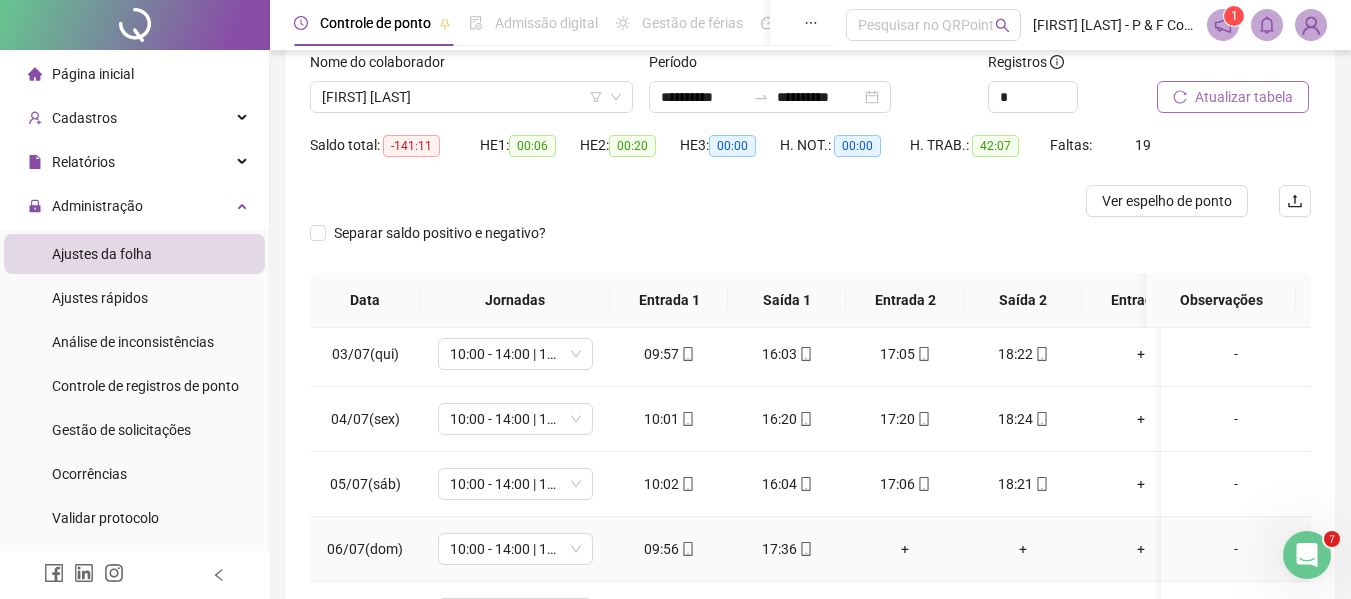 scroll, scrollTop: 0, scrollLeft: 0, axis: both 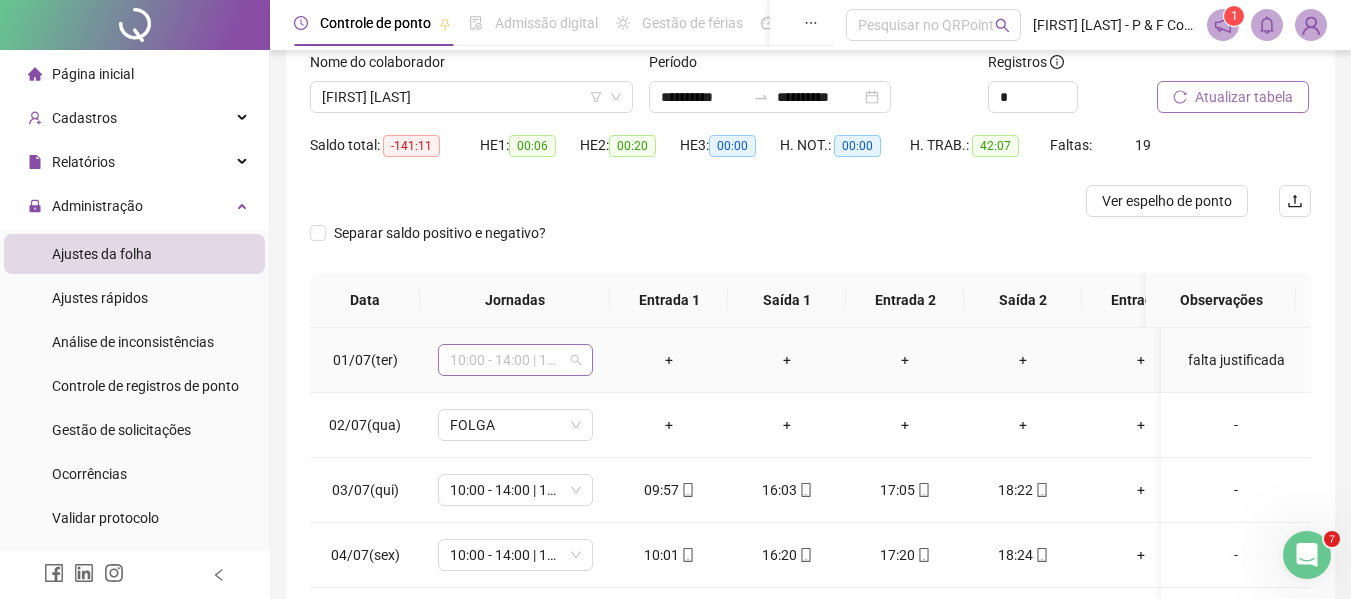 click on "10:00 - 14:00 | 15:00 - 18:20" at bounding box center [515, 360] 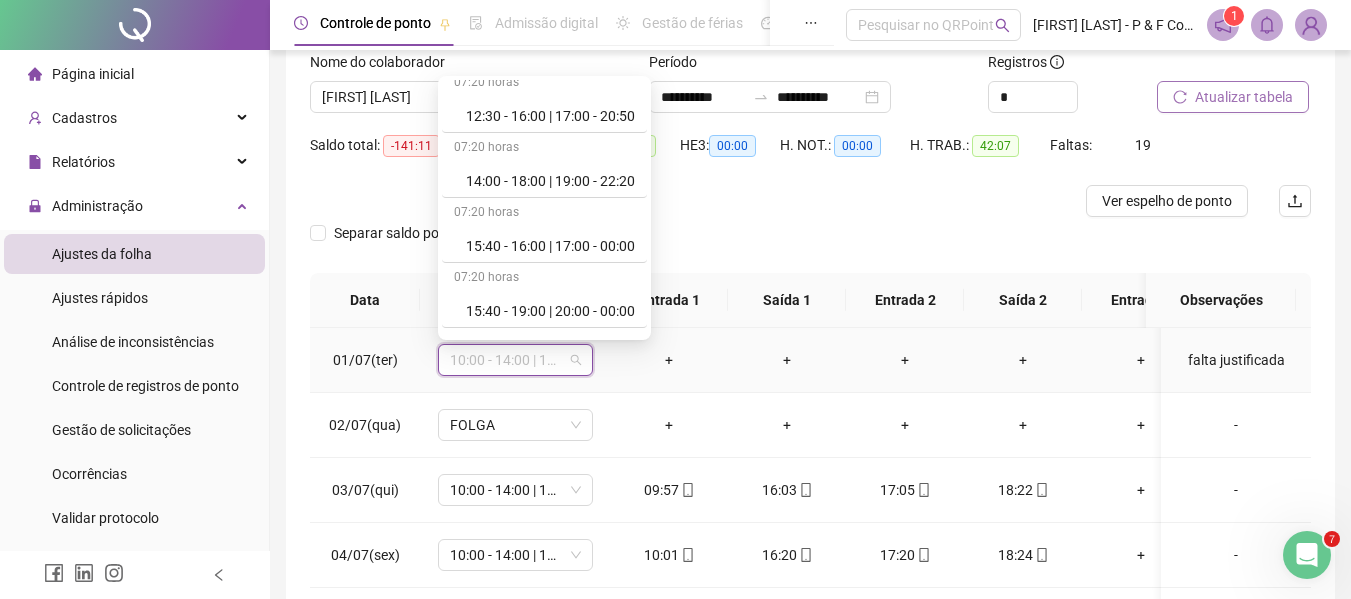 scroll, scrollTop: 849, scrollLeft: 0, axis: vertical 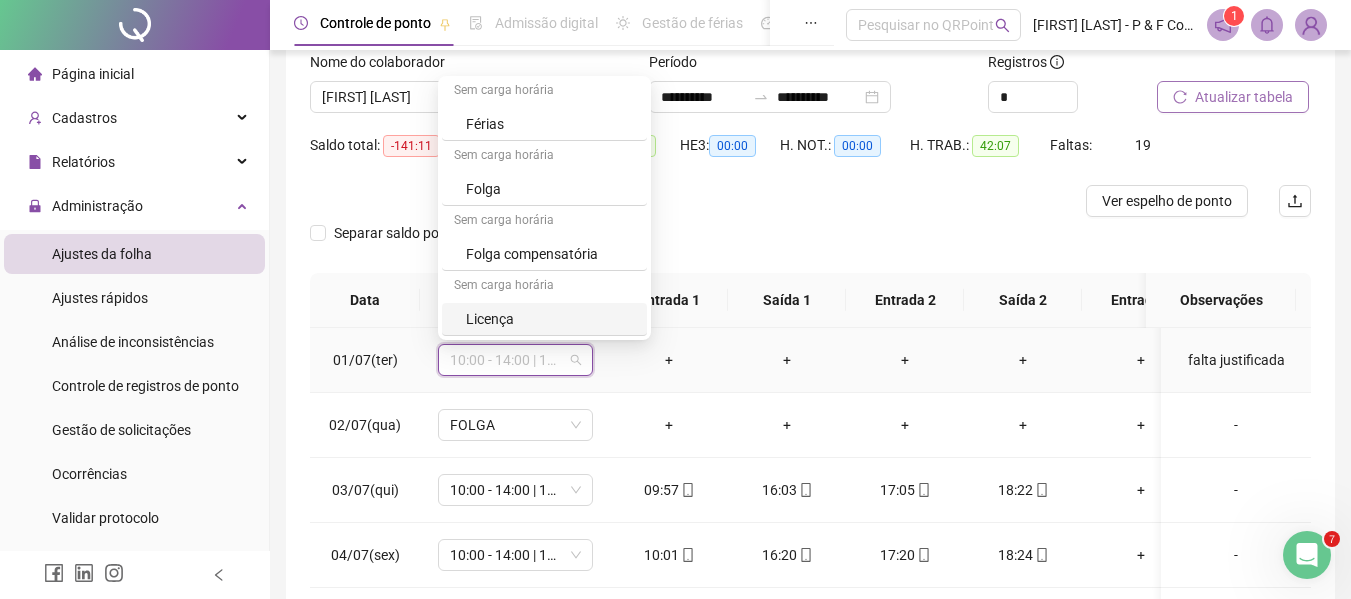 click on "Licença" at bounding box center [550, 319] 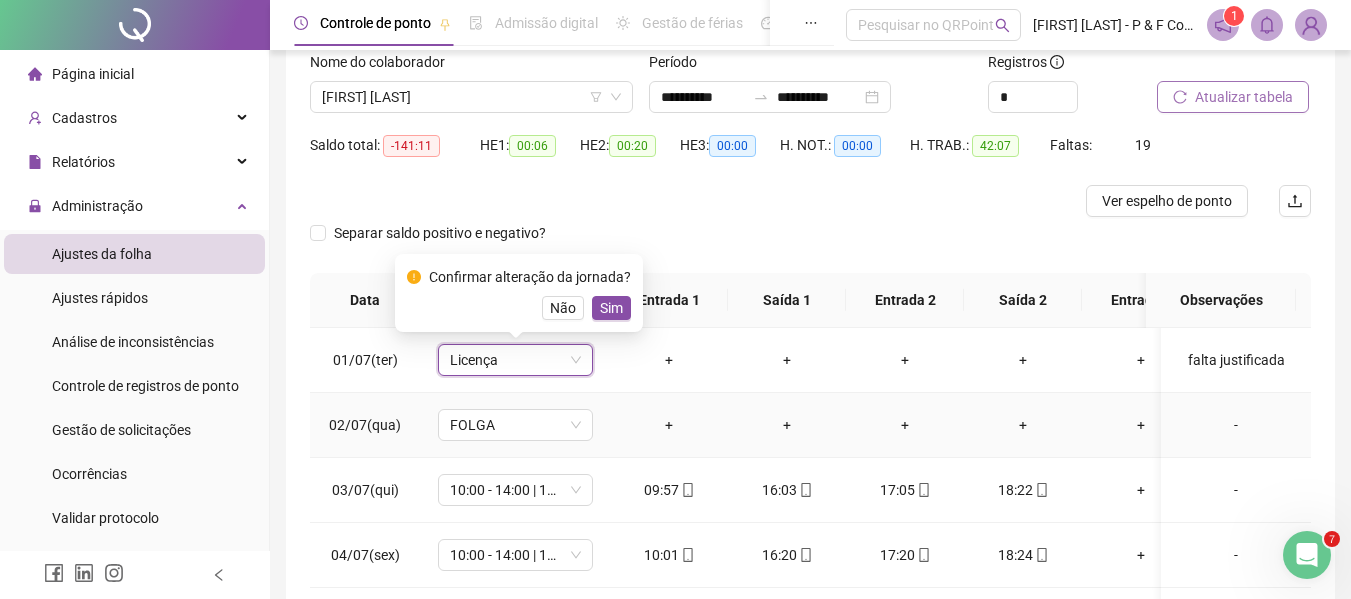 click on "FOLGA" at bounding box center (515, 425) 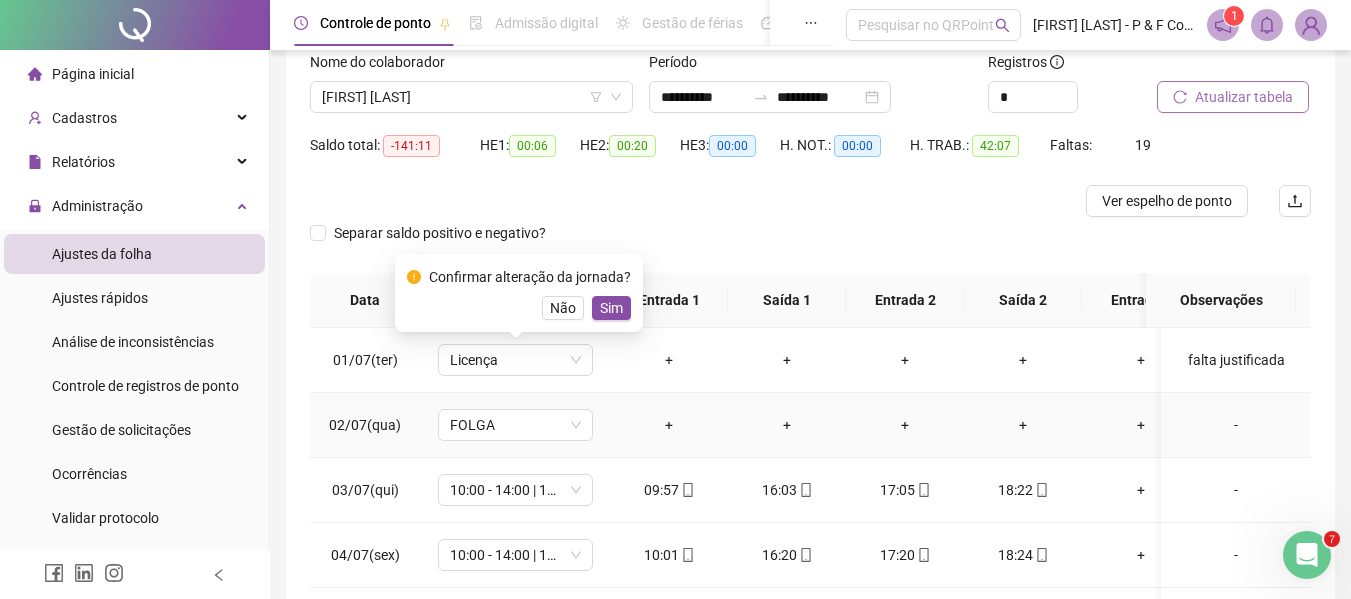 click on "FOLGA" at bounding box center (515, 425) 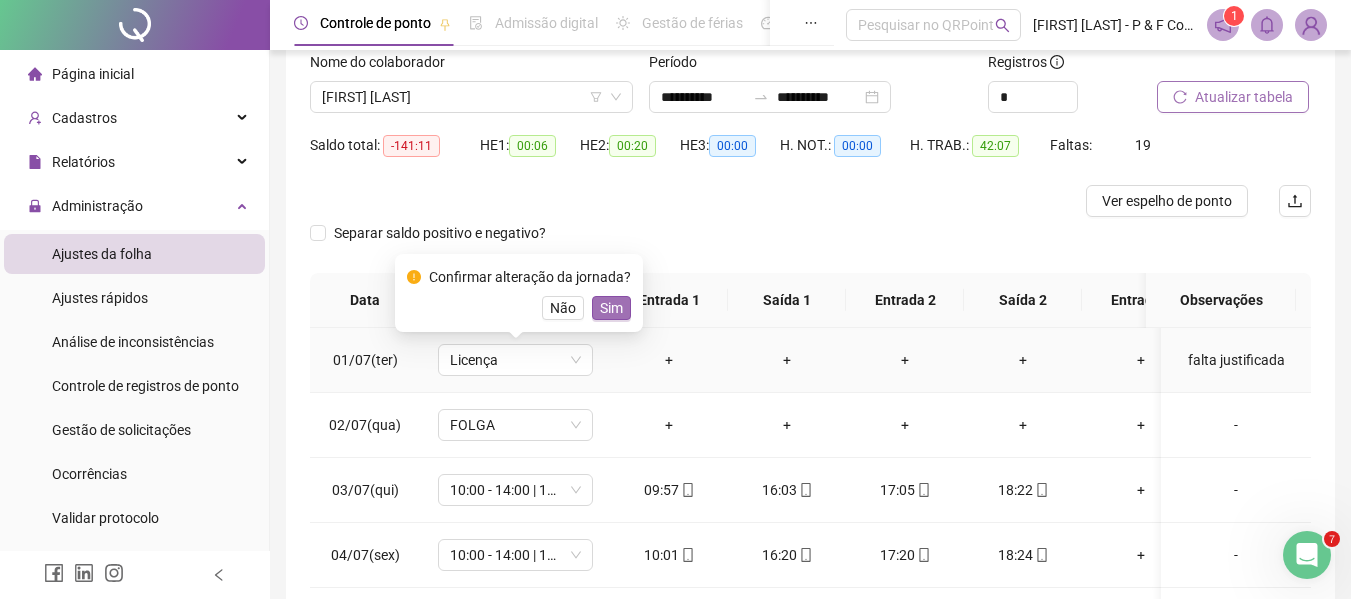 click on "Sim" at bounding box center [611, 308] 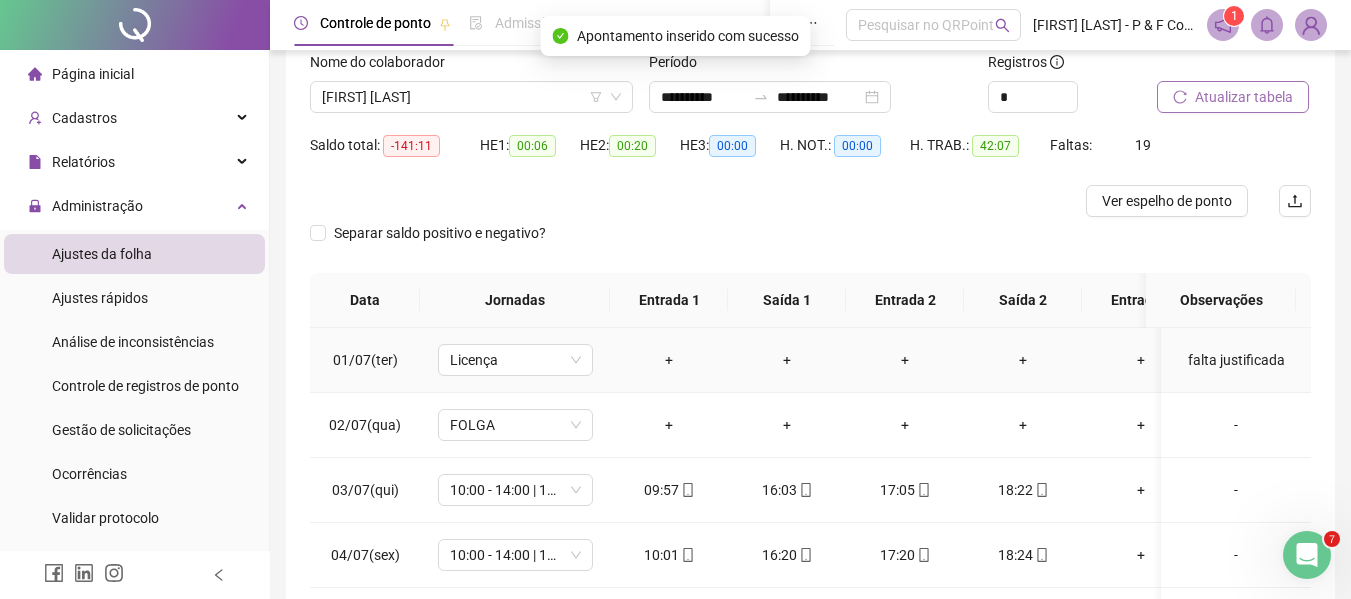 click on "falta justificada" at bounding box center (1236, 360) 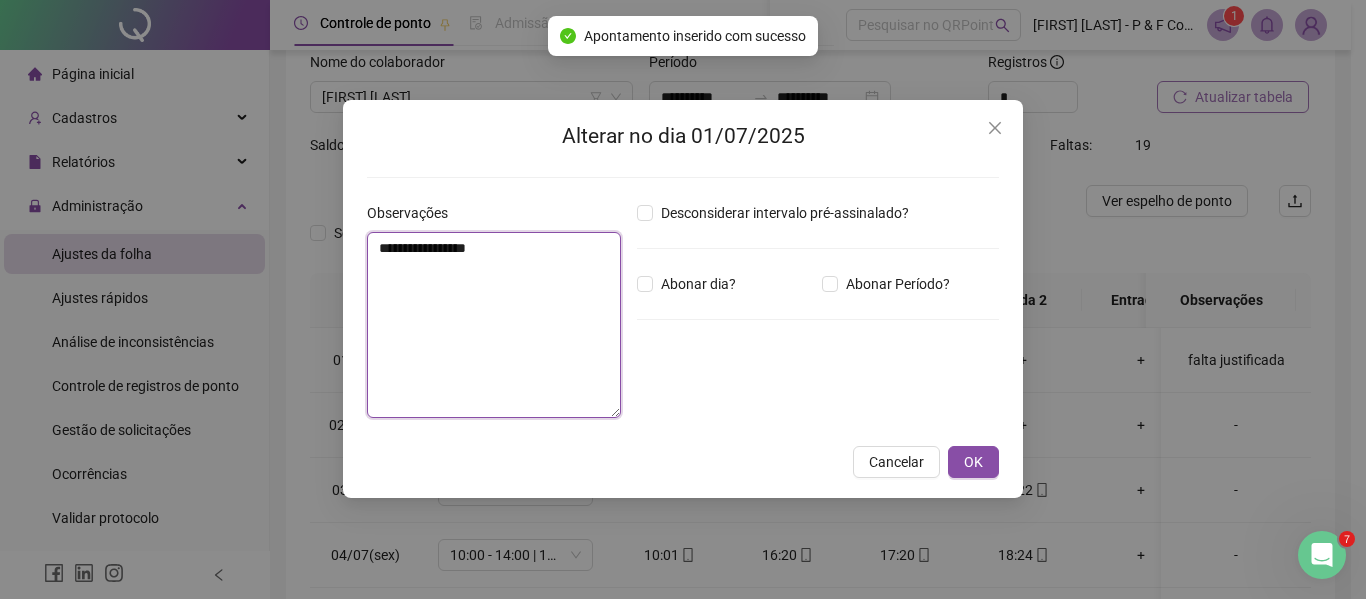 drag, startPoint x: 550, startPoint y: 248, endPoint x: 24, endPoint y: 187, distance: 529.52527 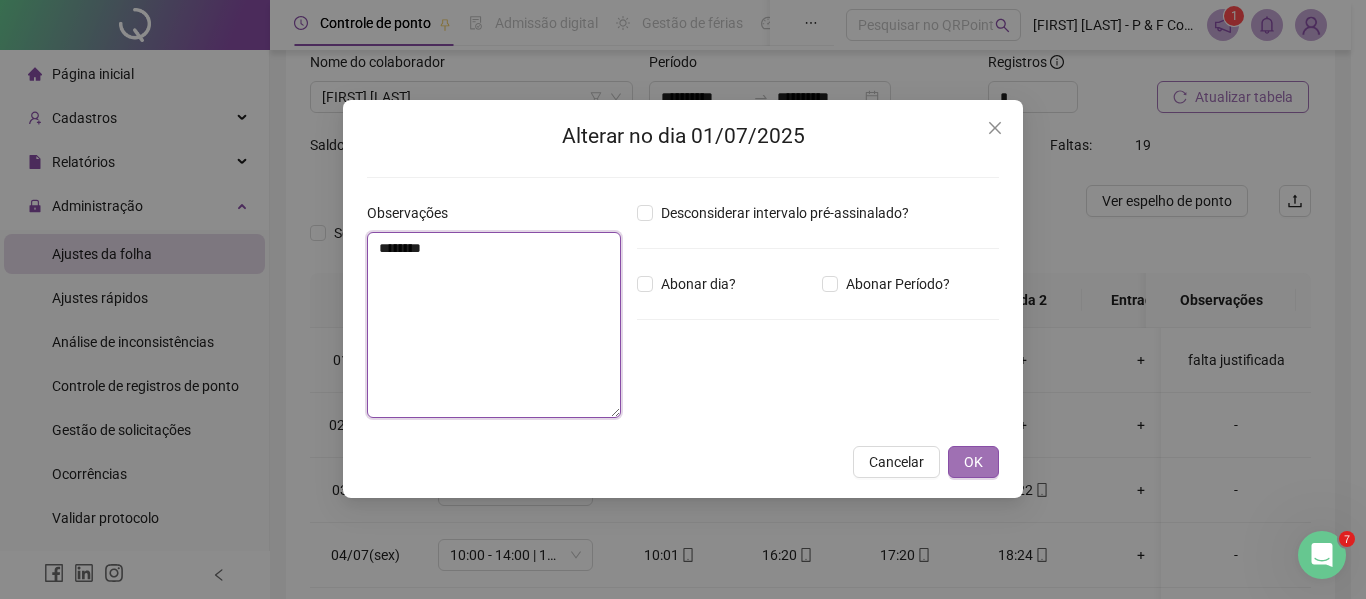 type on "********" 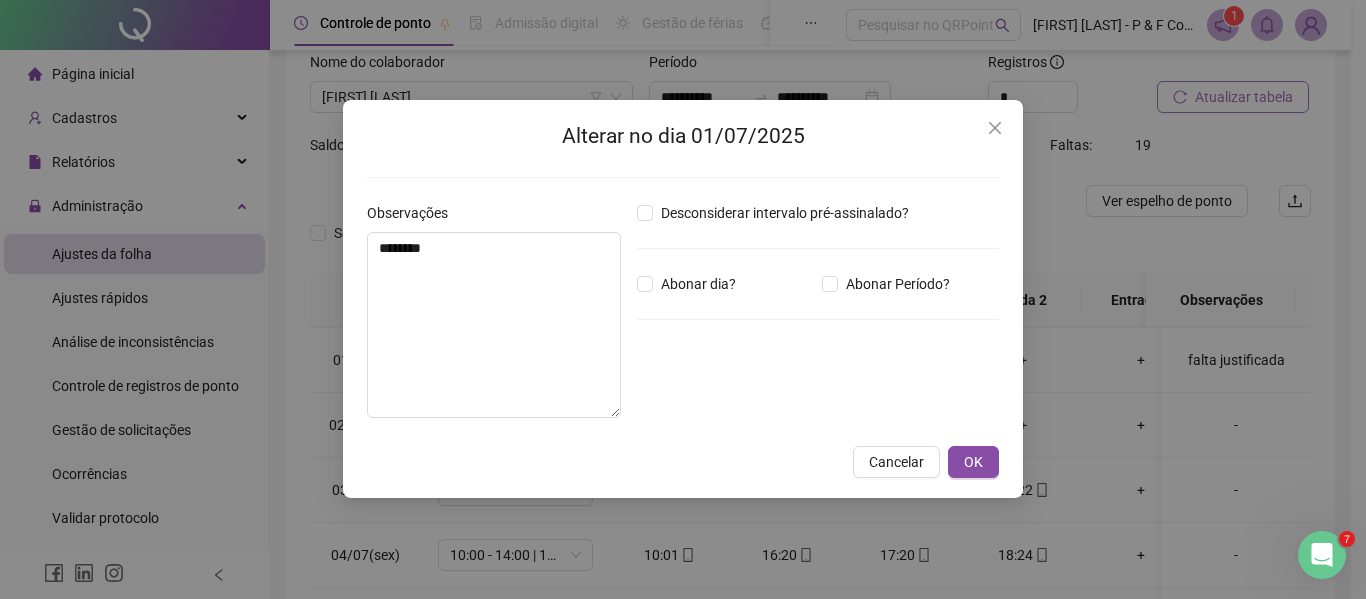 drag, startPoint x: 982, startPoint y: 464, endPoint x: 963, endPoint y: 458, distance: 19.924858 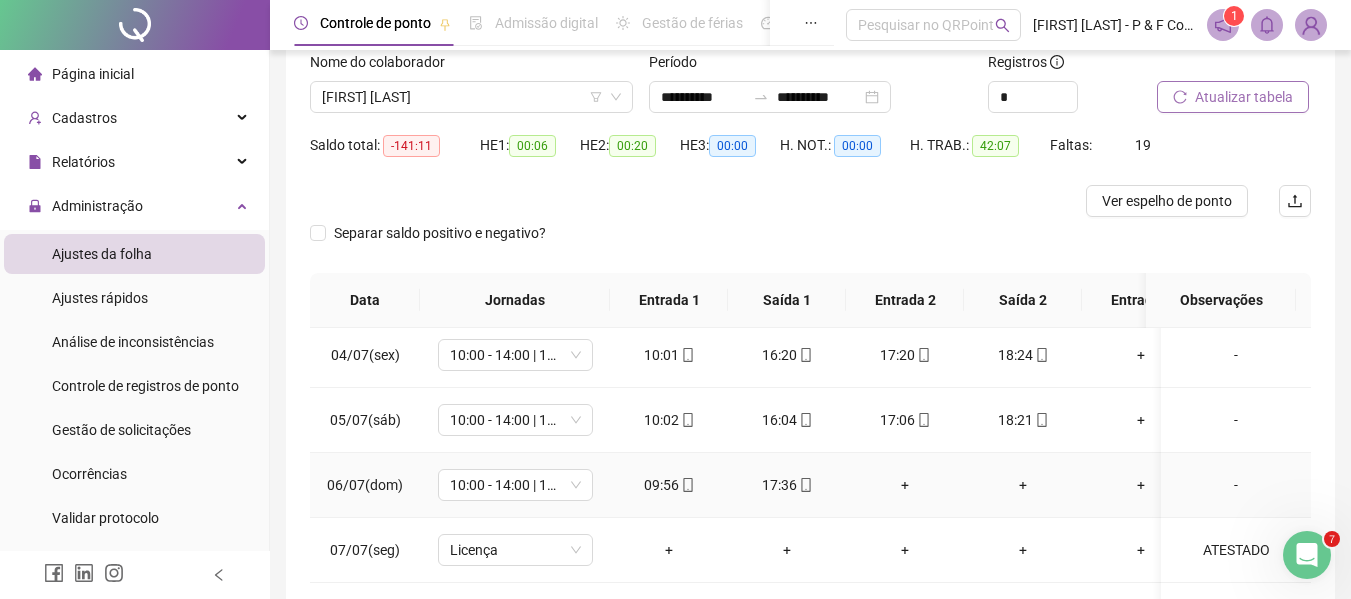 scroll, scrollTop: 0, scrollLeft: 0, axis: both 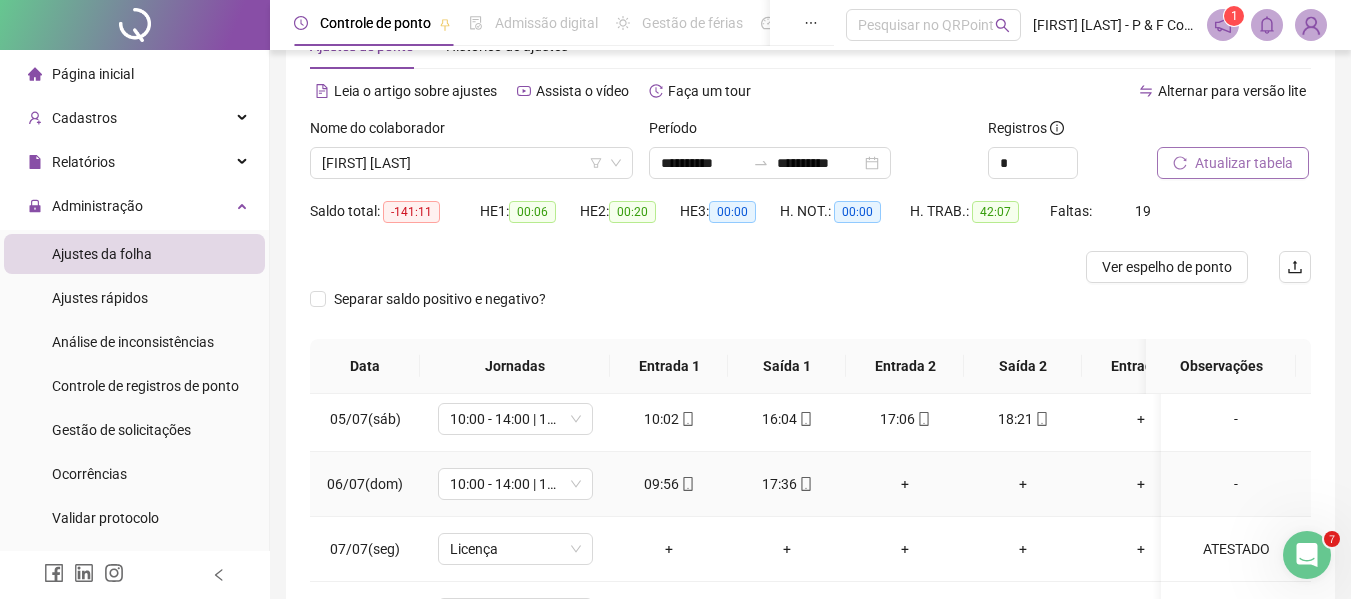 click on "-" at bounding box center [1236, 484] 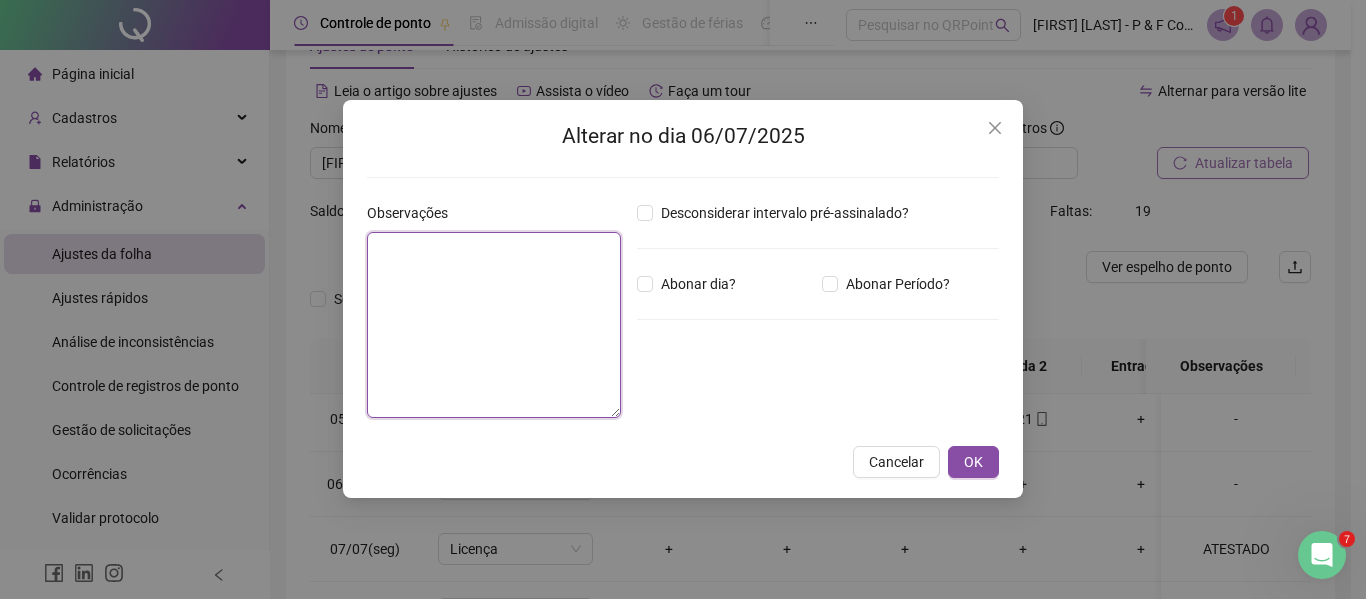 click at bounding box center (494, 325) 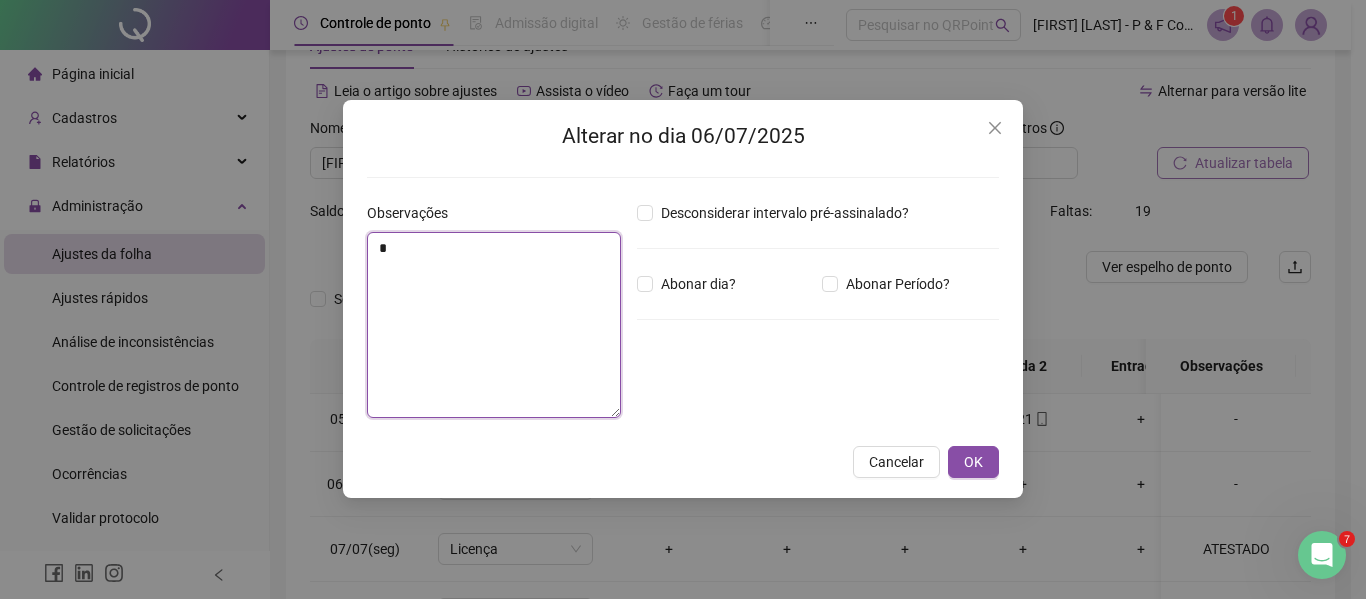 type 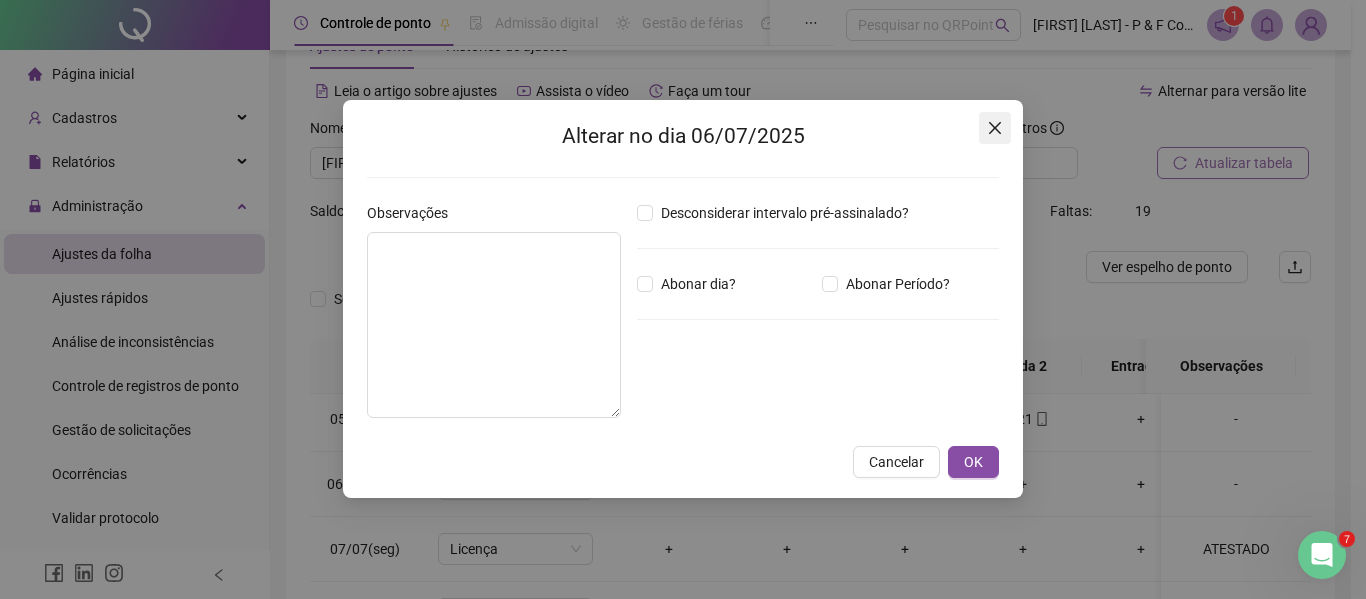 click 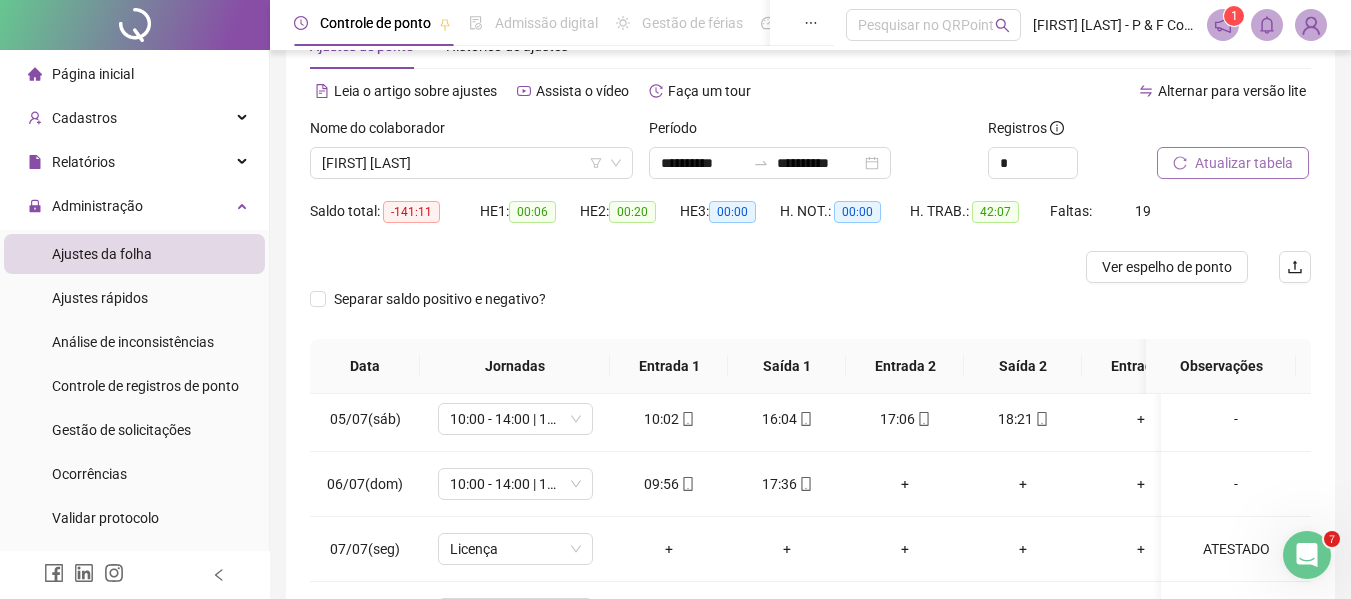 scroll, scrollTop: 200, scrollLeft: 0, axis: vertical 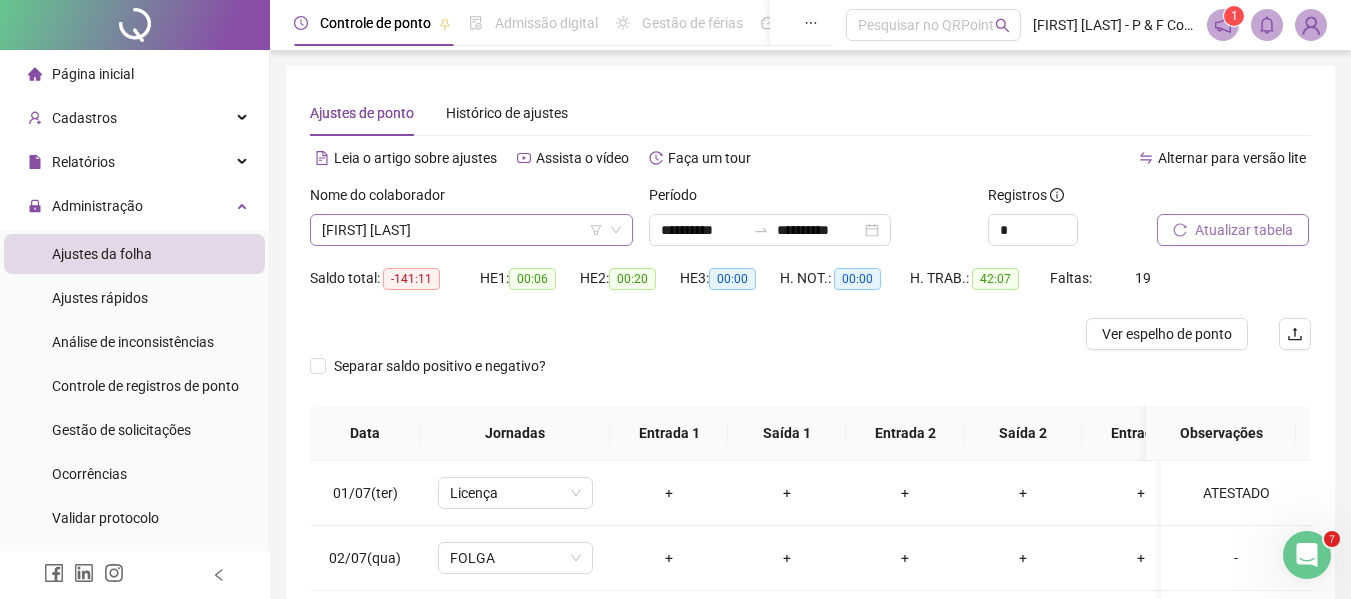 click on "[FIRST] [LAST]" at bounding box center [471, 230] 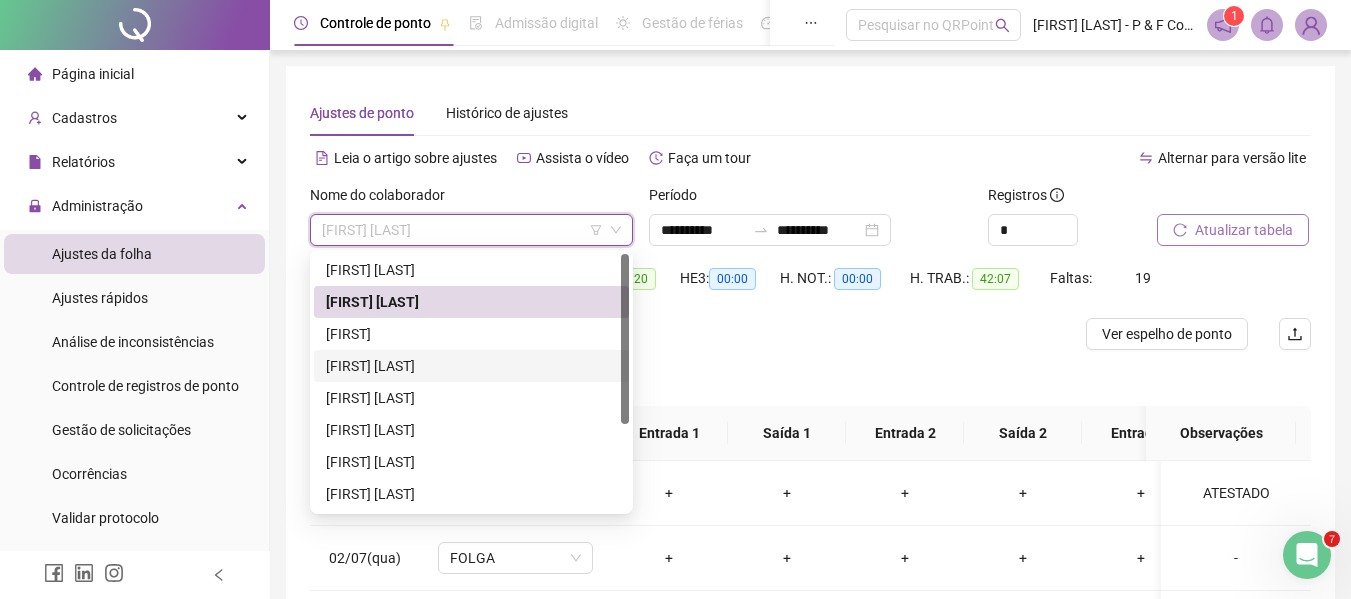click on "[FIRST] [LAST]" at bounding box center [471, 366] 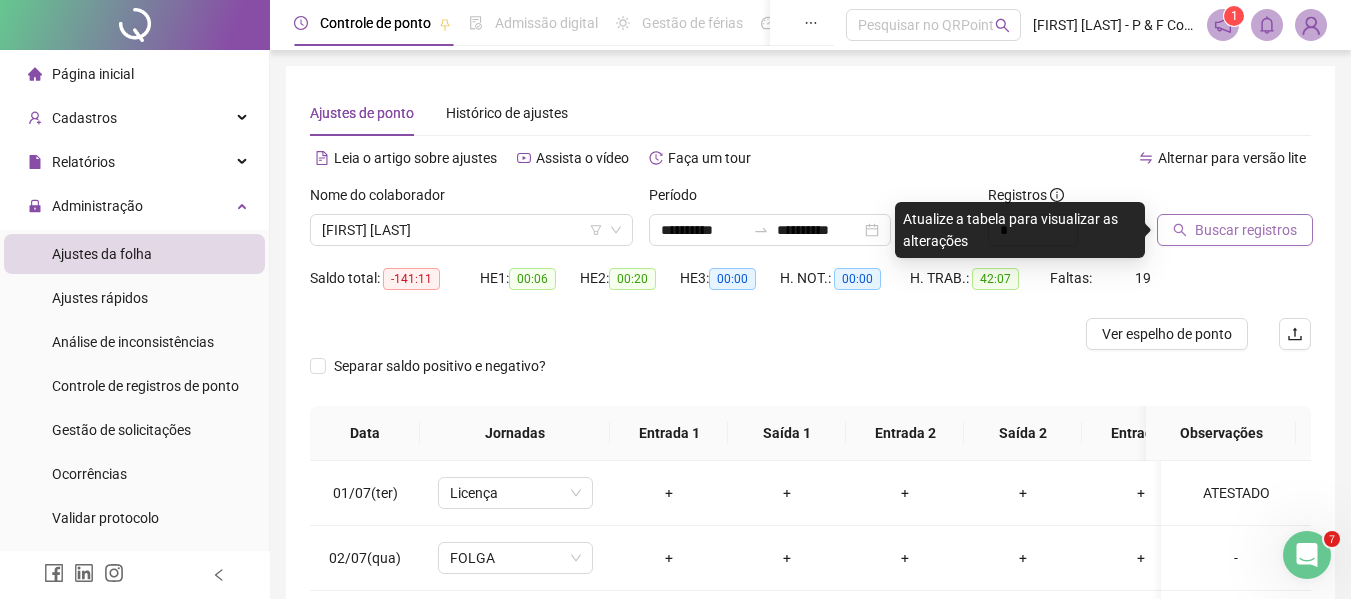 click on "Buscar registros" at bounding box center (1246, 230) 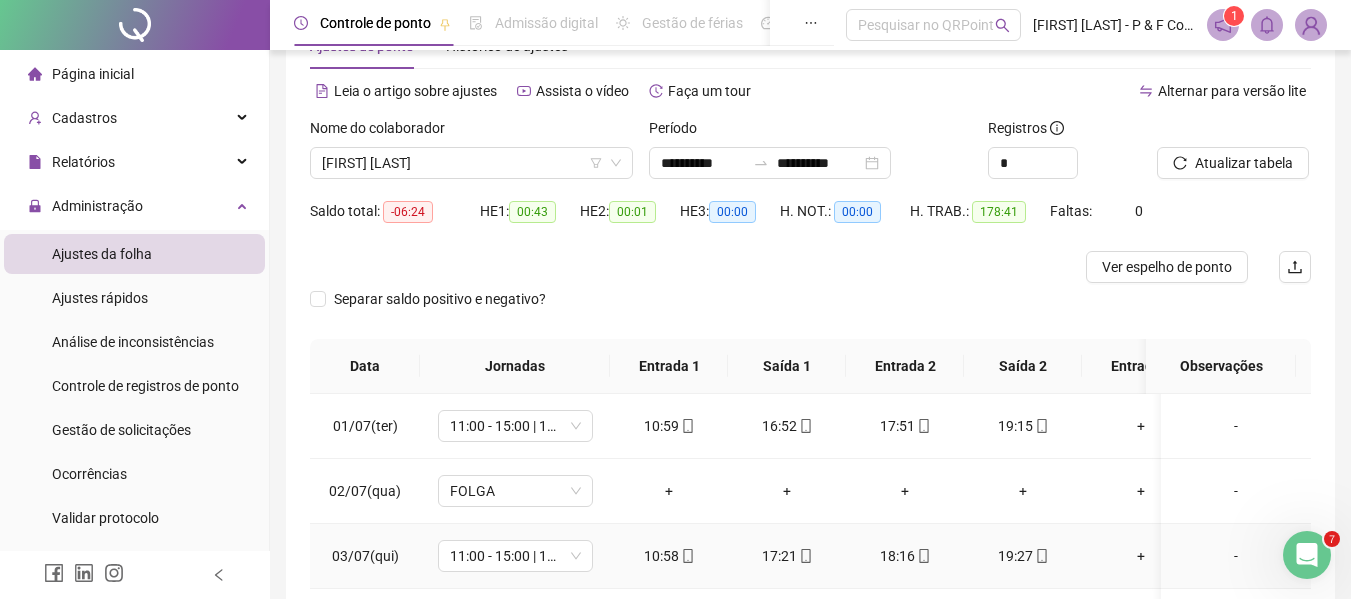 scroll, scrollTop: 133, scrollLeft: 0, axis: vertical 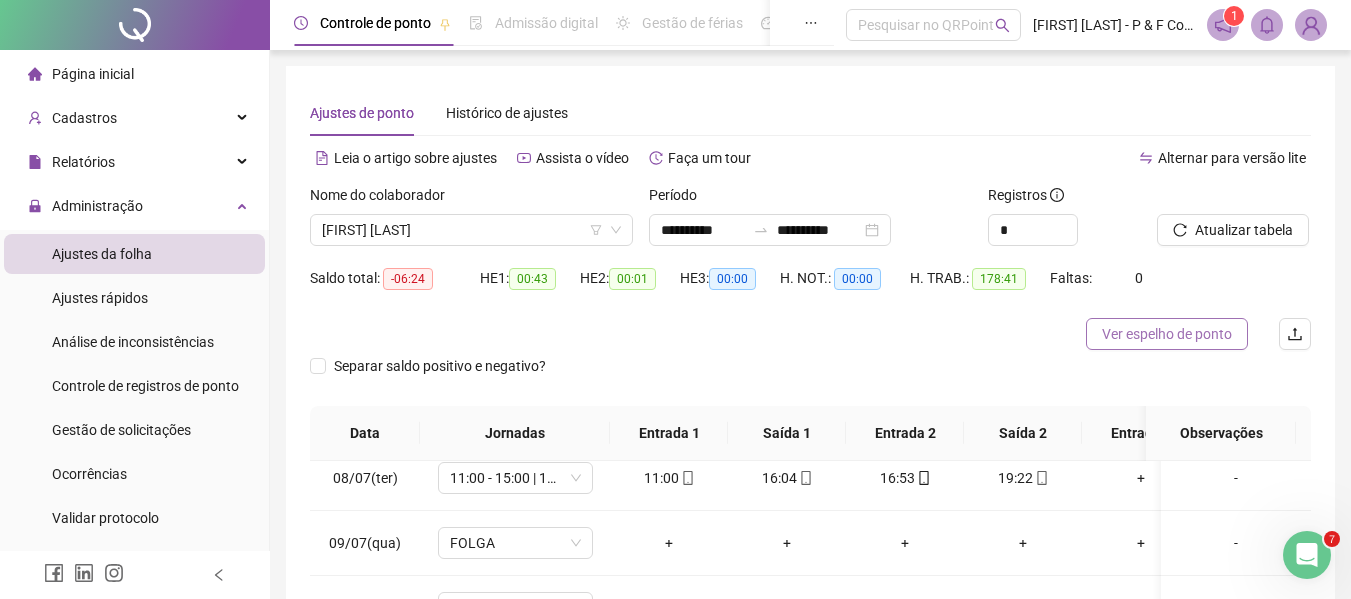 click on "Ver espelho de ponto" at bounding box center (1167, 334) 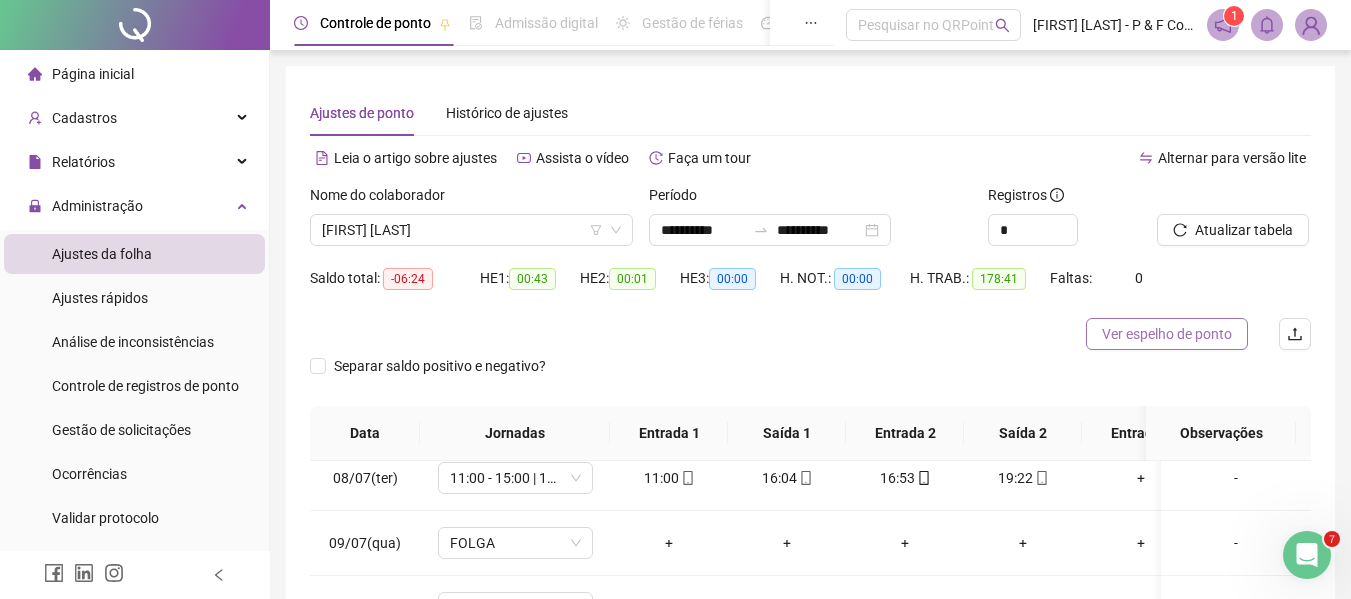 click on "Ver espelho de ponto" at bounding box center [1167, 334] 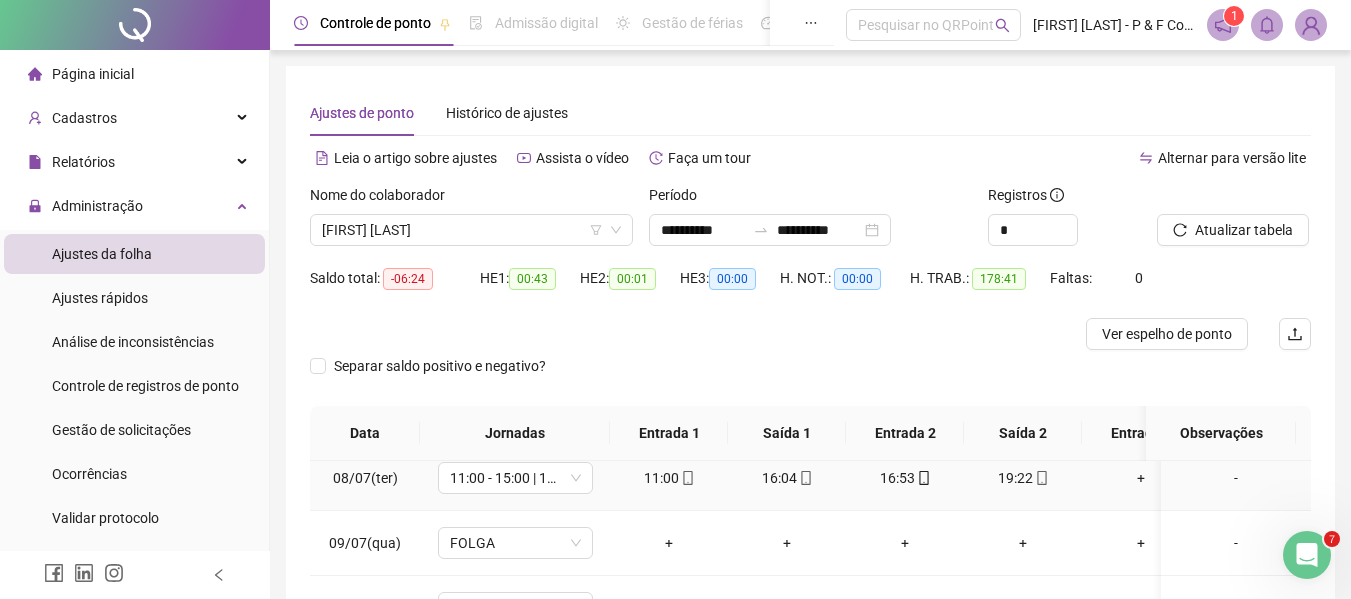 scroll, scrollTop: 536, scrollLeft: 0, axis: vertical 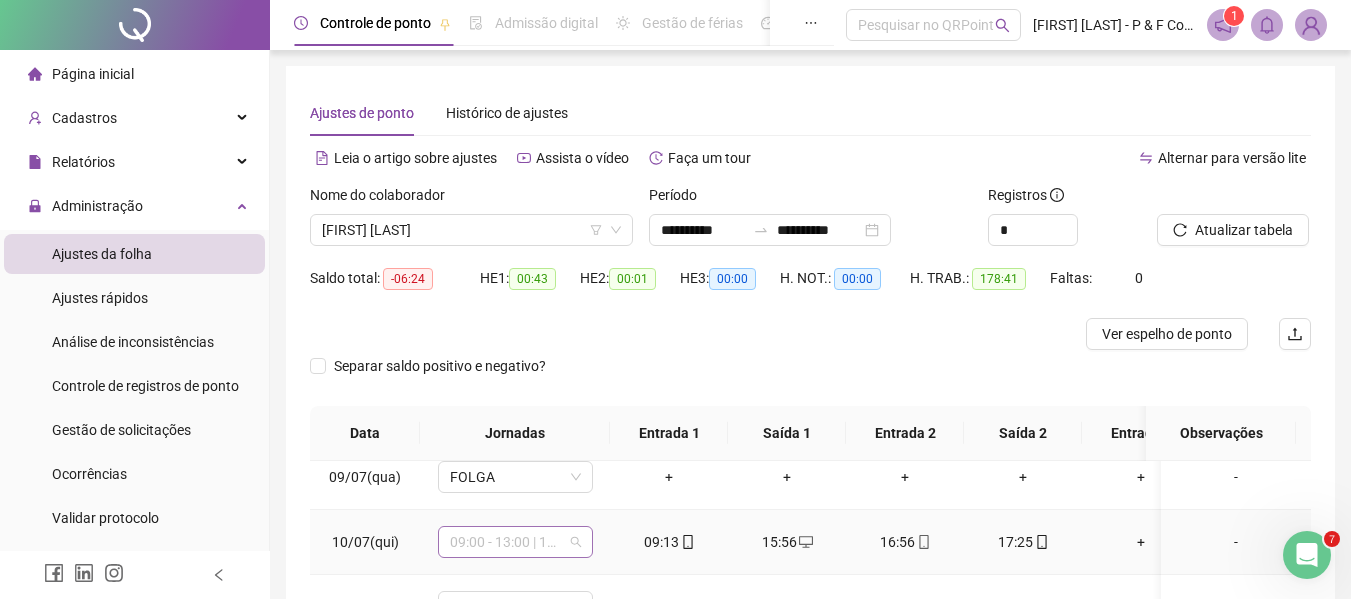click on "09:00 - 13:00 | 14:00 - 19:00" at bounding box center (515, 542) 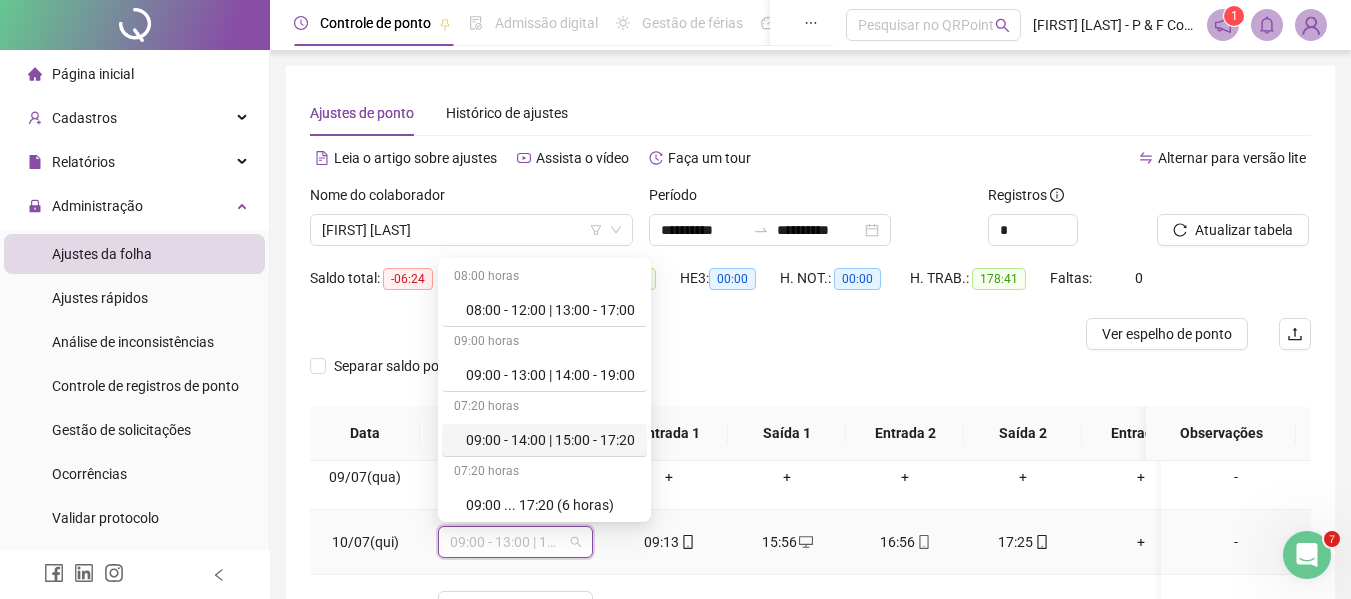click on "09:00 - 14:00 | 15:00 - 17:20" at bounding box center (550, 440) 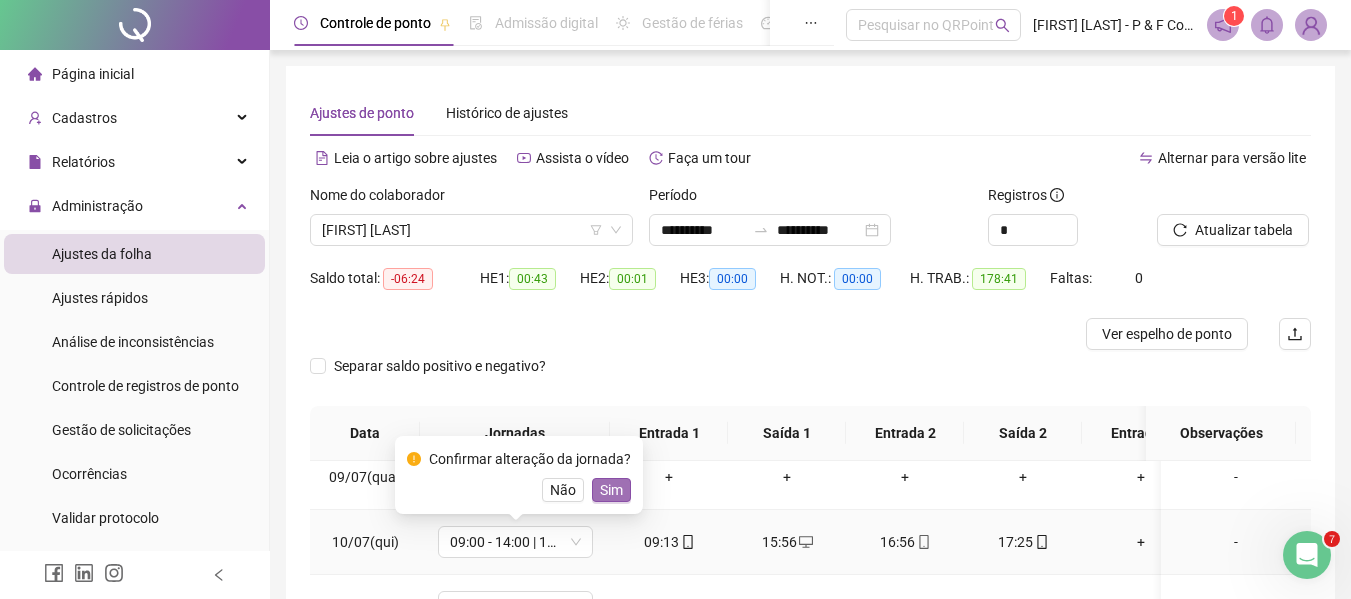 click on "Sim" at bounding box center (611, 490) 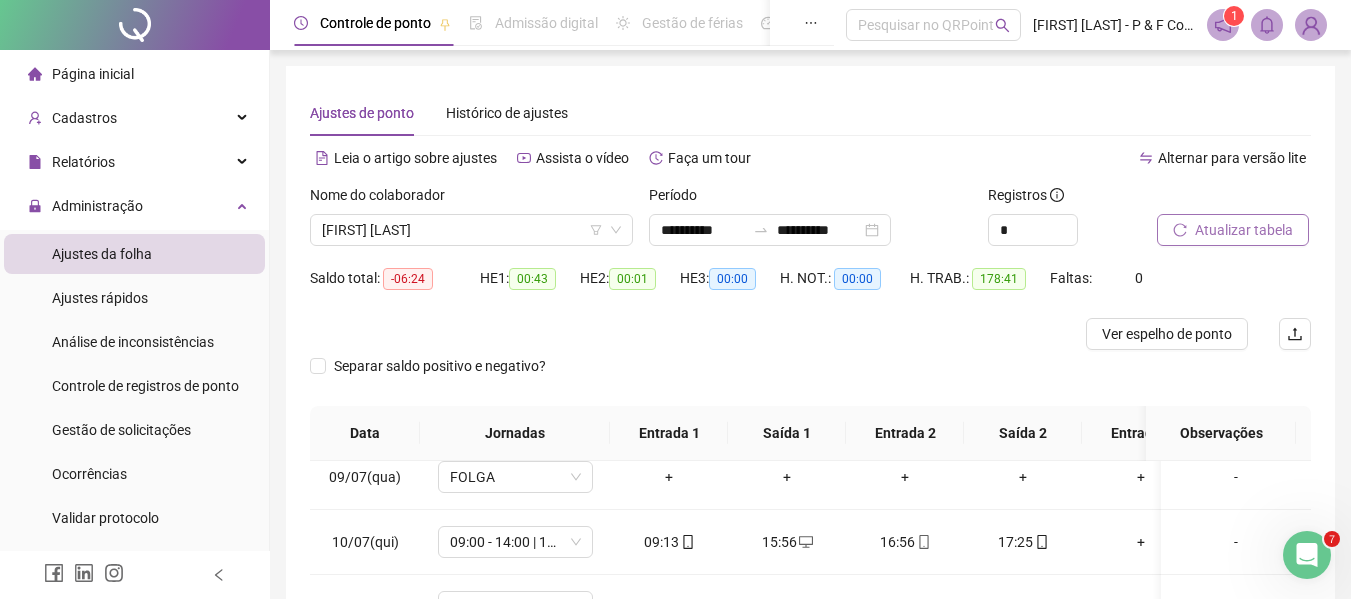 click on "Atualizar tabela" at bounding box center (1244, 230) 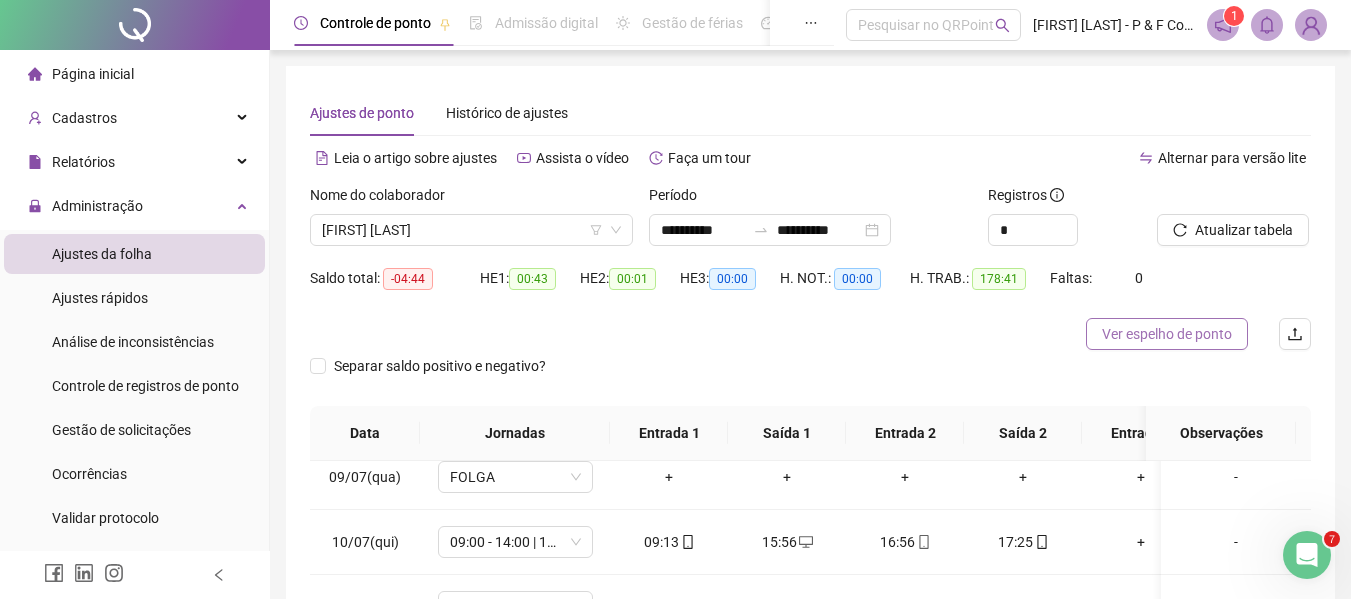 click on "Ver espelho de ponto" at bounding box center (1167, 334) 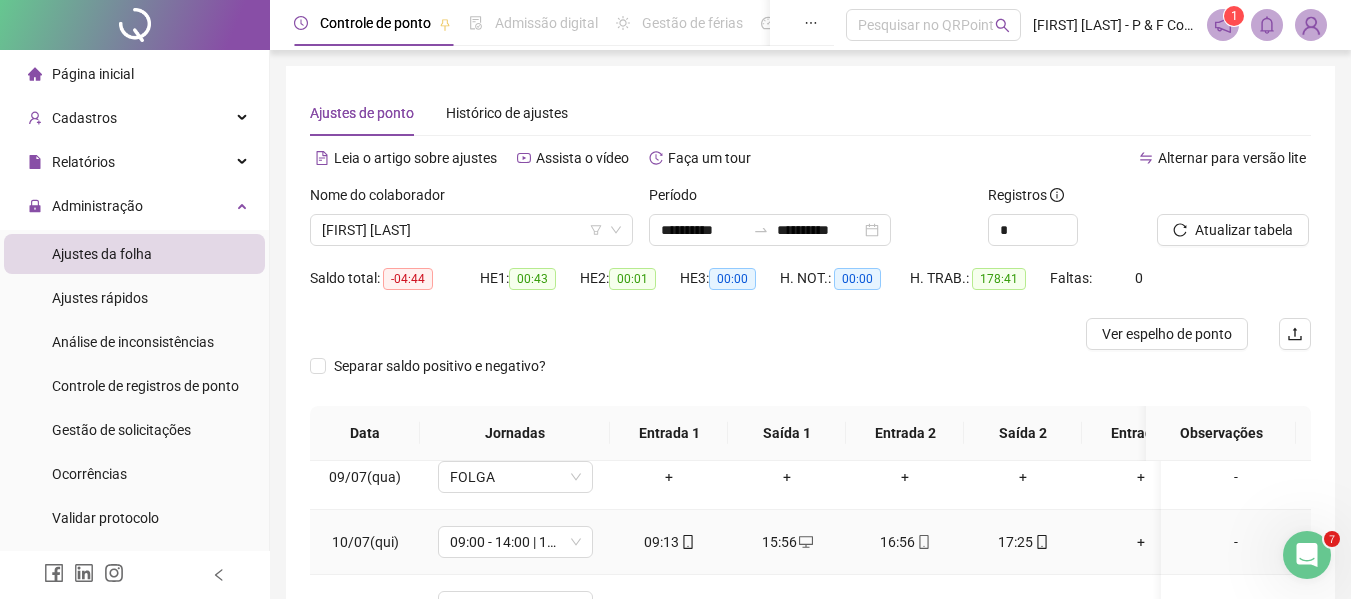 scroll, scrollTop: 603, scrollLeft: 0, axis: vertical 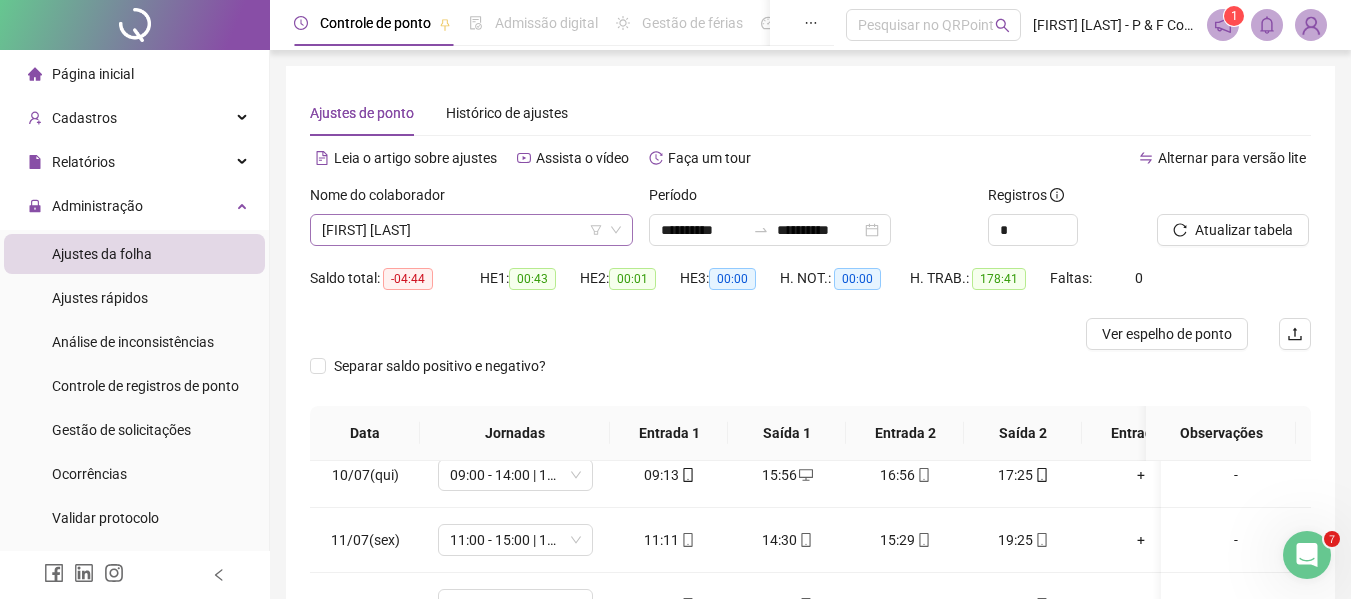 click on "[FIRST] [LAST]" at bounding box center (471, 230) 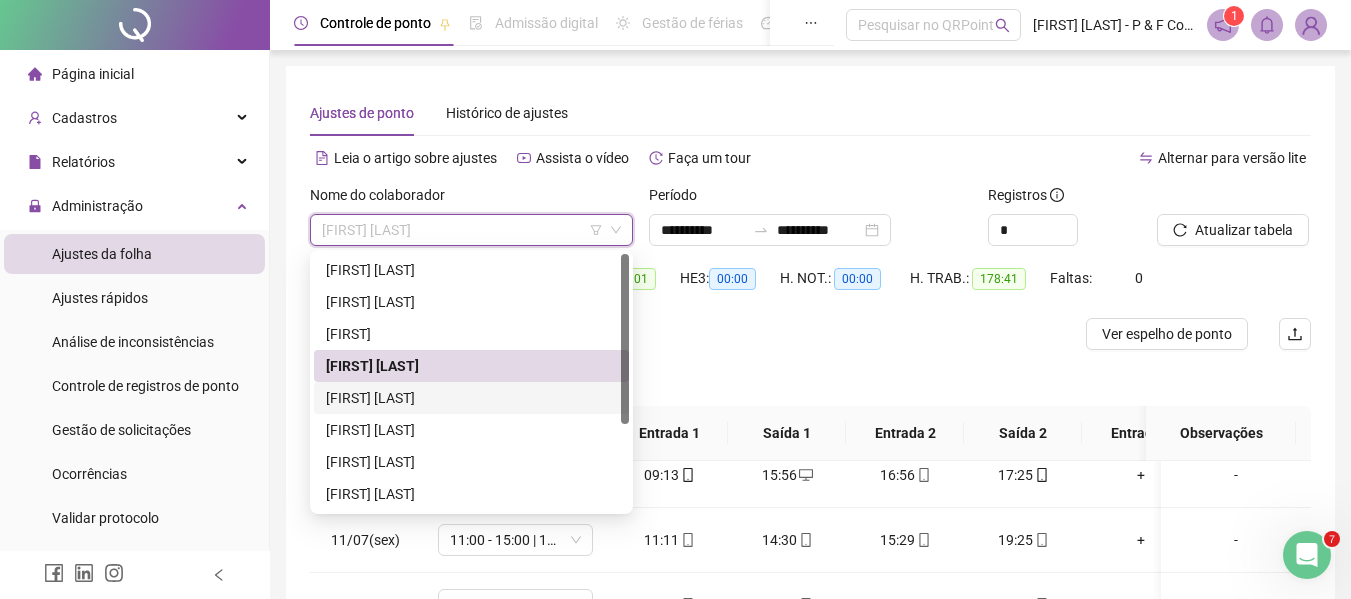 click on "[FIRST] [LAST]" at bounding box center [471, 398] 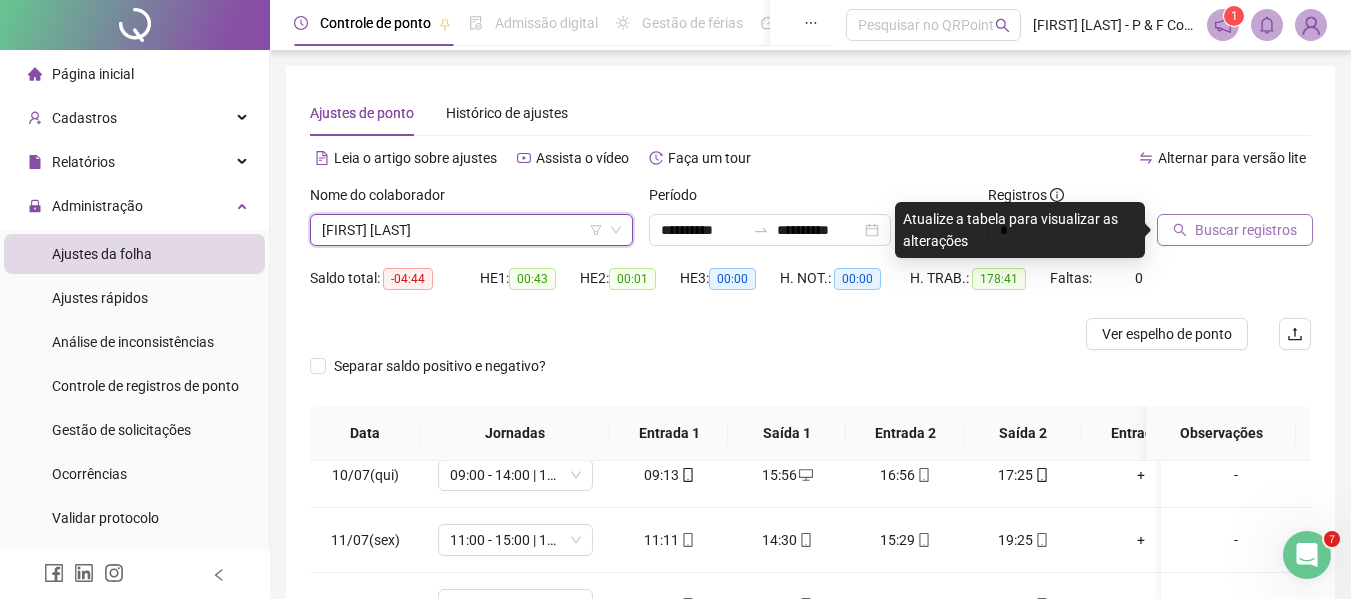 click on "Buscar registros" at bounding box center (1246, 230) 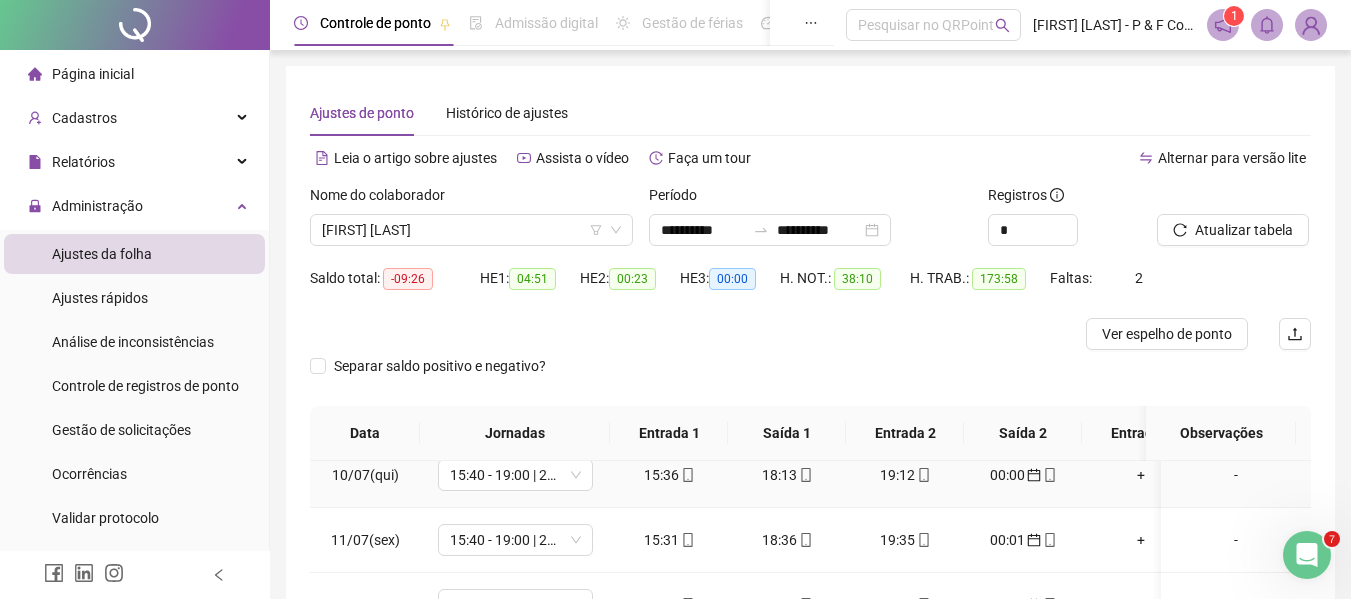 scroll, scrollTop: 536, scrollLeft: 0, axis: vertical 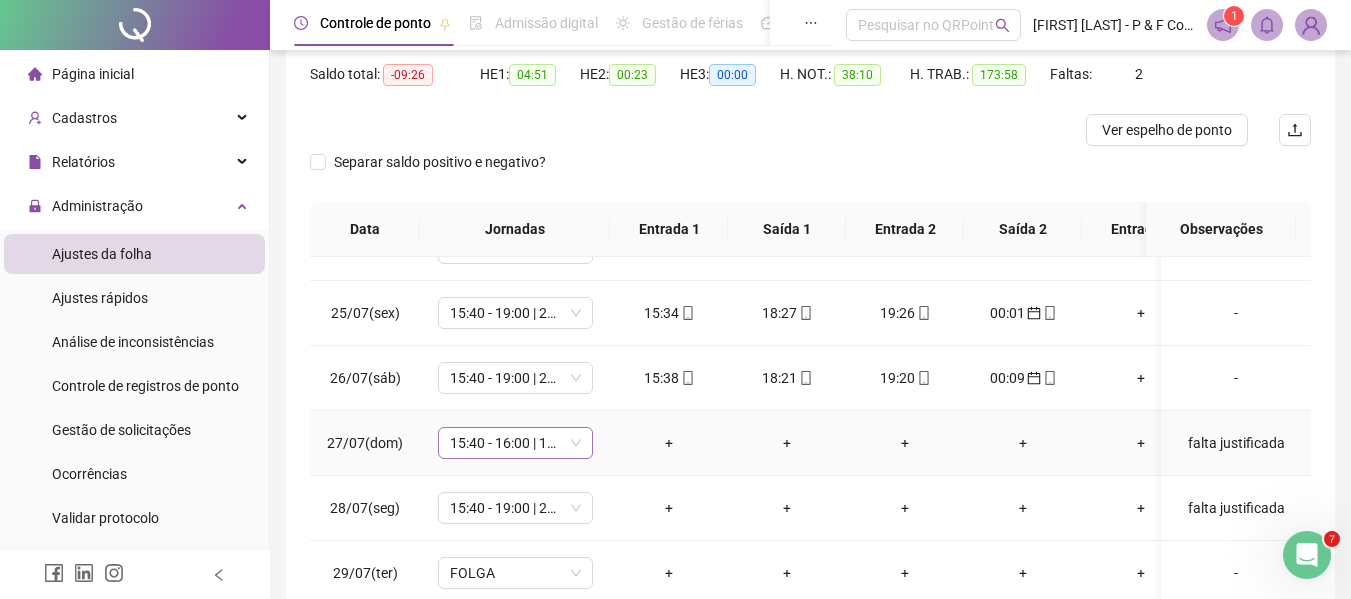 click on "15:40 - 16:00 | 17:00 - 00:00" at bounding box center (515, 443) 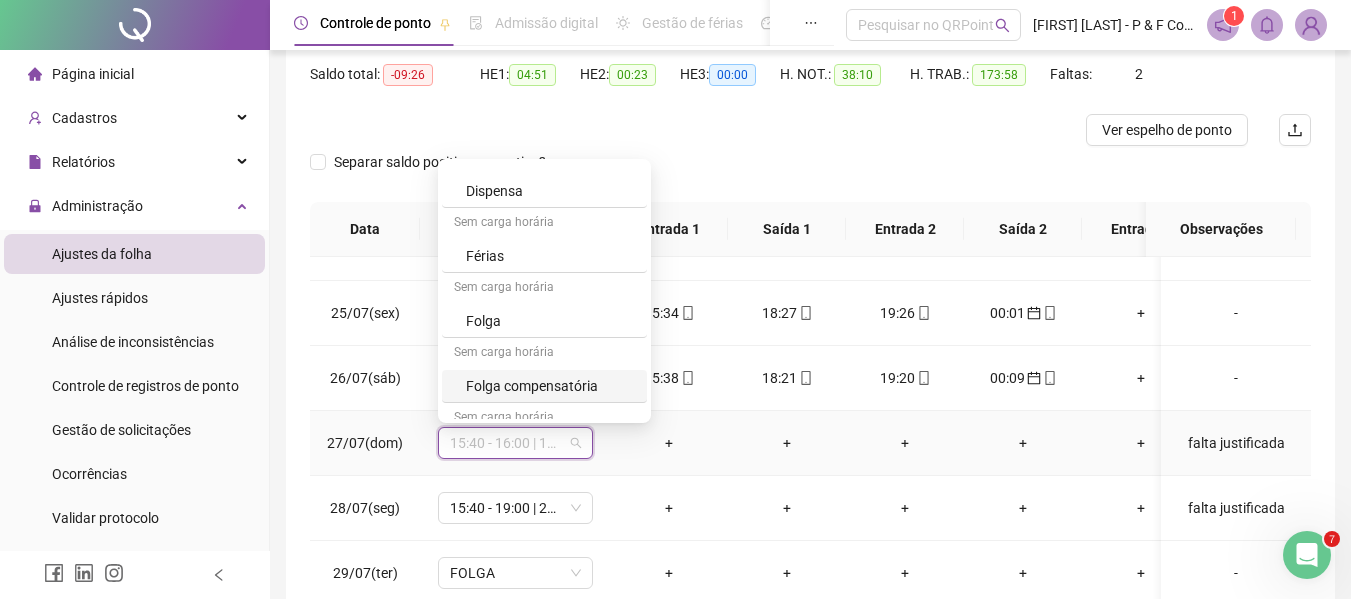 scroll, scrollTop: 849, scrollLeft: 0, axis: vertical 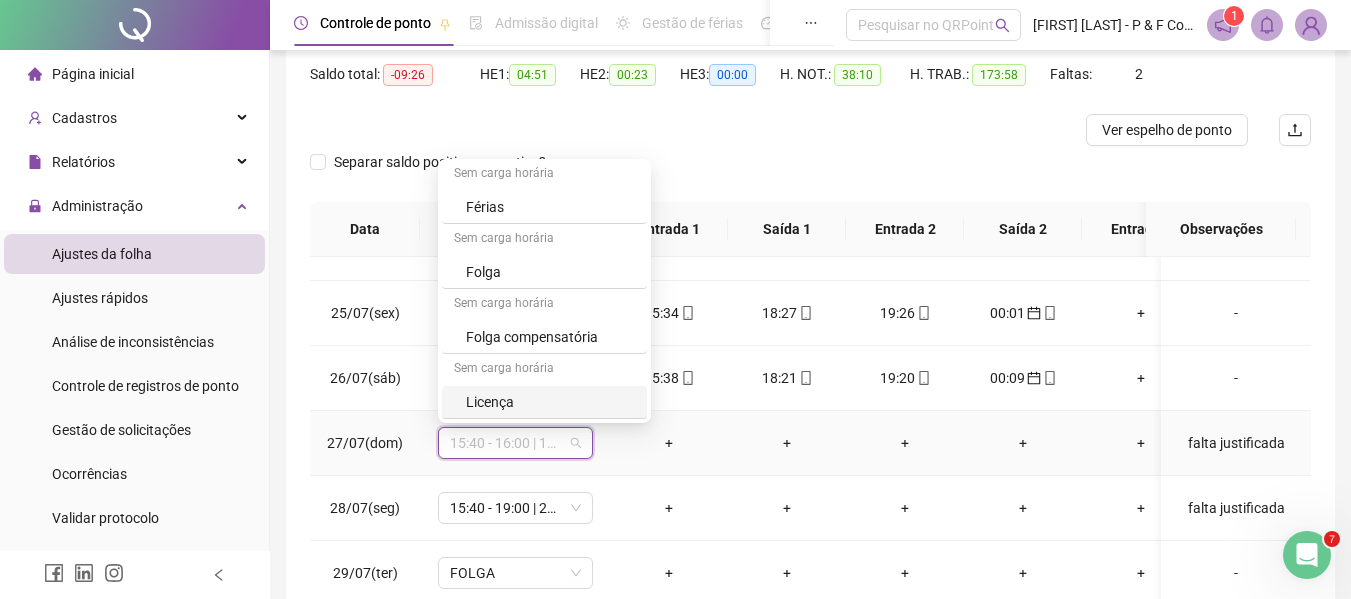 click on "Licença" at bounding box center [544, 402] 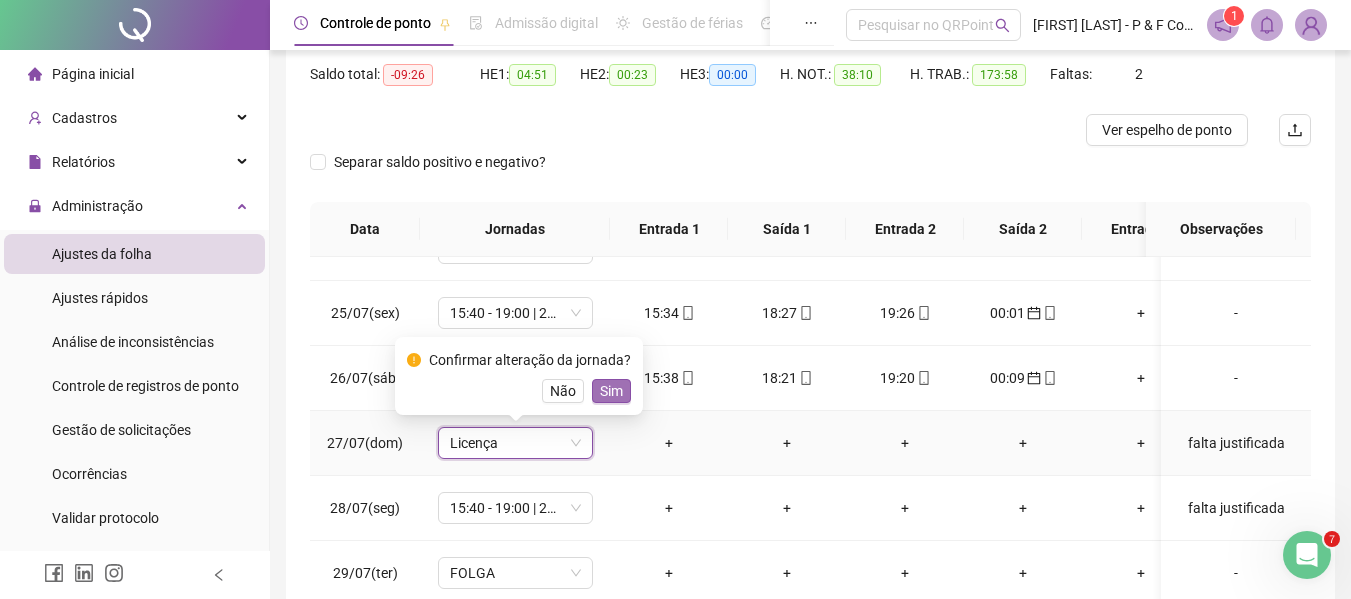 click on "Sim" at bounding box center (611, 391) 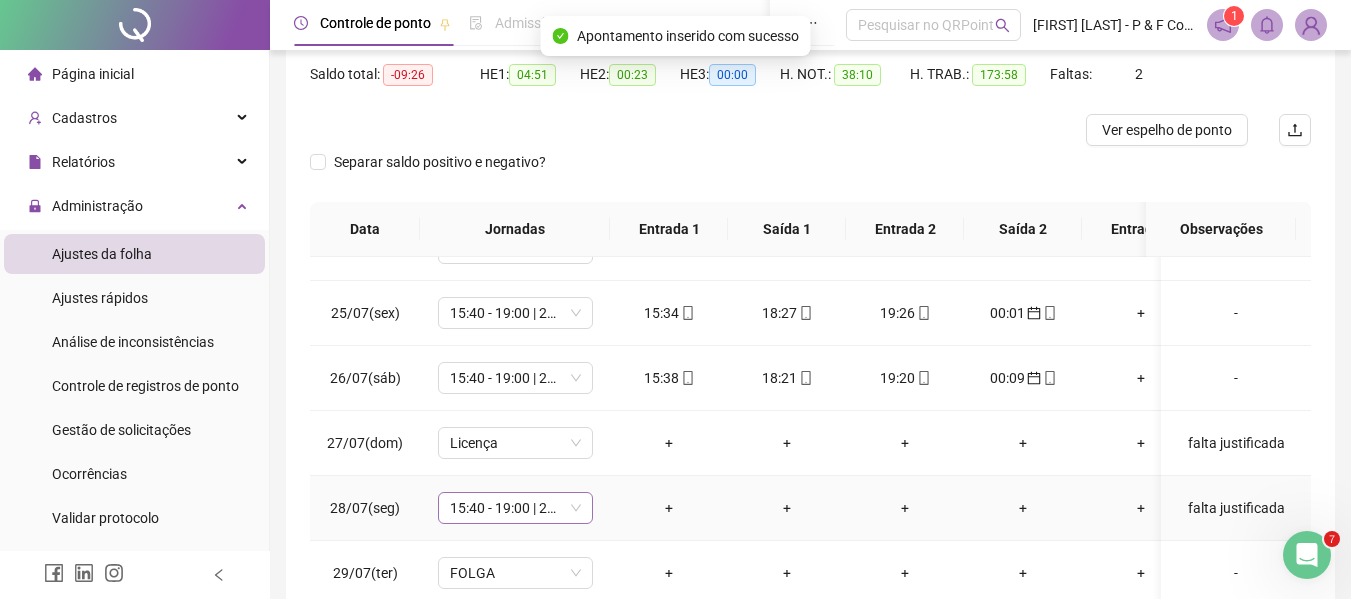 click on "15:40 - 19:00 | 20:00 - 00:00" at bounding box center [515, 508] 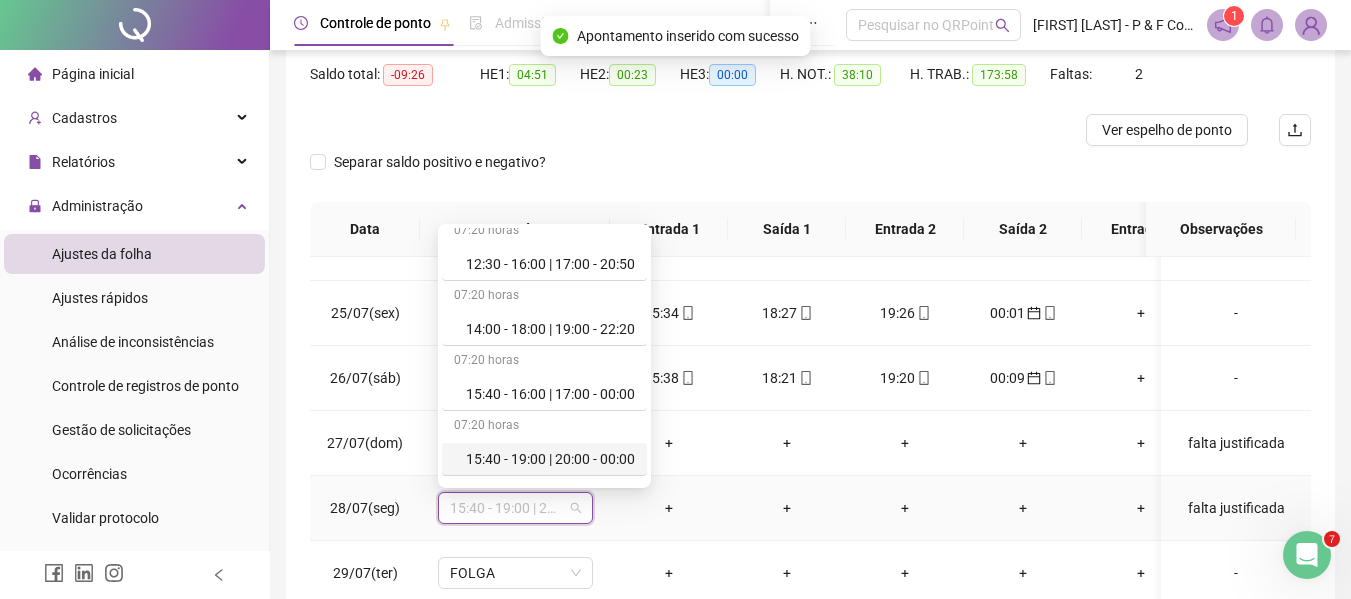 scroll, scrollTop: 849, scrollLeft: 0, axis: vertical 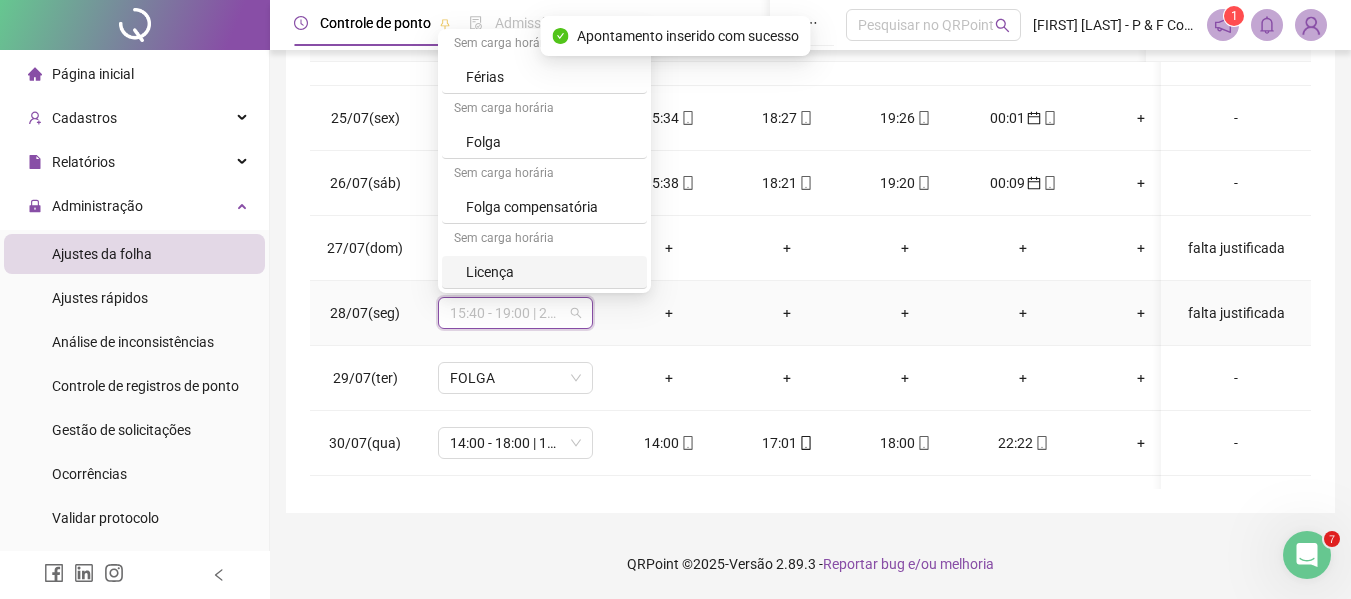 click on "Licença" at bounding box center (550, 272) 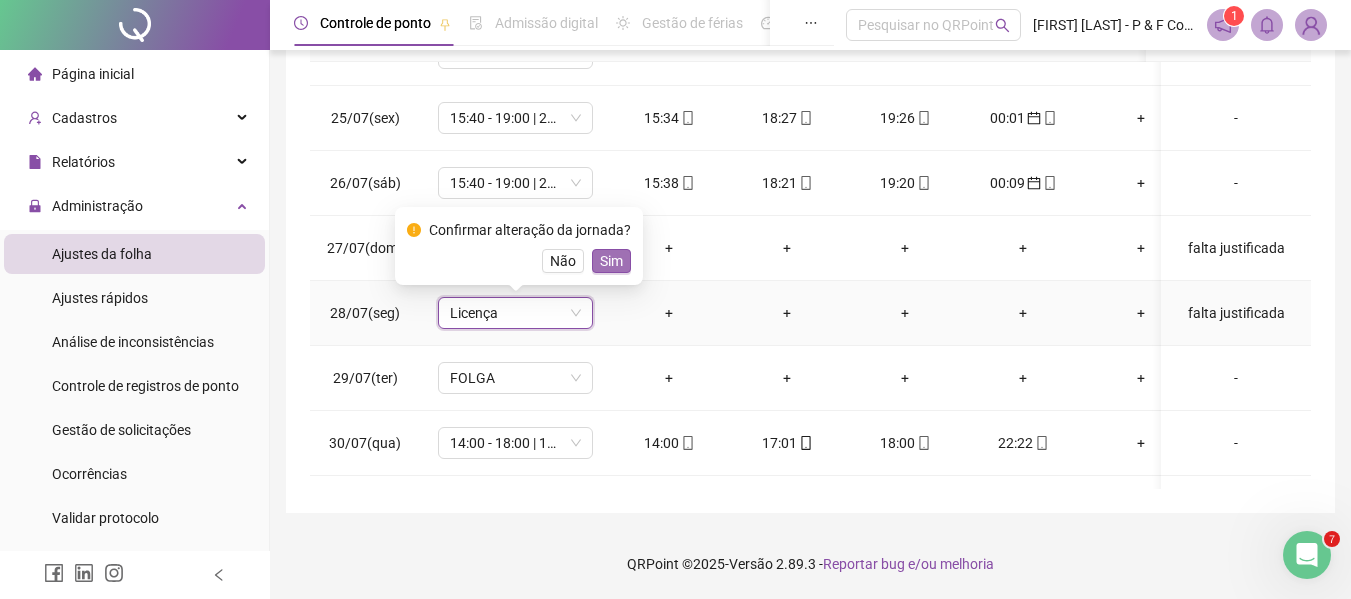 click on "Sim" at bounding box center (611, 261) 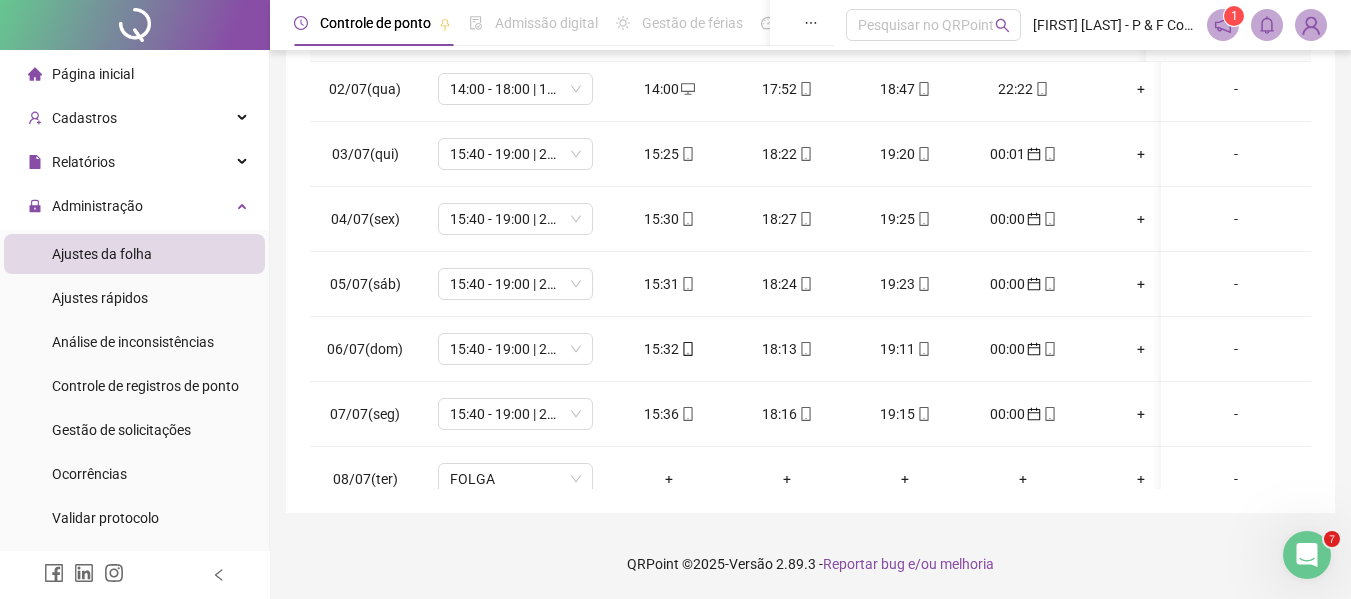 scroll, scrollTop: 0, scrollLeft: 0, axis: both 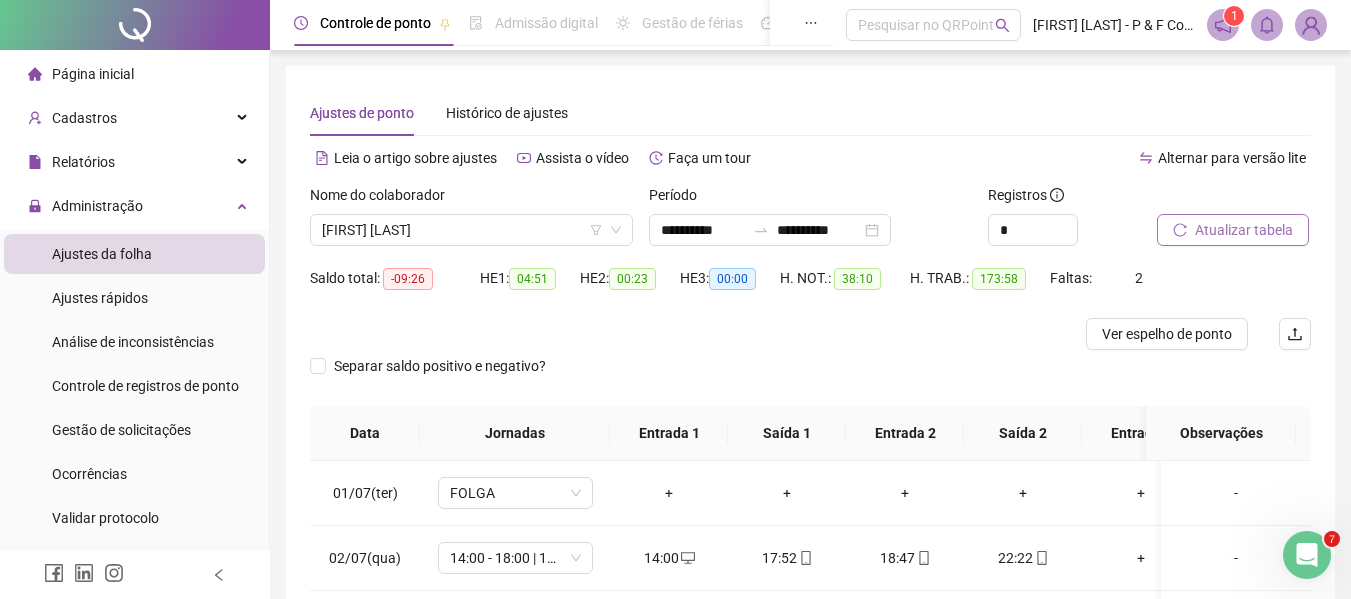click on "Atualizar tabela" at bounding box center [1244, 230] 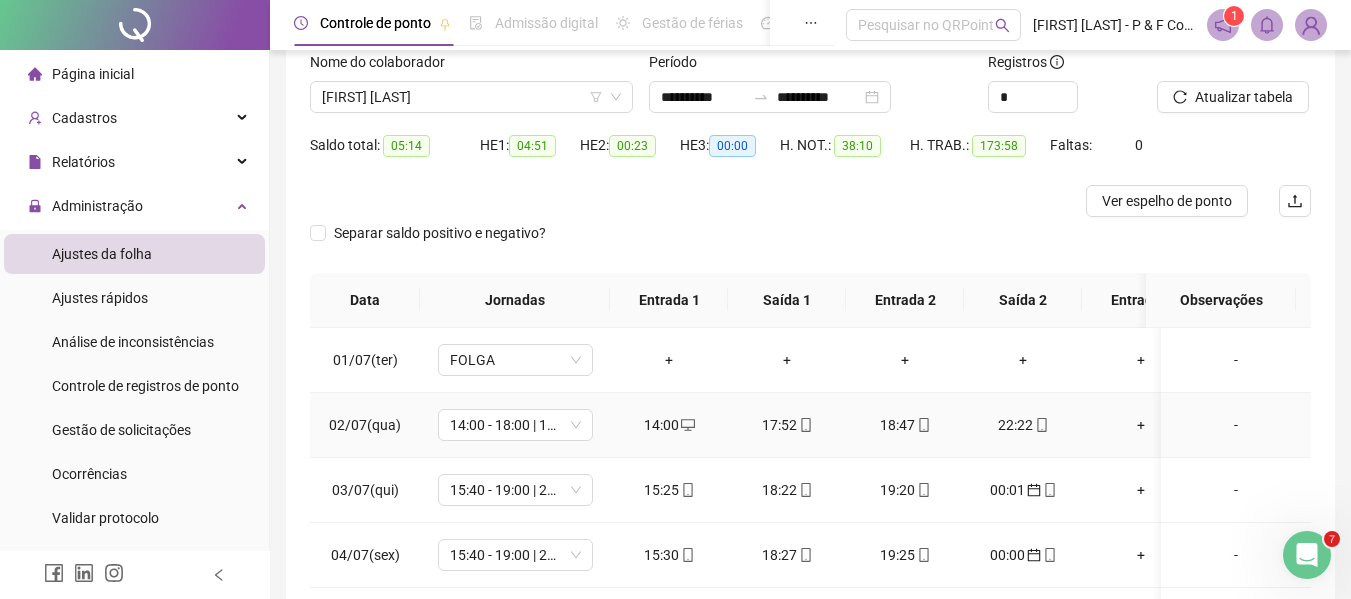 scroll, scrollTop: 200, scrollLeft: 0, axis: vertical 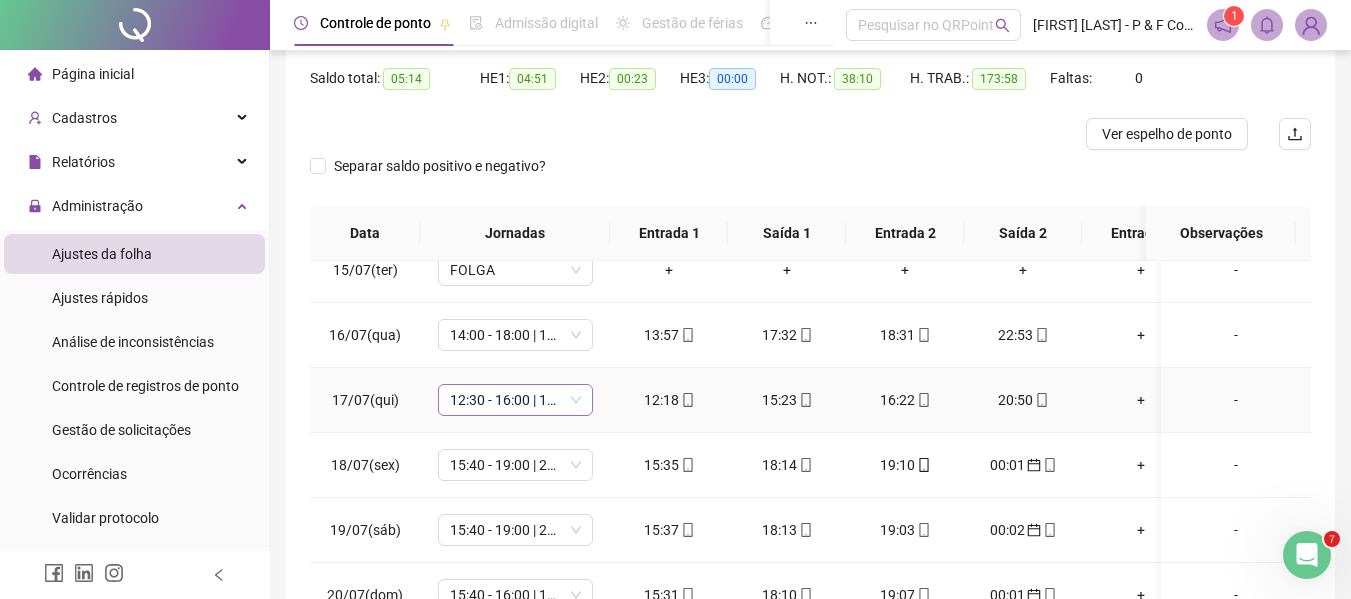click on "12:30 - 16:00 | 17:00 - 20:50" at bounding box center (515, 400) 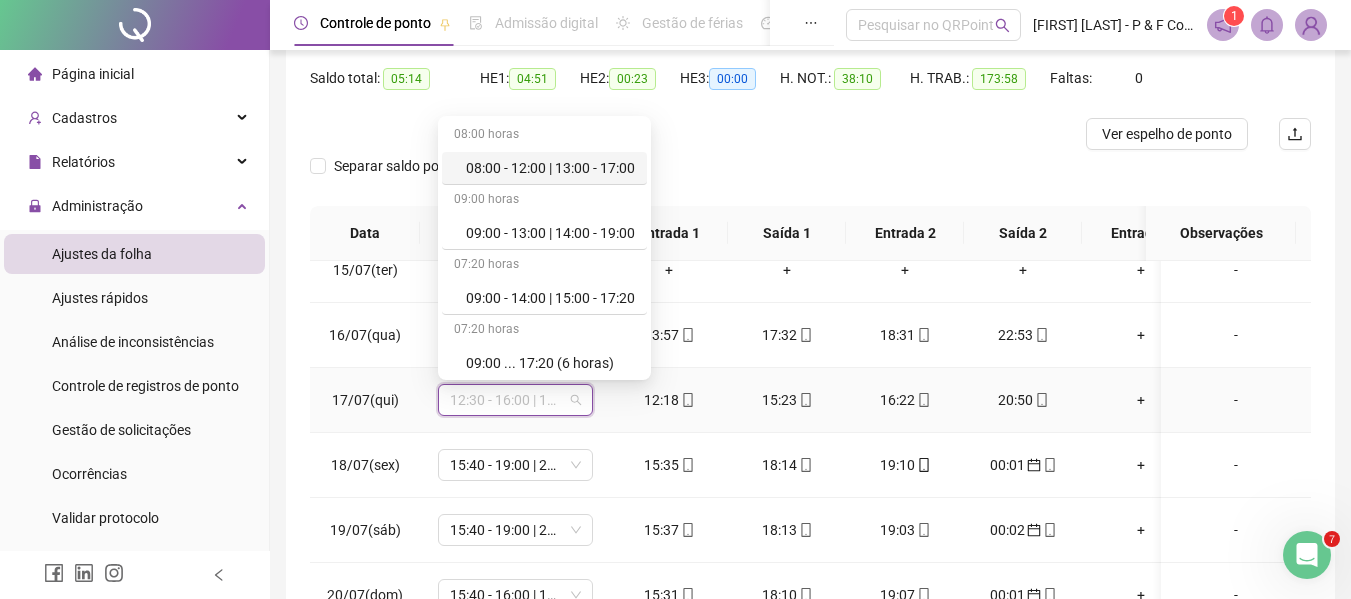 click on "12:30 - 16:00 | 17:00 - 20:50" at bounding box center (515, 400) 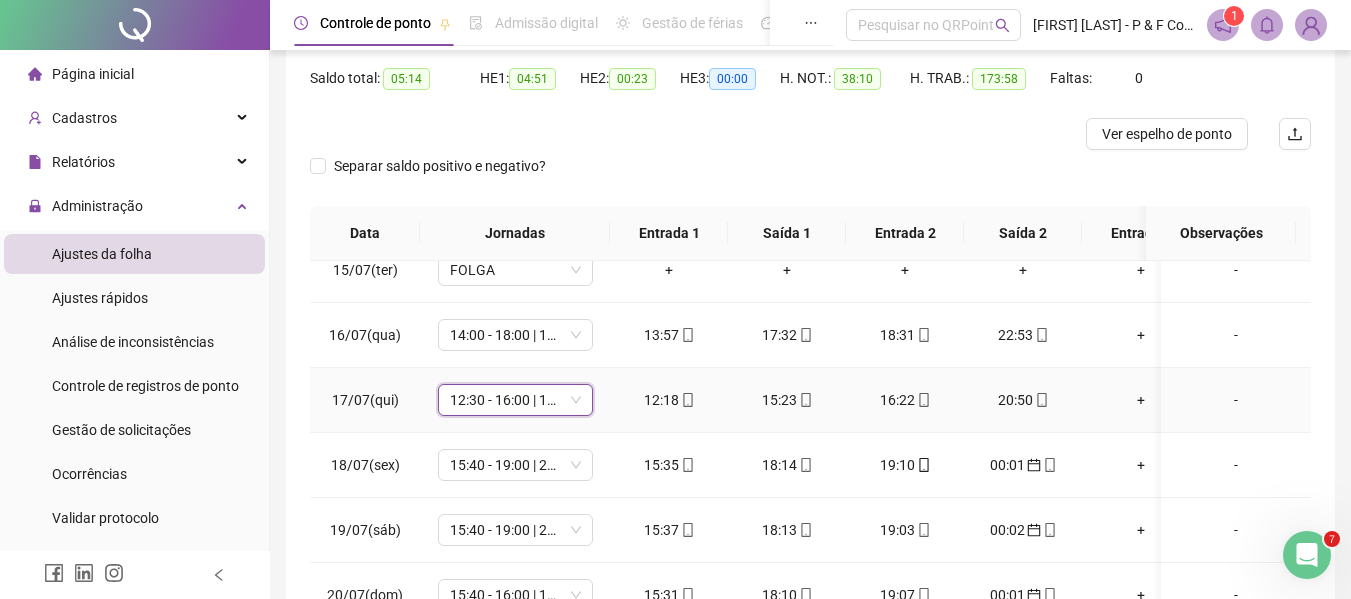 scroll, scrollTop: 1000, scrollLeft: 0, axis: vertical 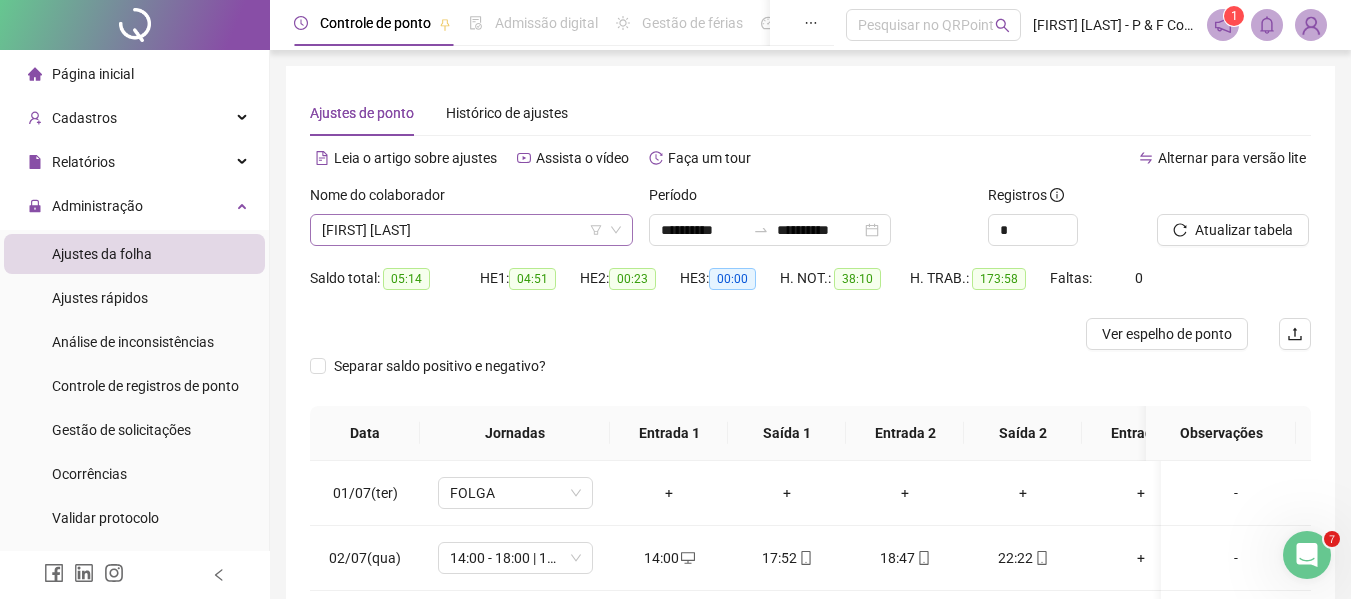 click on "[FIRST] [LAST]" at bounding box center (471, 230) 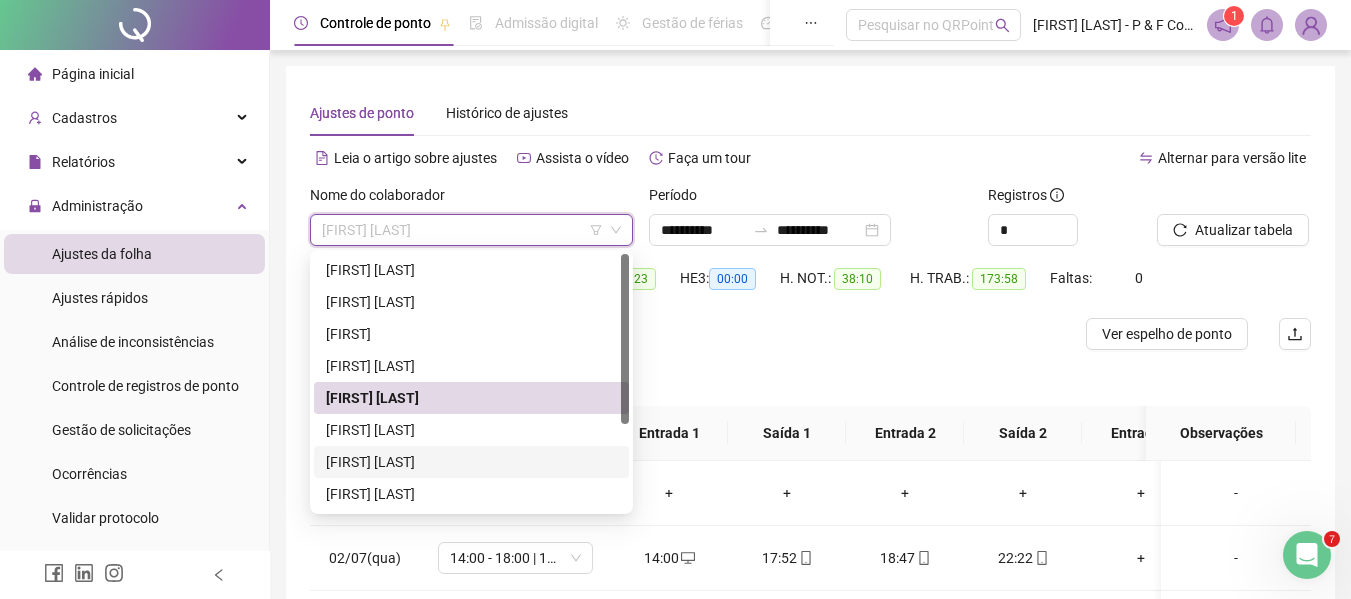 drag, startPoint x: 390, startPoint y: 465, endPoint x: 1170, endPoint y: 283, distance: 800.9519 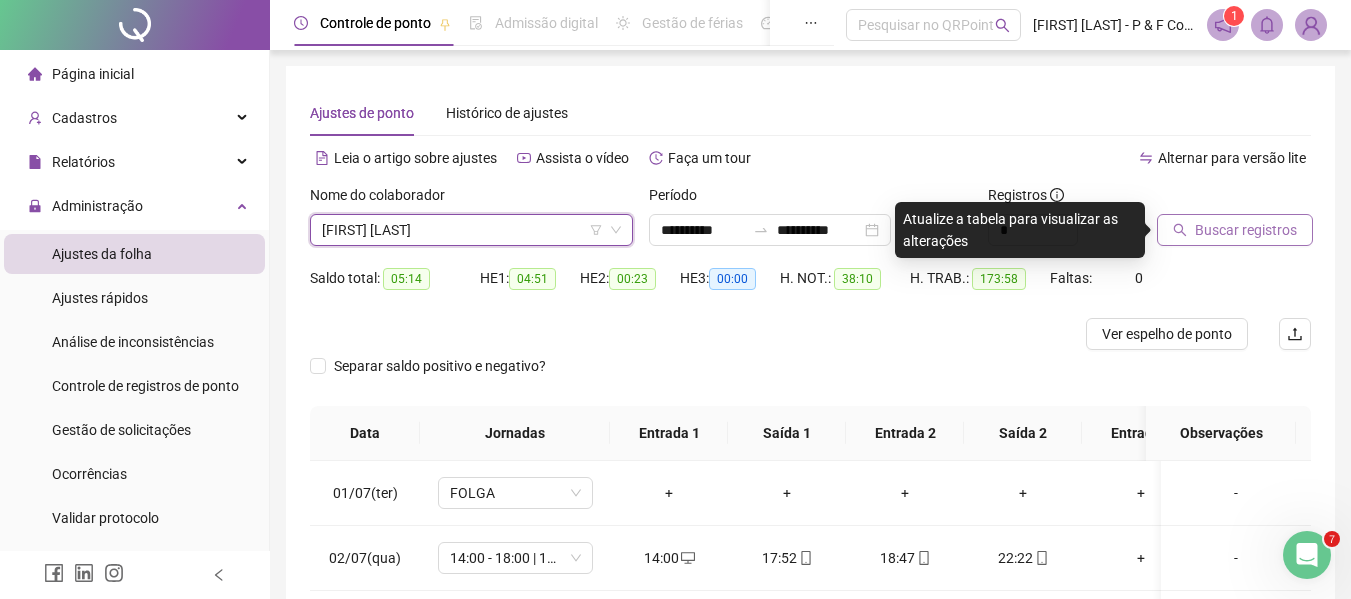 click on "Buscar registros" at bounding box center [1246, 230] 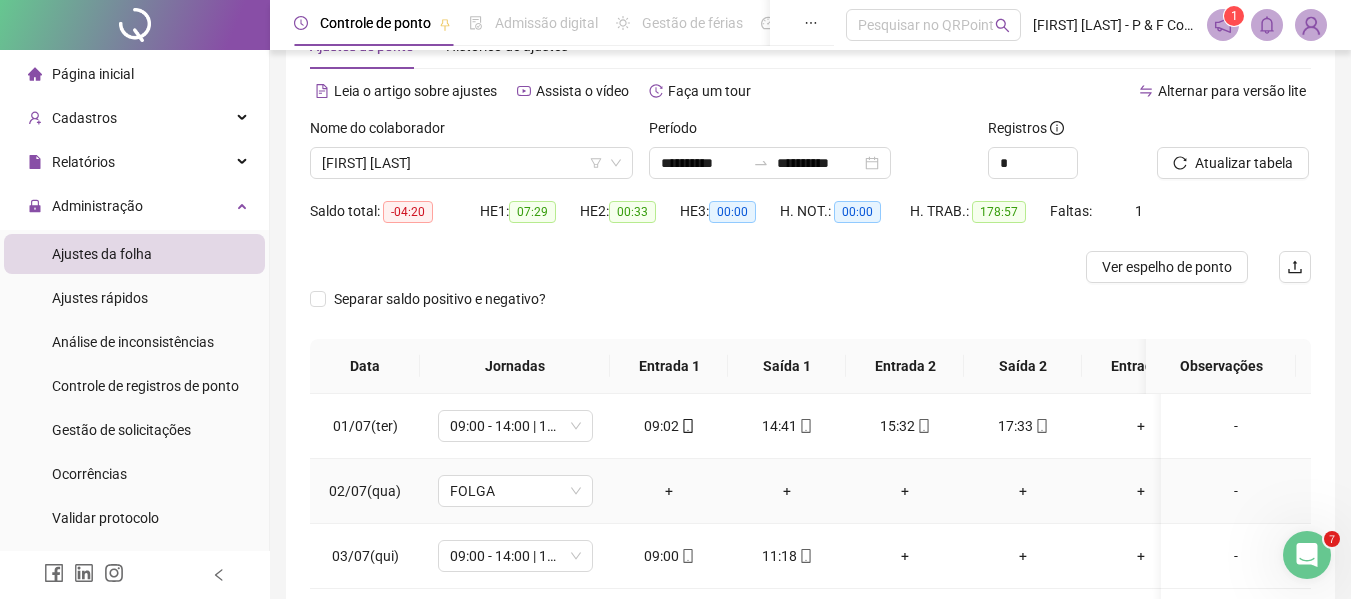 scroll, scrollTop: 133, scrollLeft: 0, axis: vertical 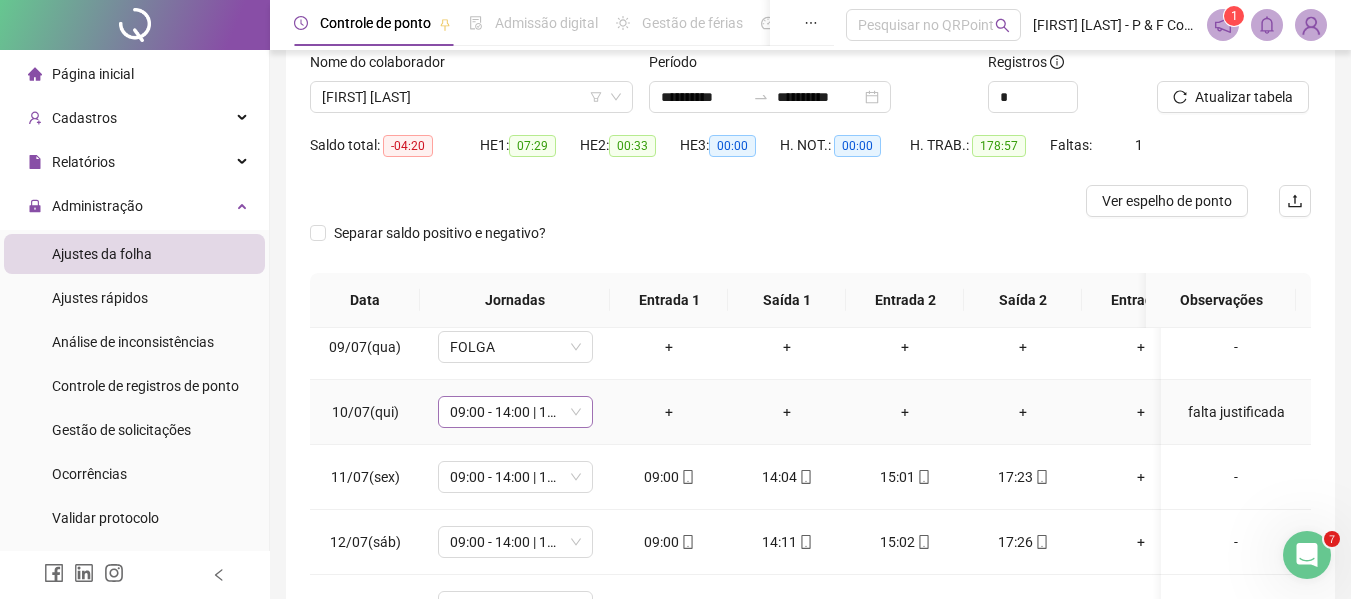 click on "09:00 - 14:00 | 15:00 - 17:20" at bounding box center (515, 412) 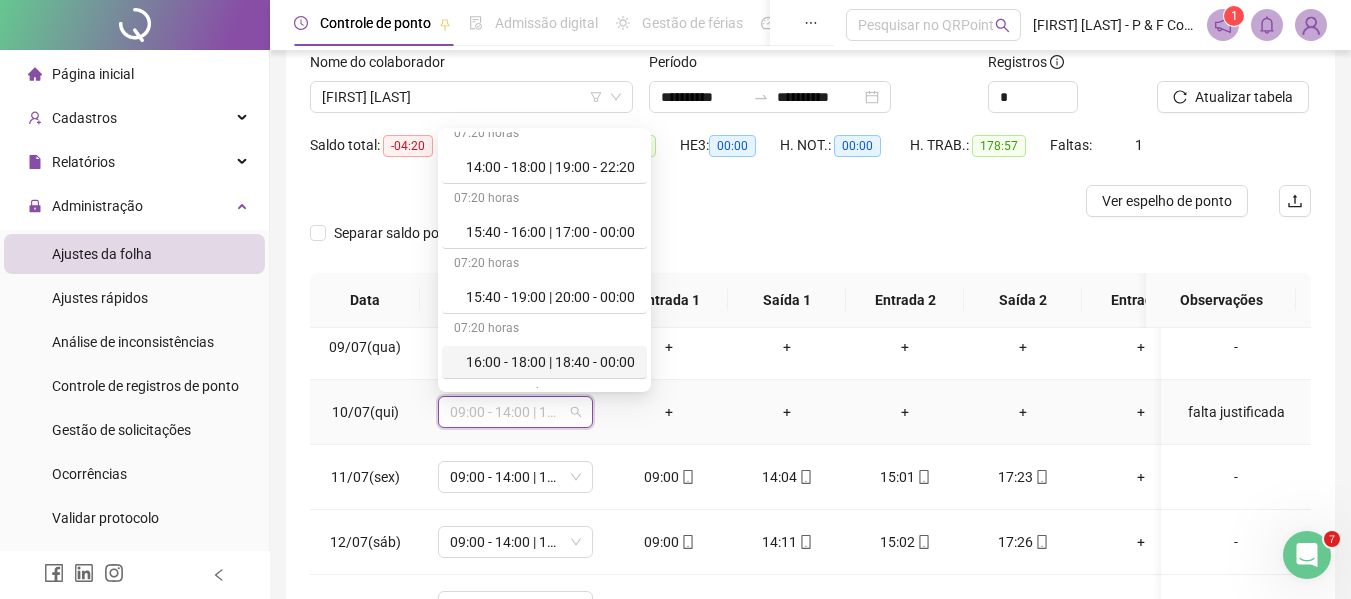 scroll, scrollTop: 849, scrollLeft: 0, axis: vertical 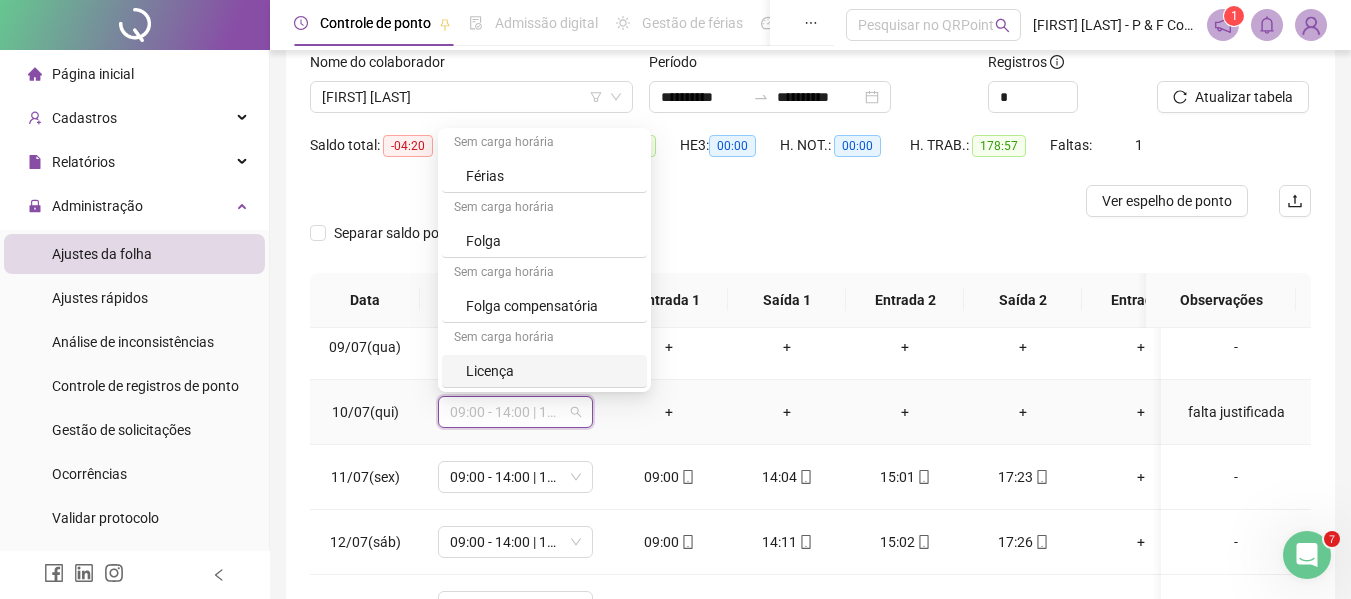 click on "Licença" at bounding box center [550, 371] 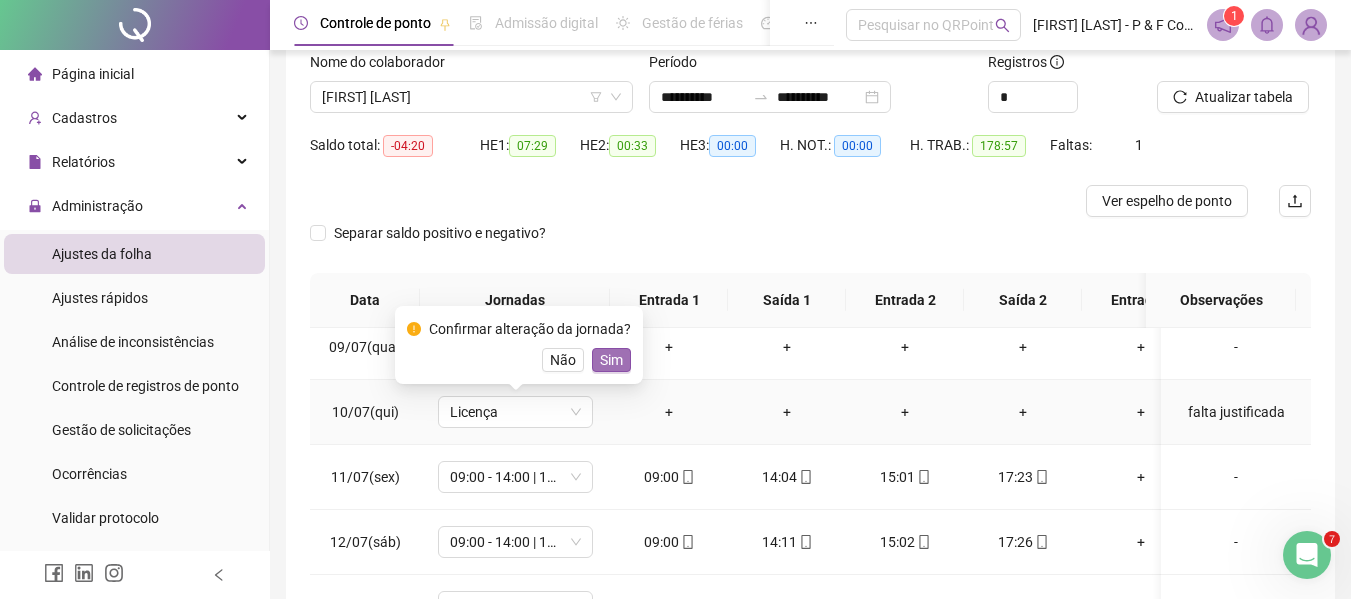 click on "Sim" at bounding box center (611, 360) 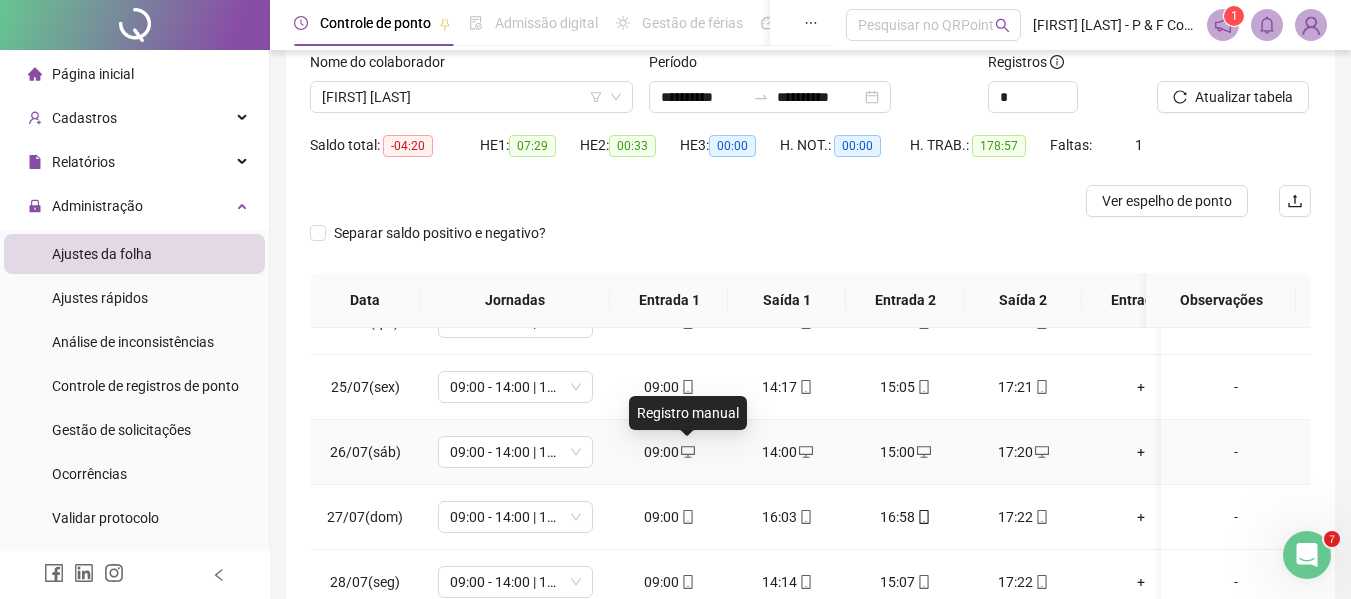 scroll, scrollTop: 1603, scrollLeft: 0, axis: vertical 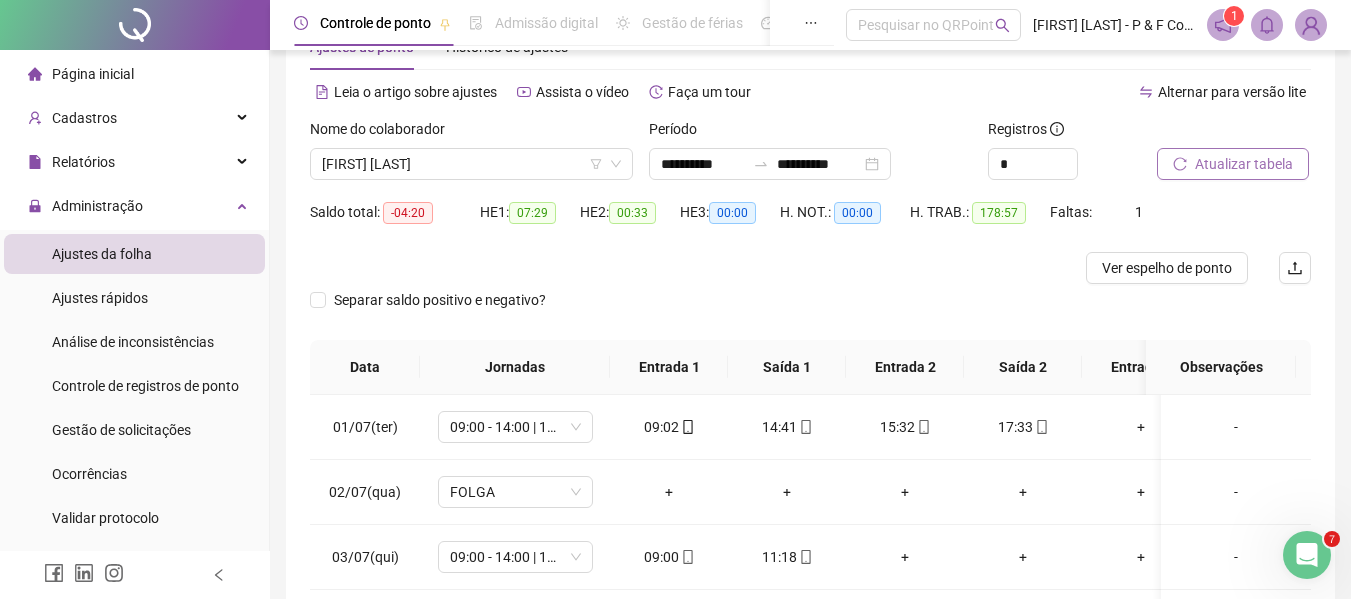 click on "Atualizar tabela" at bounding box center (1244, 164) 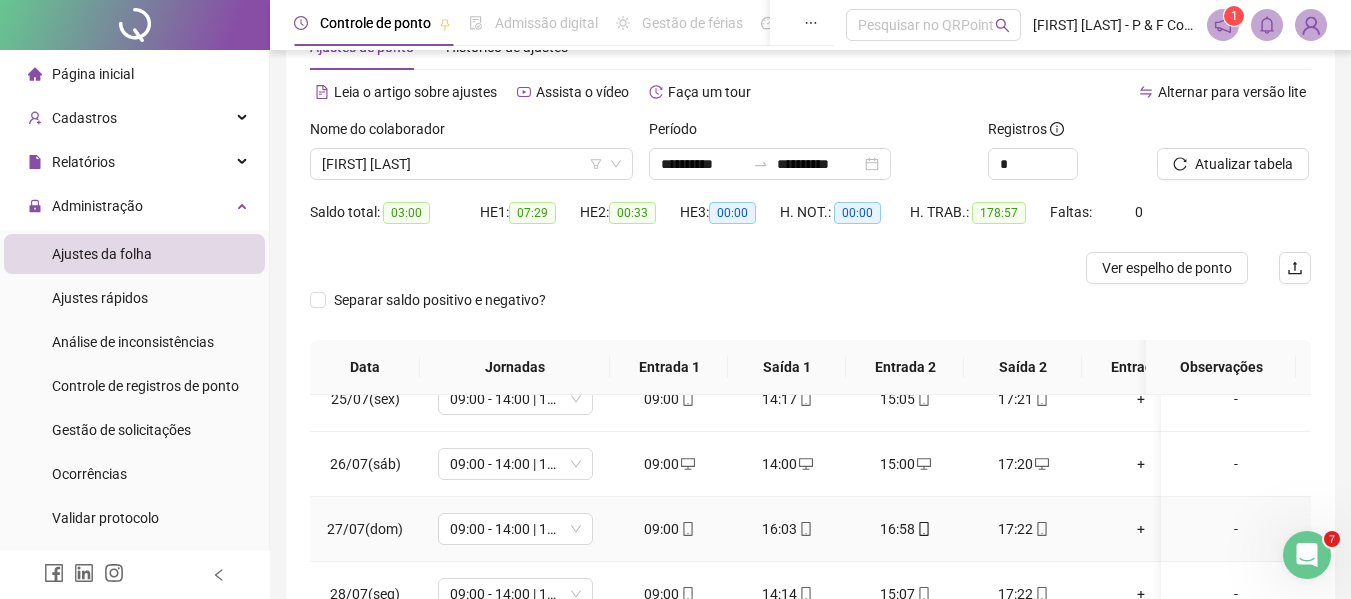 scroll, scrollTop: 1603, scrollLeft: 0, axis: vertical 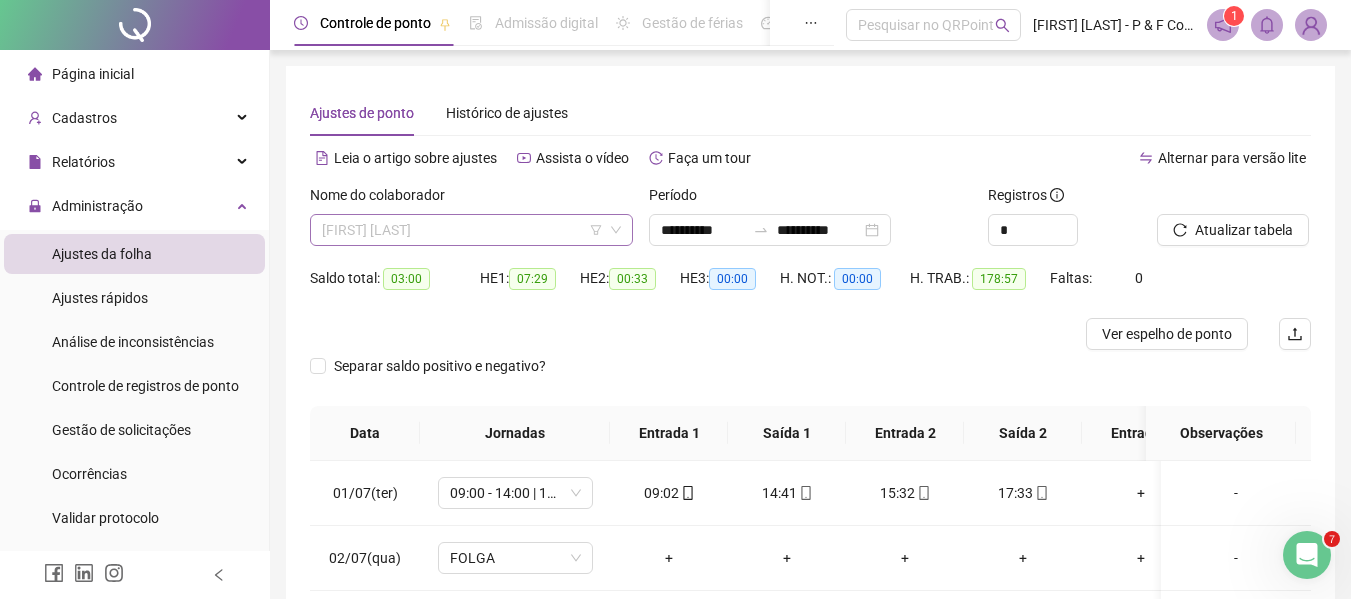 click on "[FIRST] [LAST]" at bounding box center (471, 230) 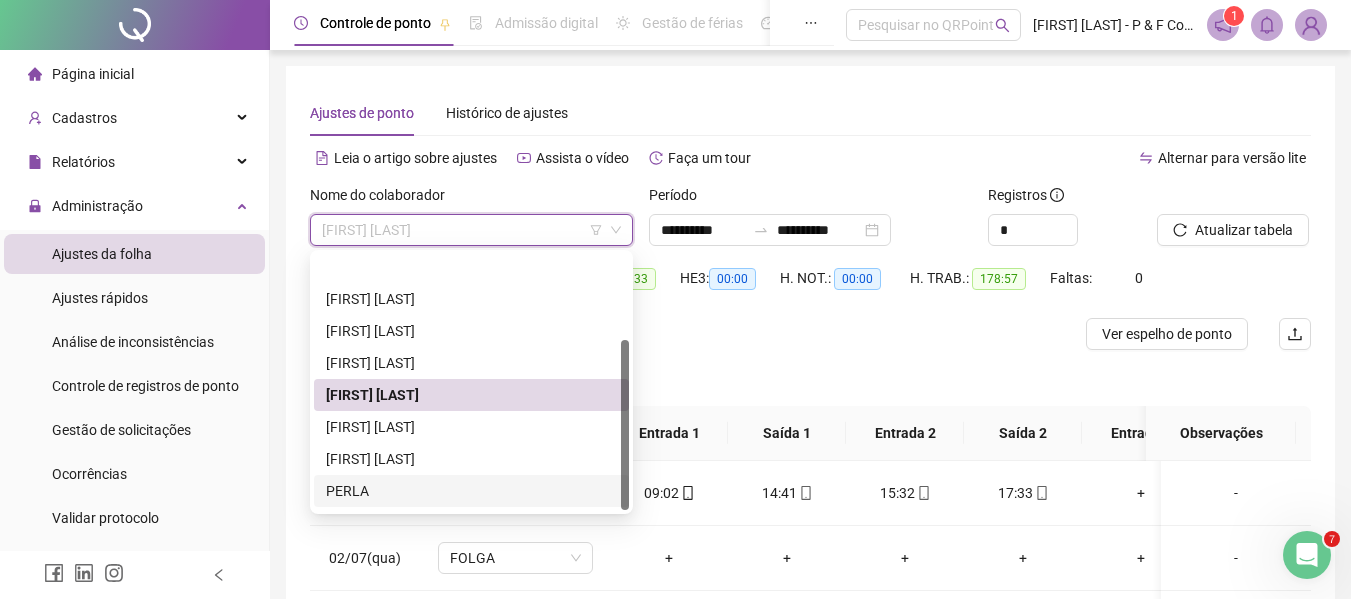 scroll, scrollTop: 128, scrollLeft: 0, axis: vertical 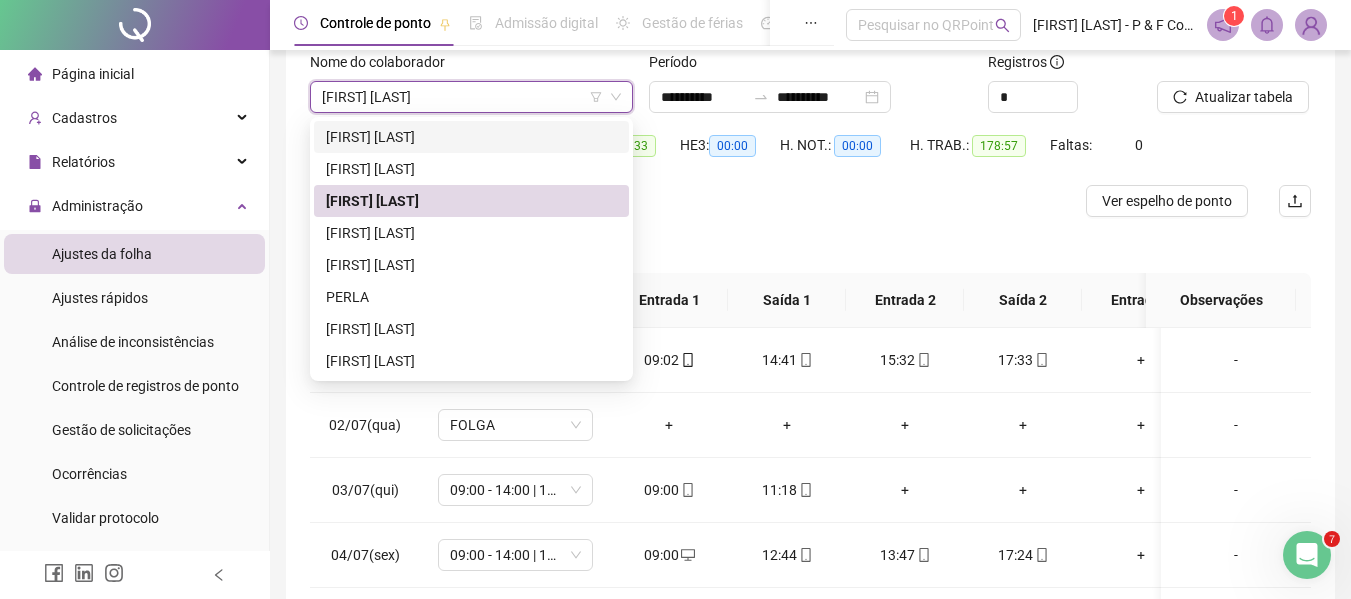click on "Nome do colaborador" at bounding box center [471, 66] 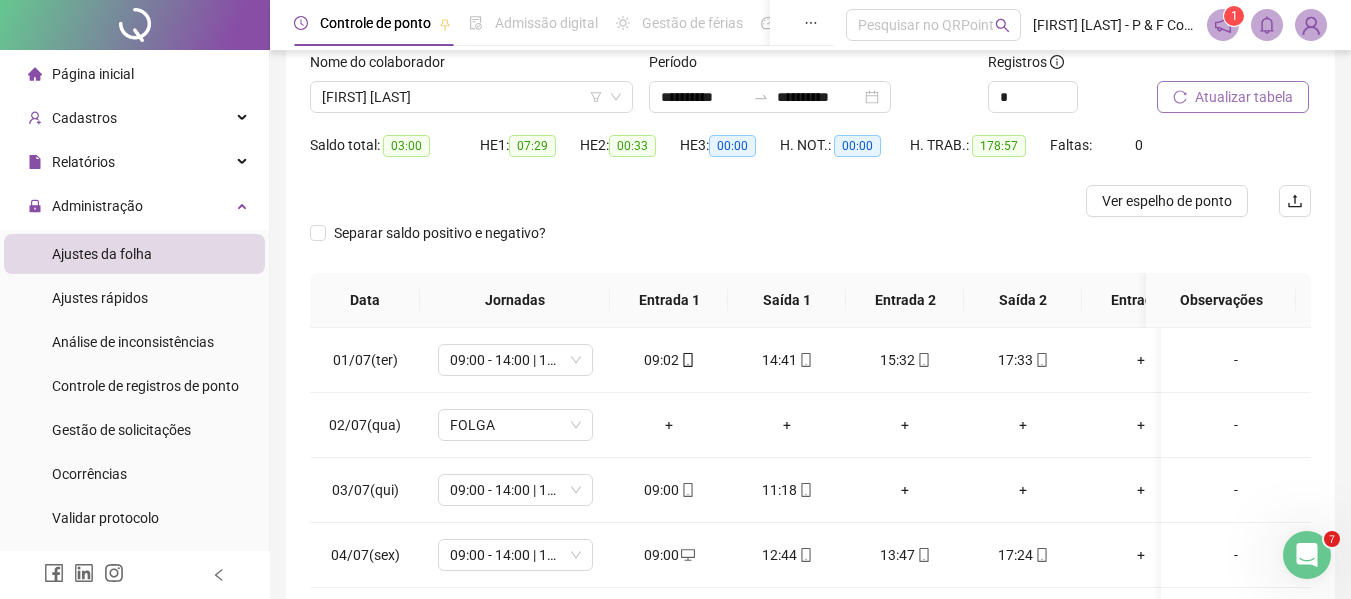 click on "Atualizar tabela" at bounding box center (1244, 97) 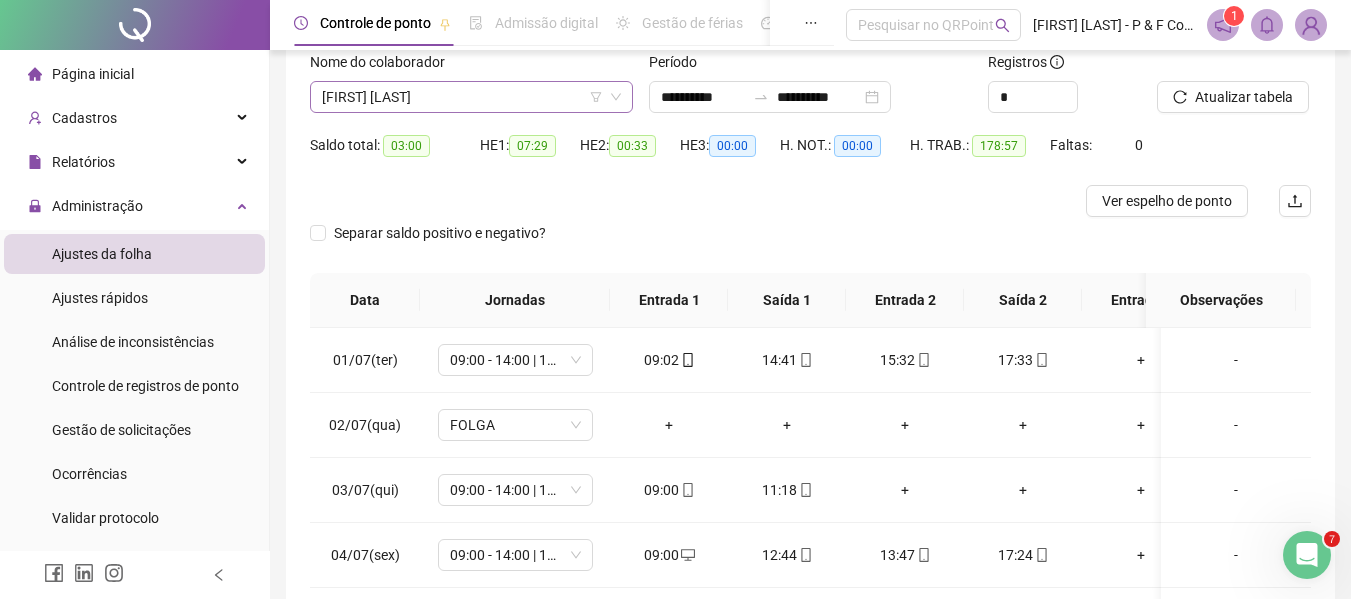 click on "[FIRST] [LAST]" at bounding box center (471, 97) 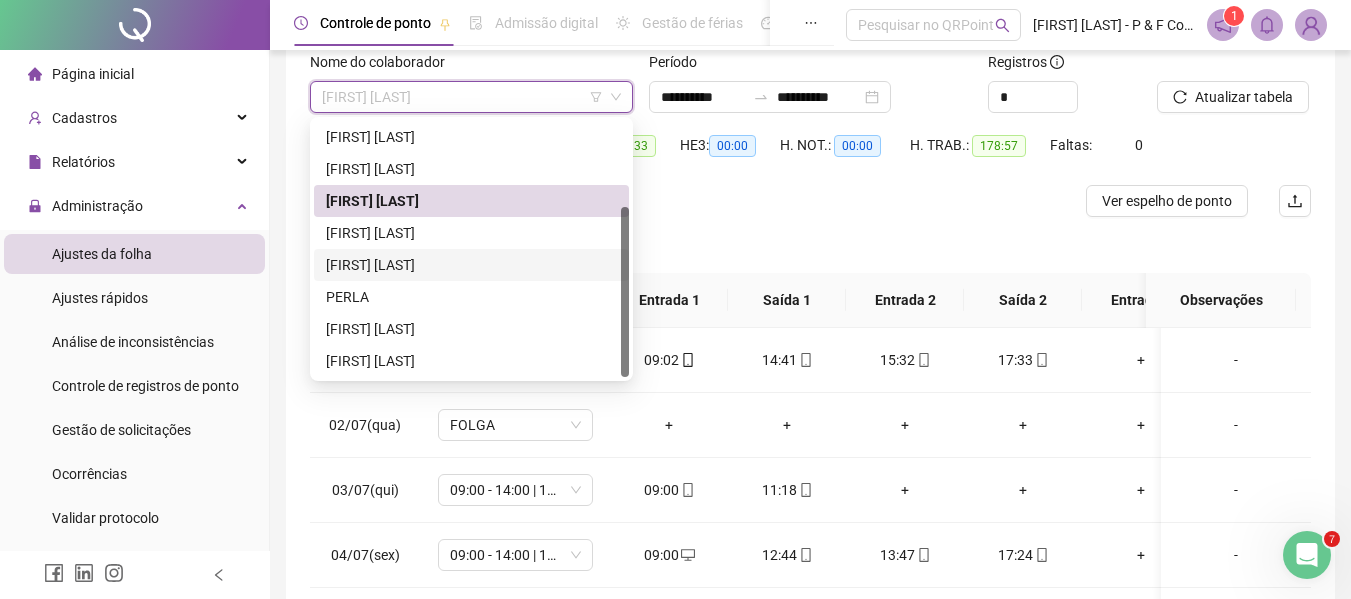 scroll, scrollTop: 200, scrollLeft: 0, axis: vertical 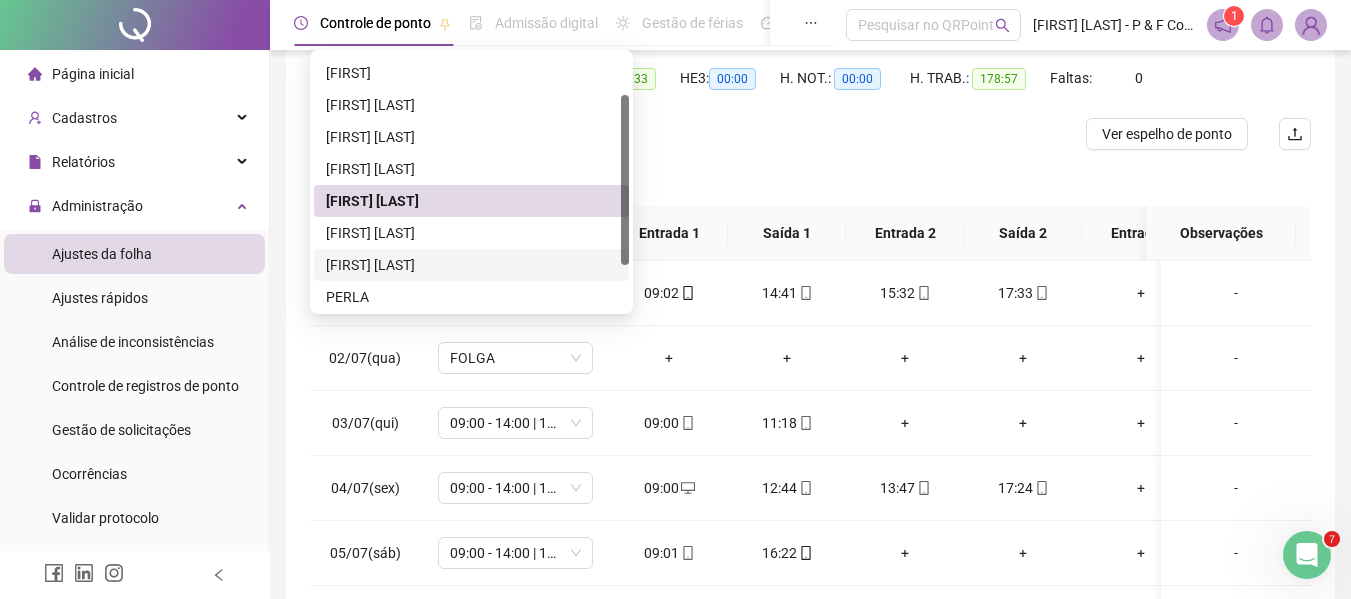 click on "[FIRST] [LAST]" at bounding box center [471, 265] 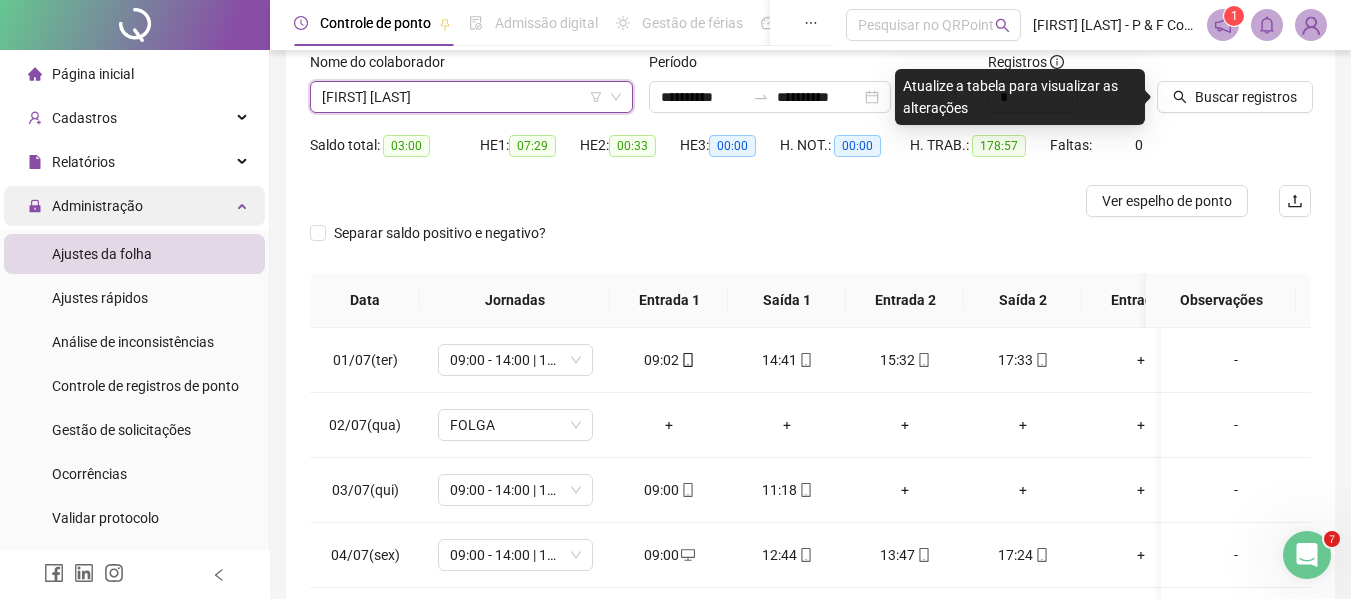 scroll, scrollTop: 0, scrollLeft: 0, axis: both 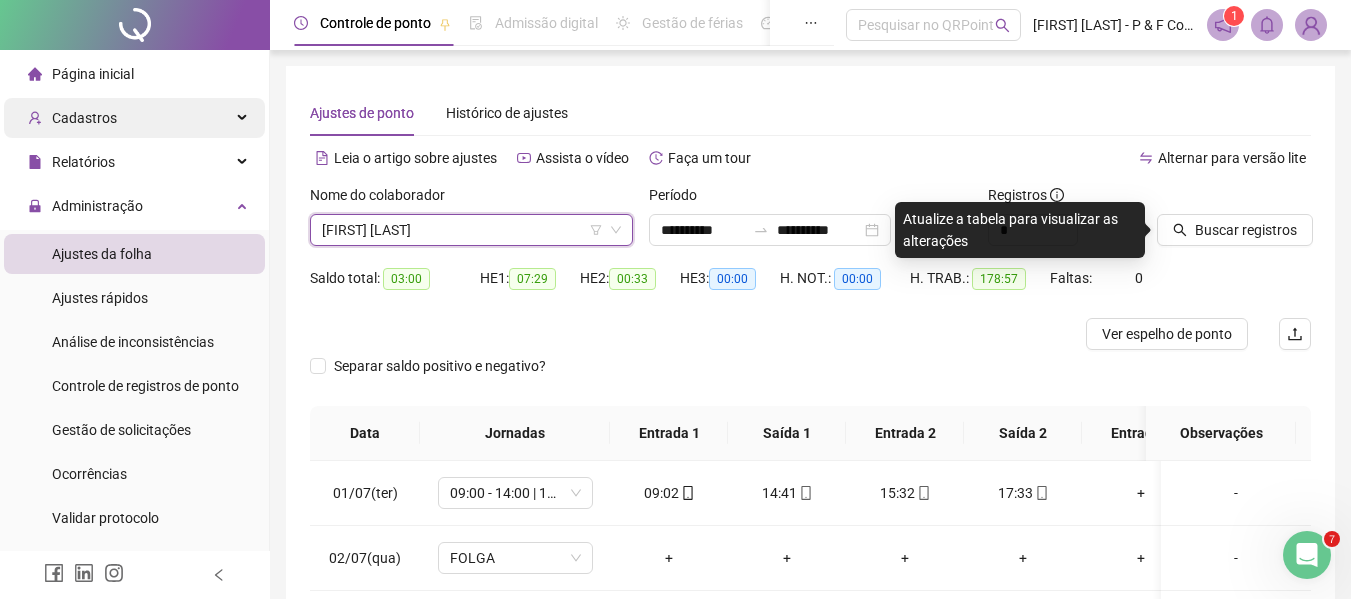click on "Cadastros" at bounding box center [84, 118] 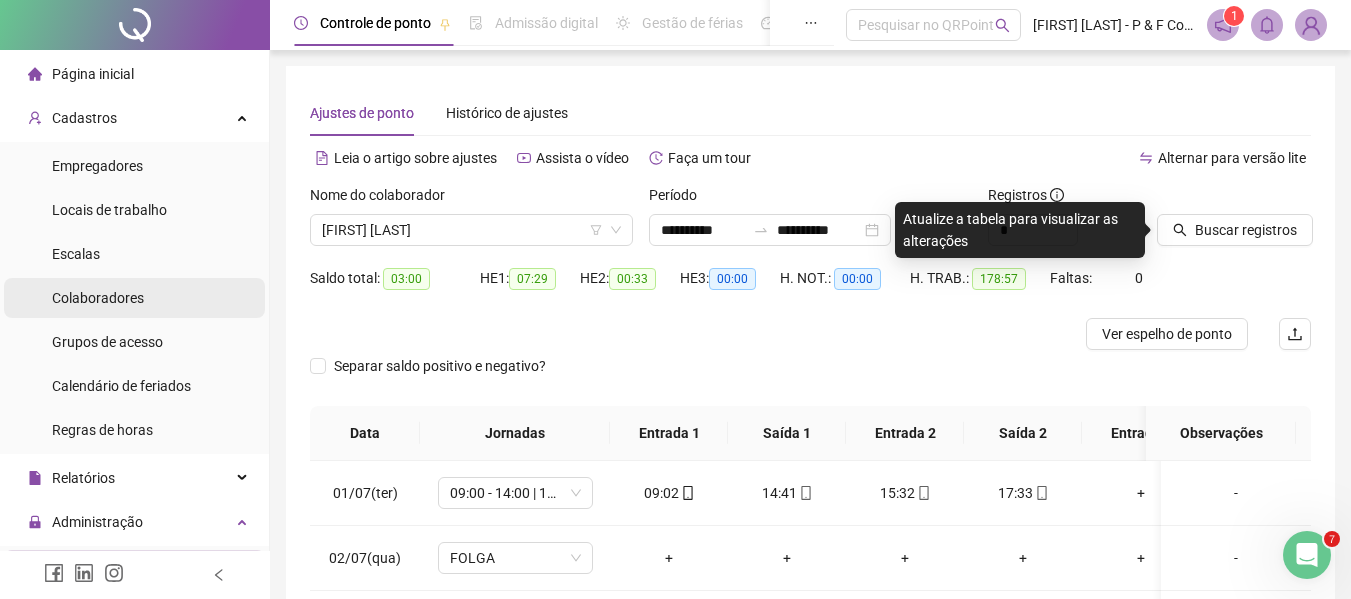 click on "Colaboradores" at bounding box center (98, 298) 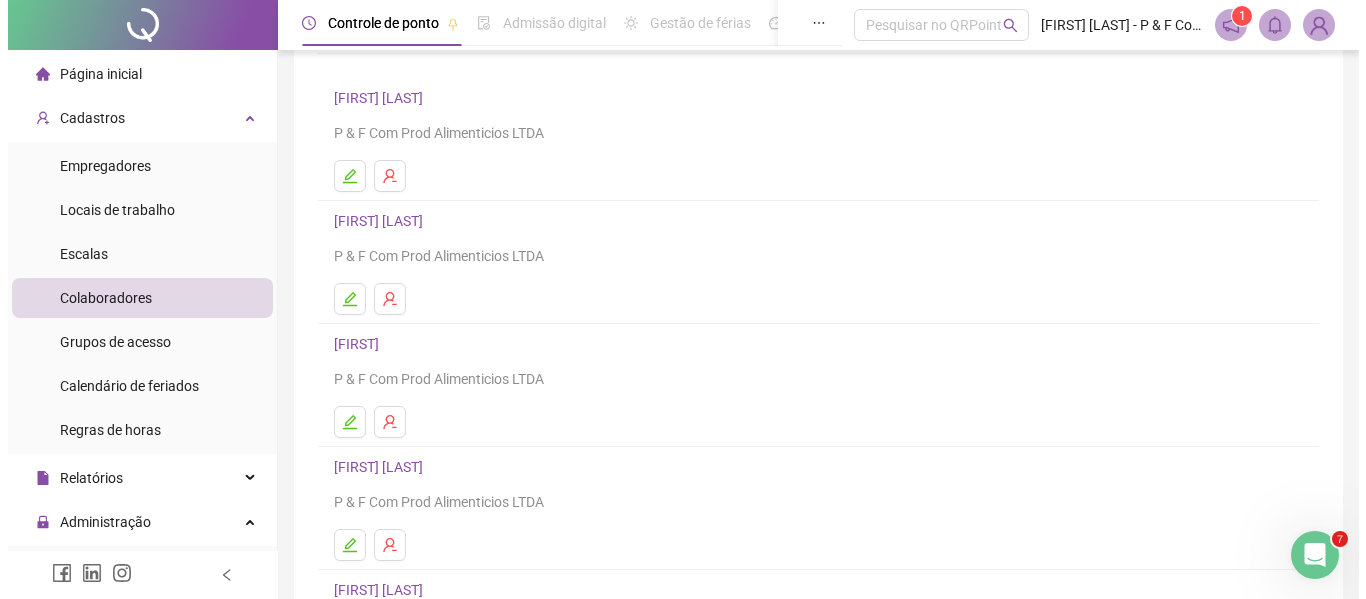 scroll, scrollTop: 267, scrollLeft: 0, axis: vertical 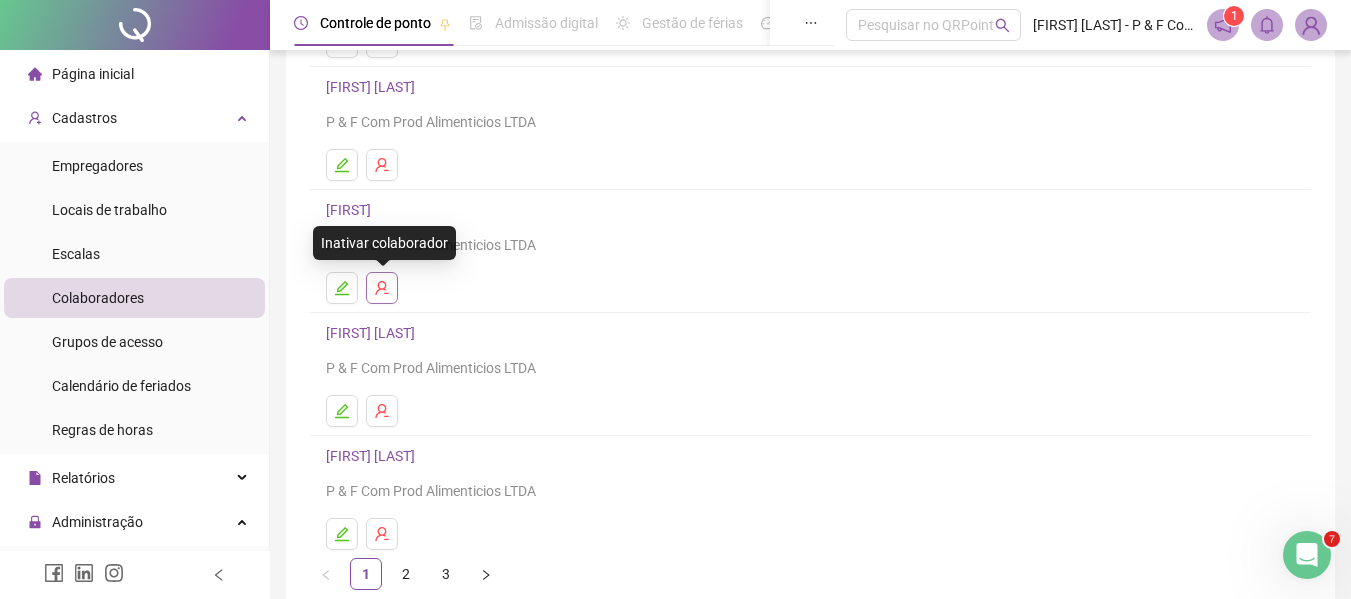 click 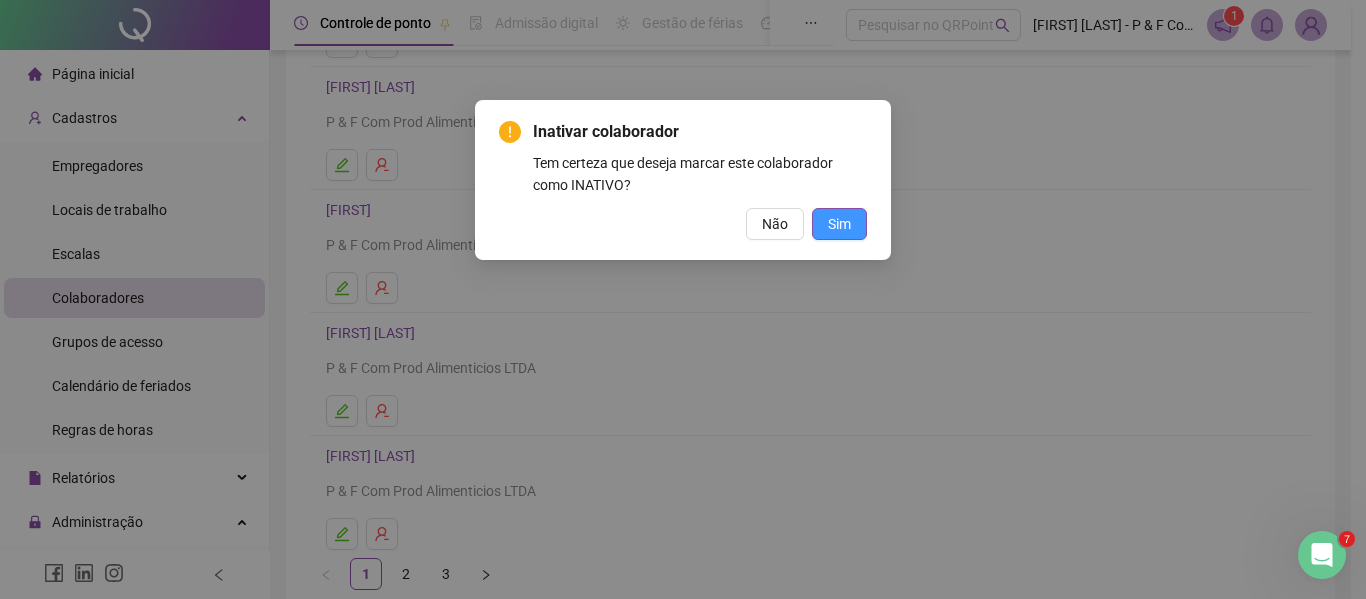 click on "Sim" at bounding box center (839, 224) 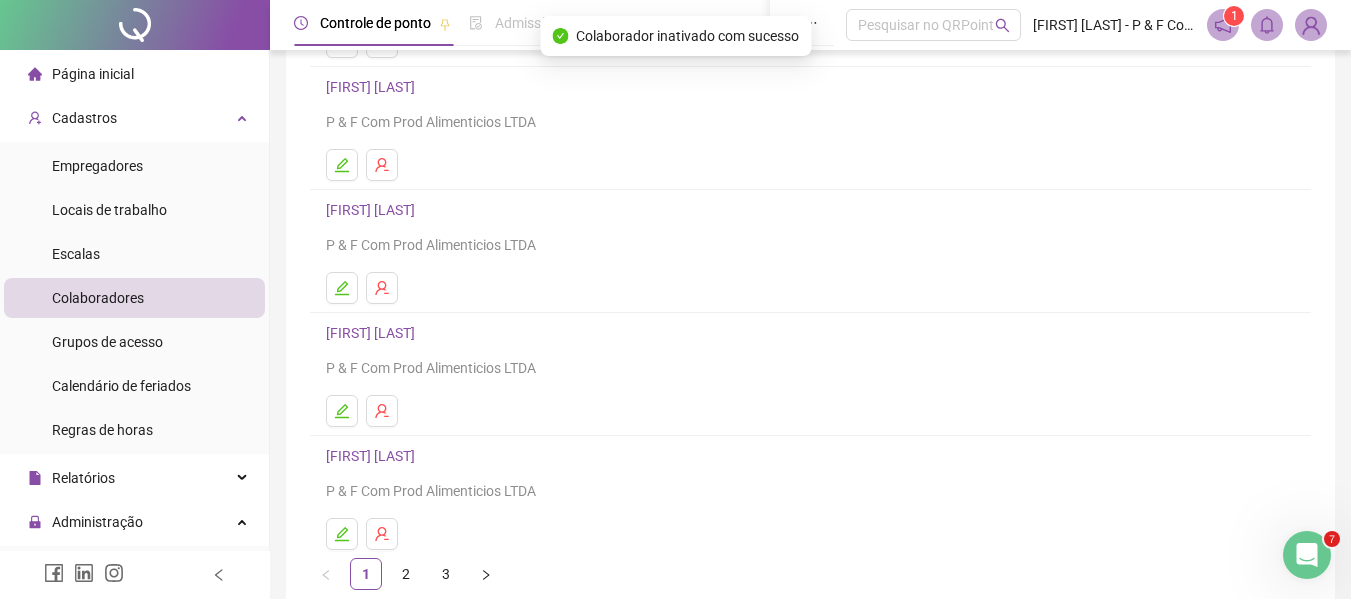 scroll, scrollTop: 333, scrollLeft: 0, axis: vertical 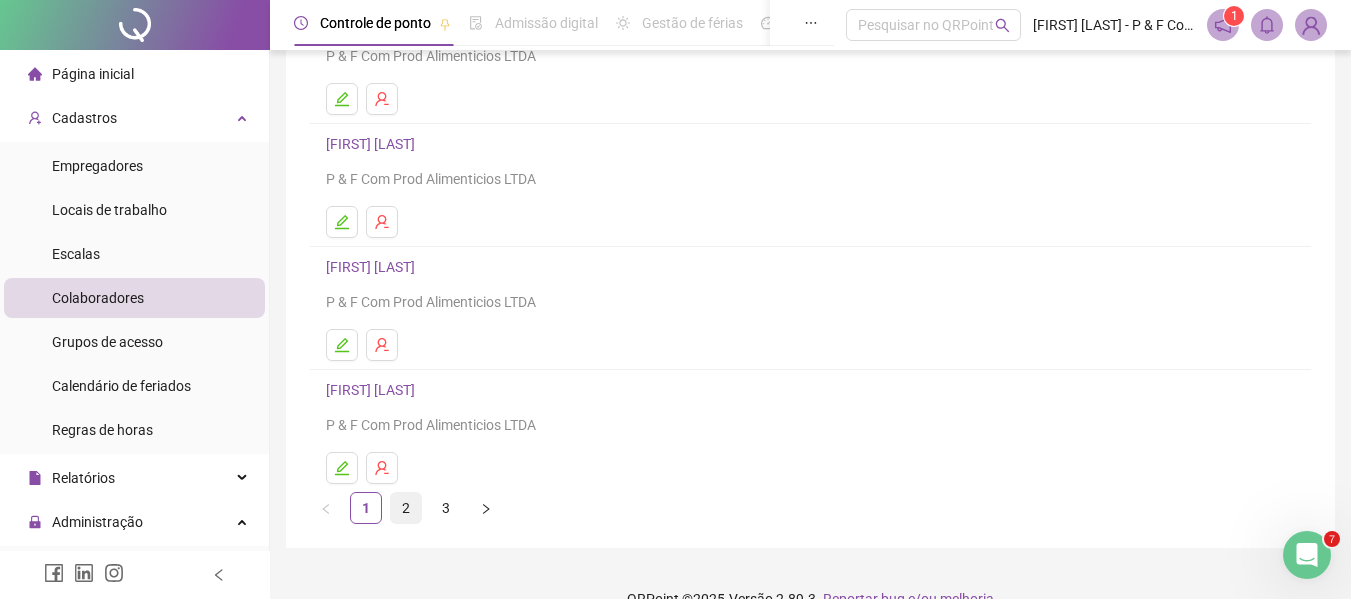 click on "2" at bounding box center [406, 508] 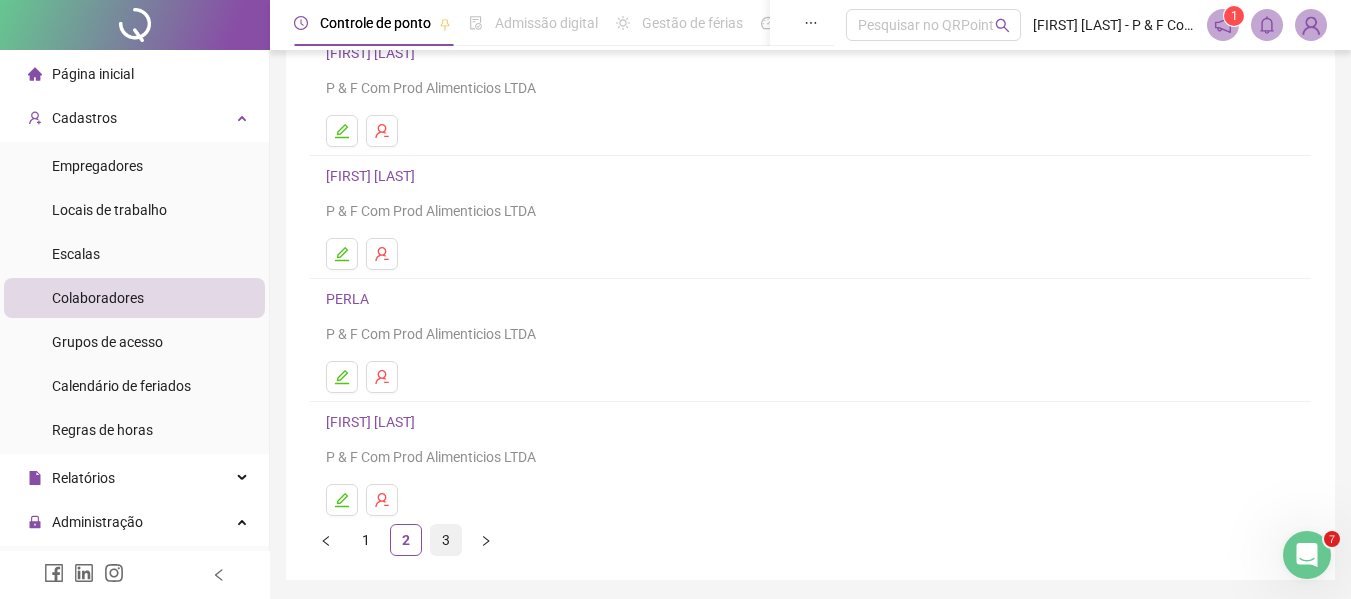scroll, scrollTop: 368, scrollLeft: 0, axis: vertical 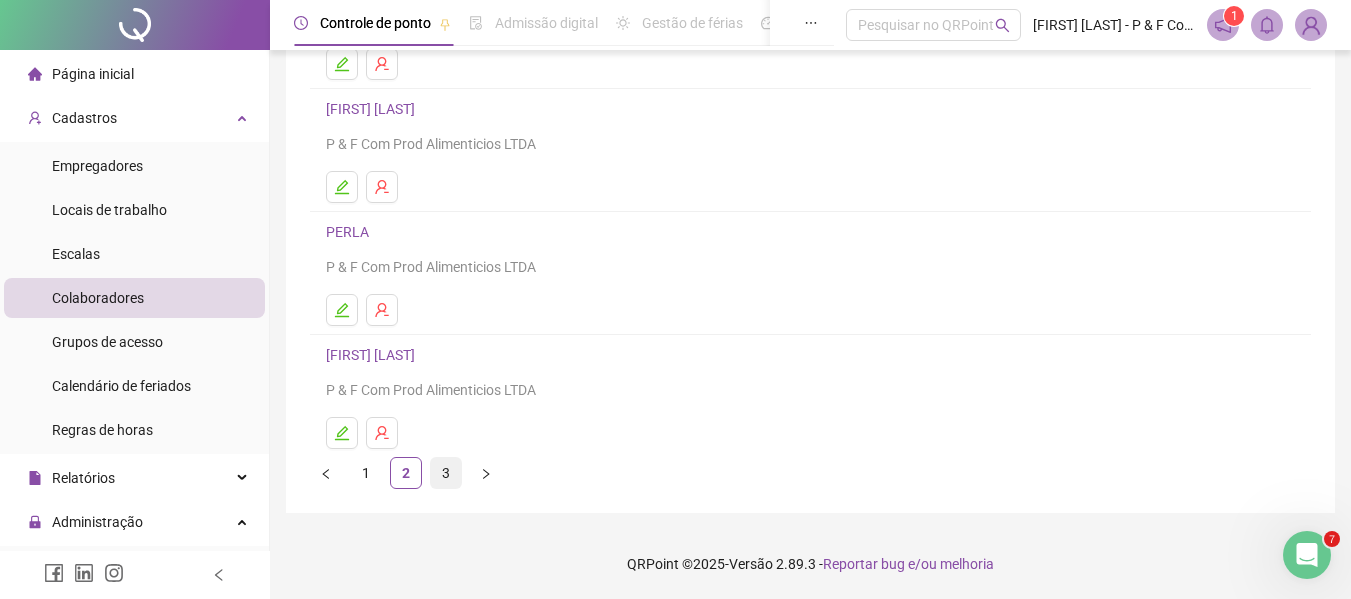 click on "3" at bounding box center [446, 473] 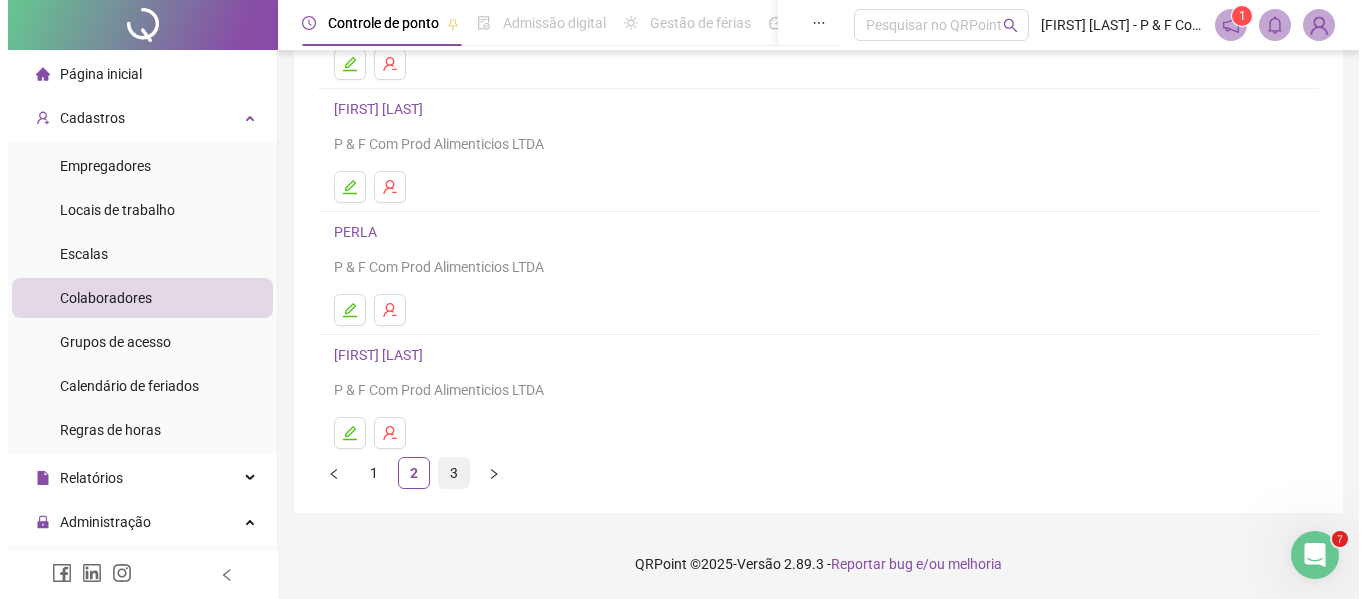scroll, scrollTop: 0, scrollLeft: 0, axis: both 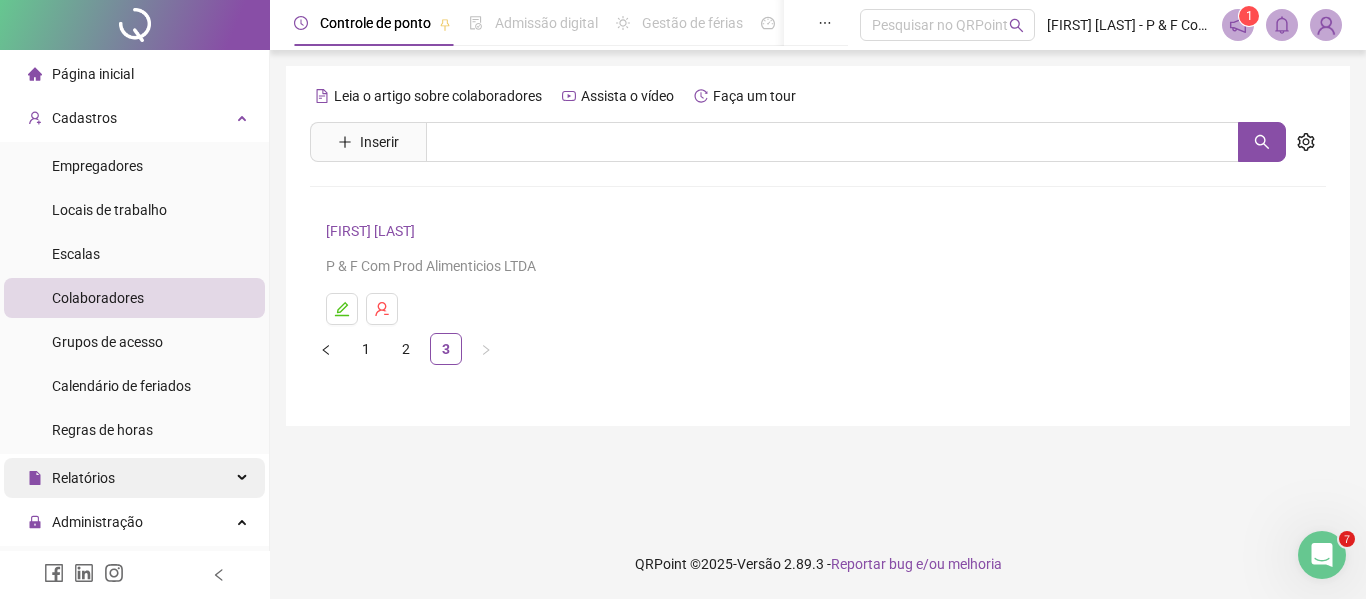 click on "Relatórios" at bounding box center (134, 478) 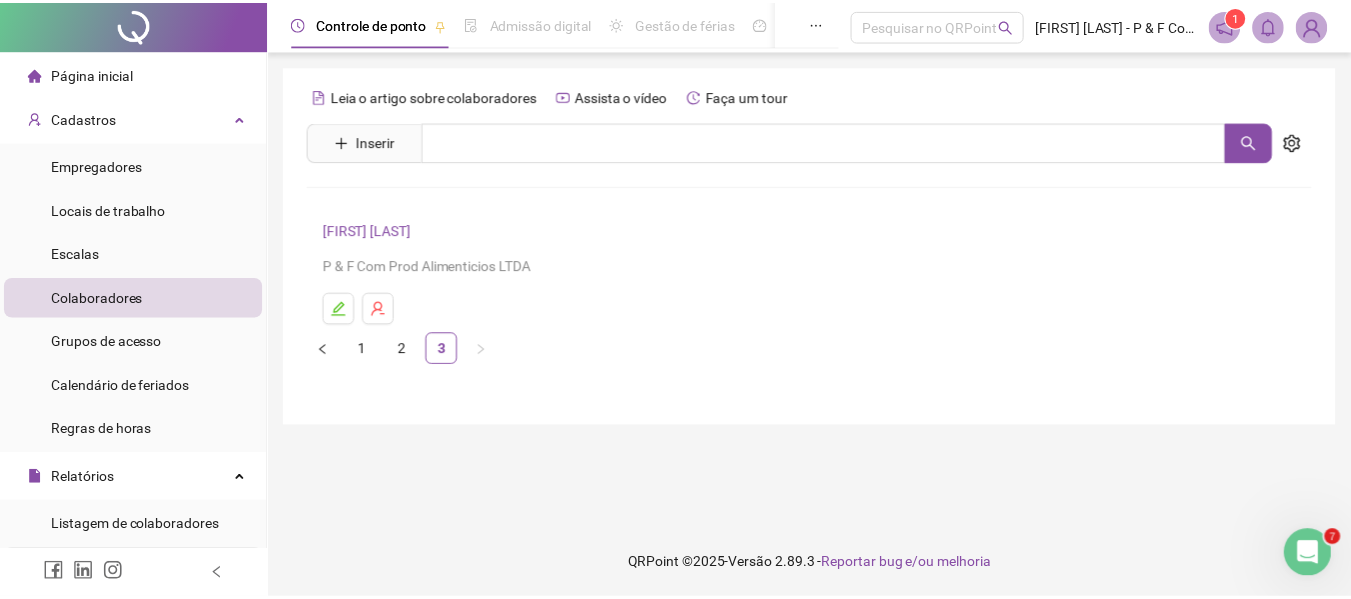 scroll, scrollTop: 67, scrollLeft: 0, axis: vertical 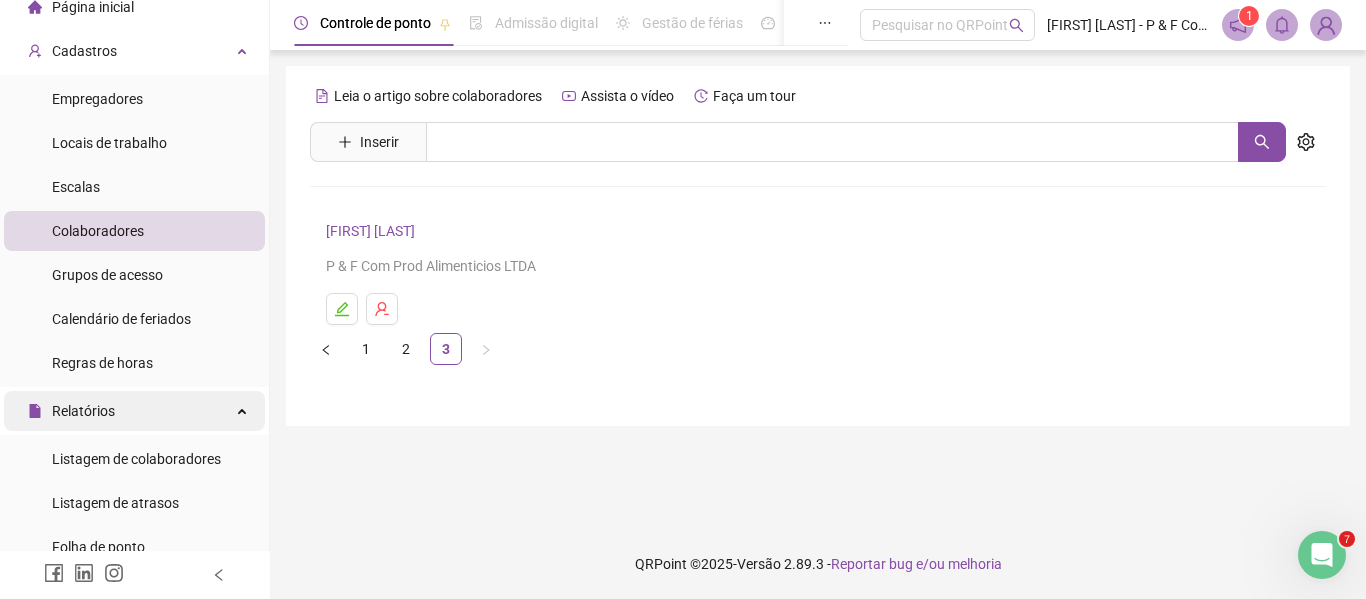 click on "Relatórios" at bounding box center [134, 411] 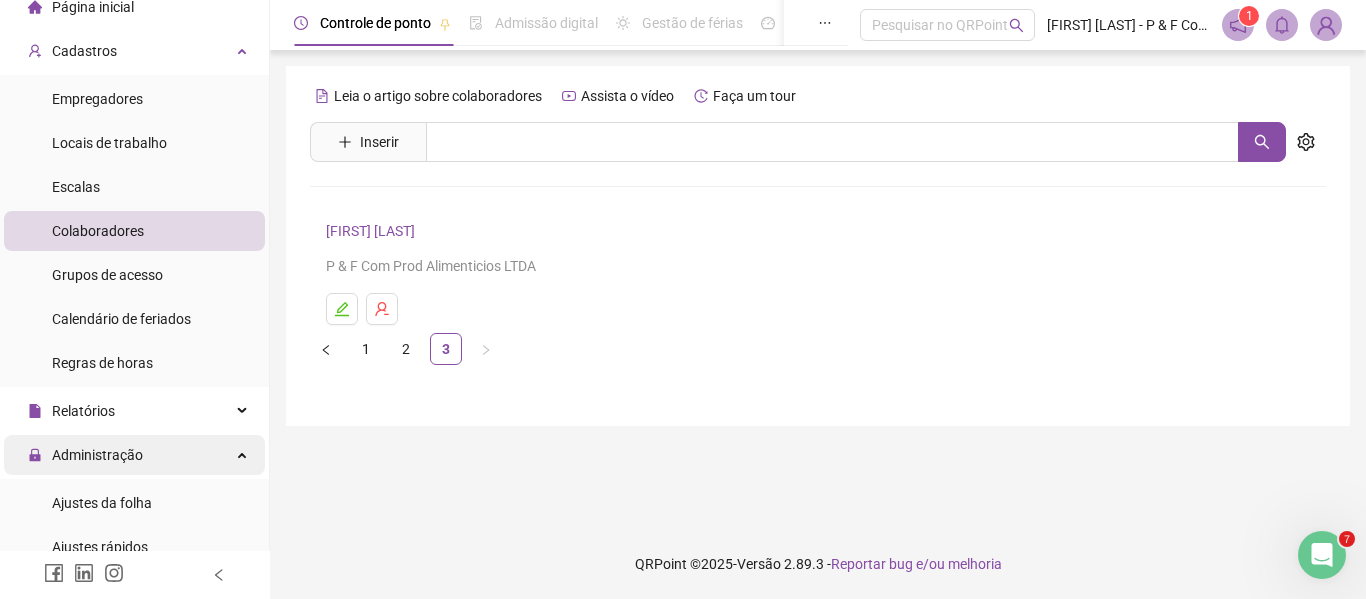 click on "Administração" at bounding box center (97, 455) 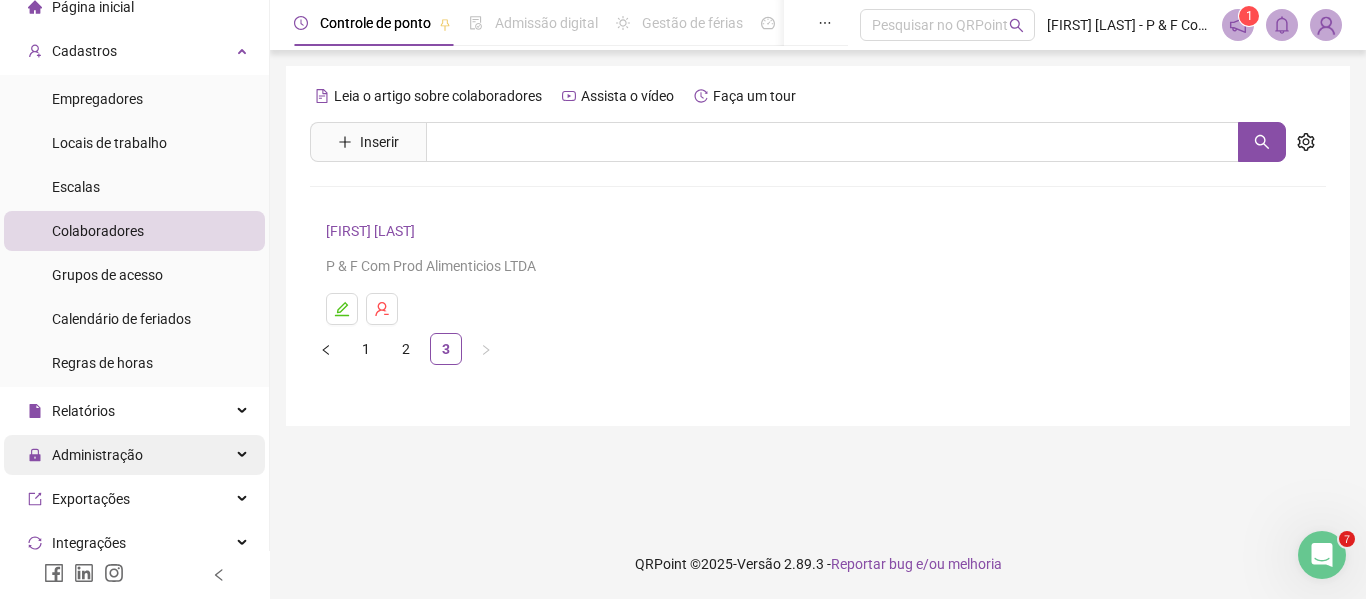 click on "Administração" at bounding box center [85, 455] 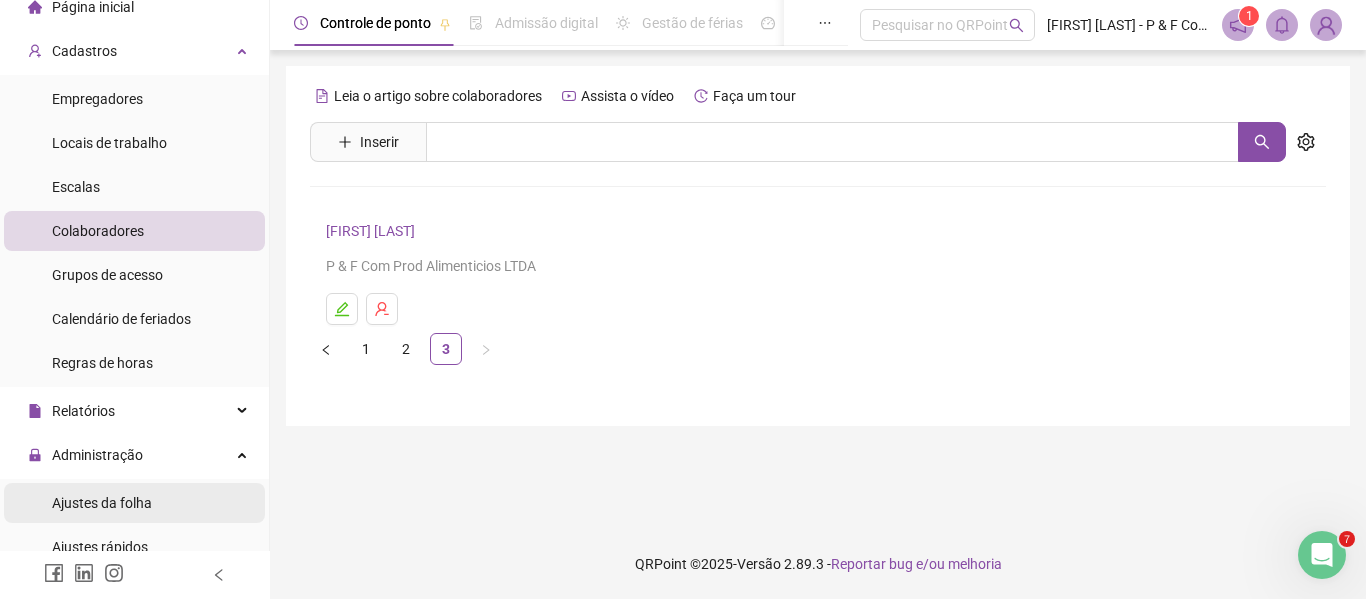 click on "Ajustes da folha" at bounding box center [102, 503] 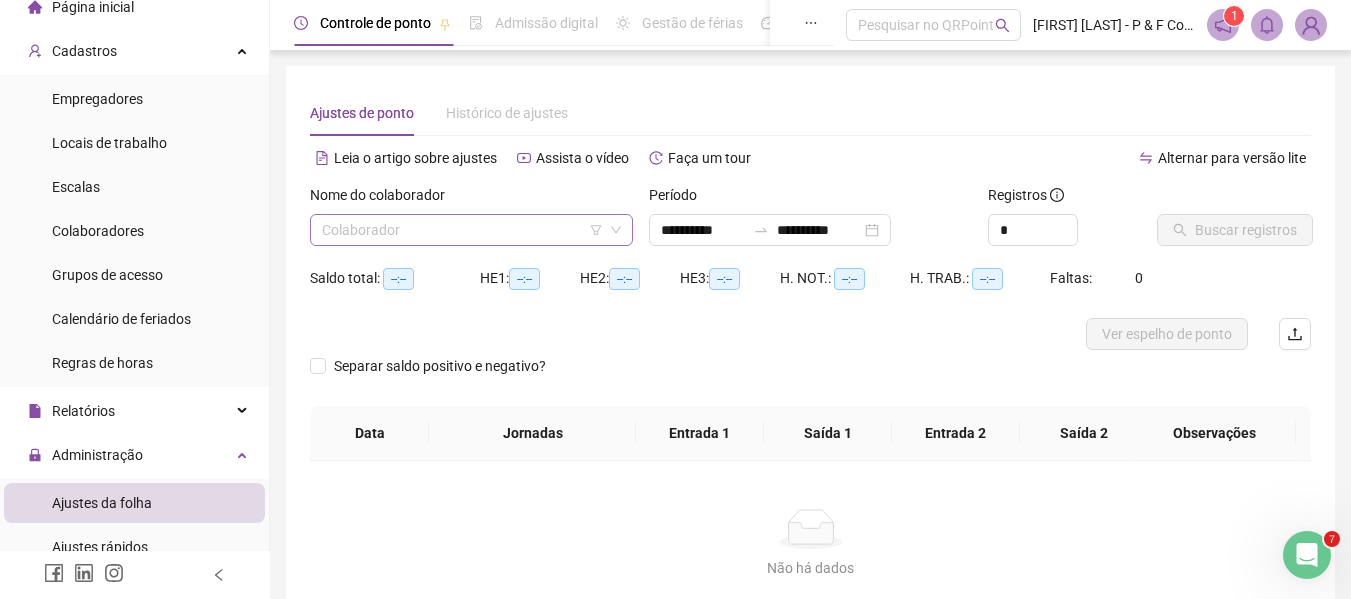 click at bounding box center (462, 230) 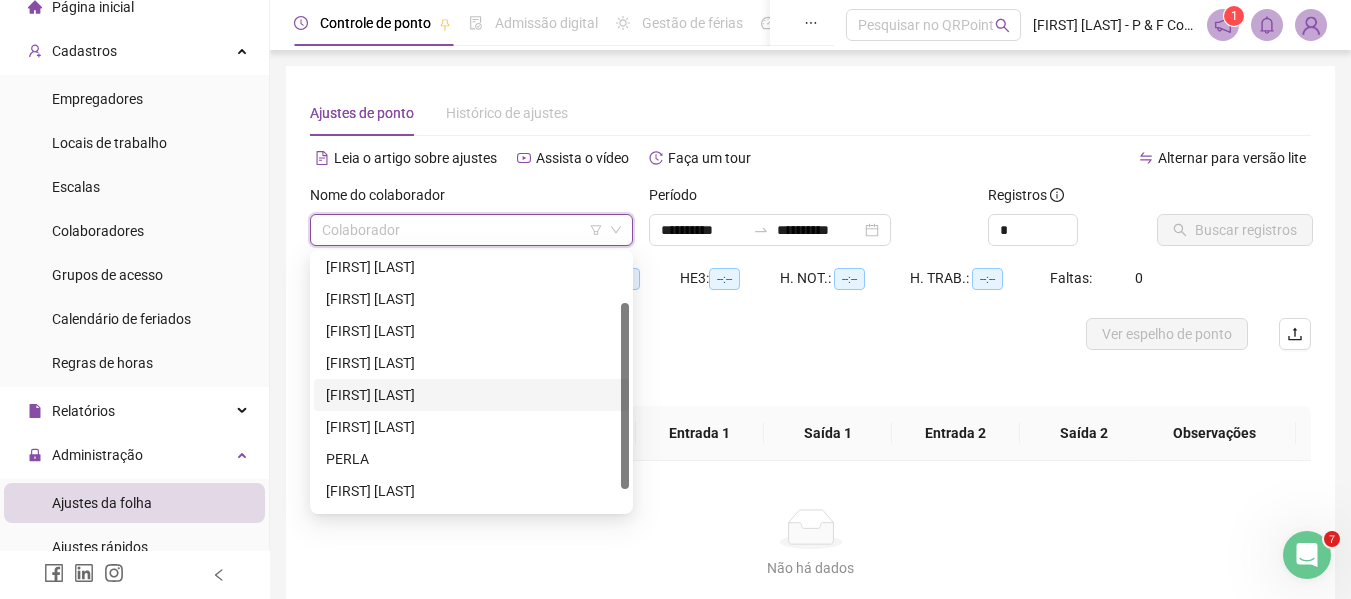 scroll, scrollTop: 96, scrollLeft: 0, axis: vertical 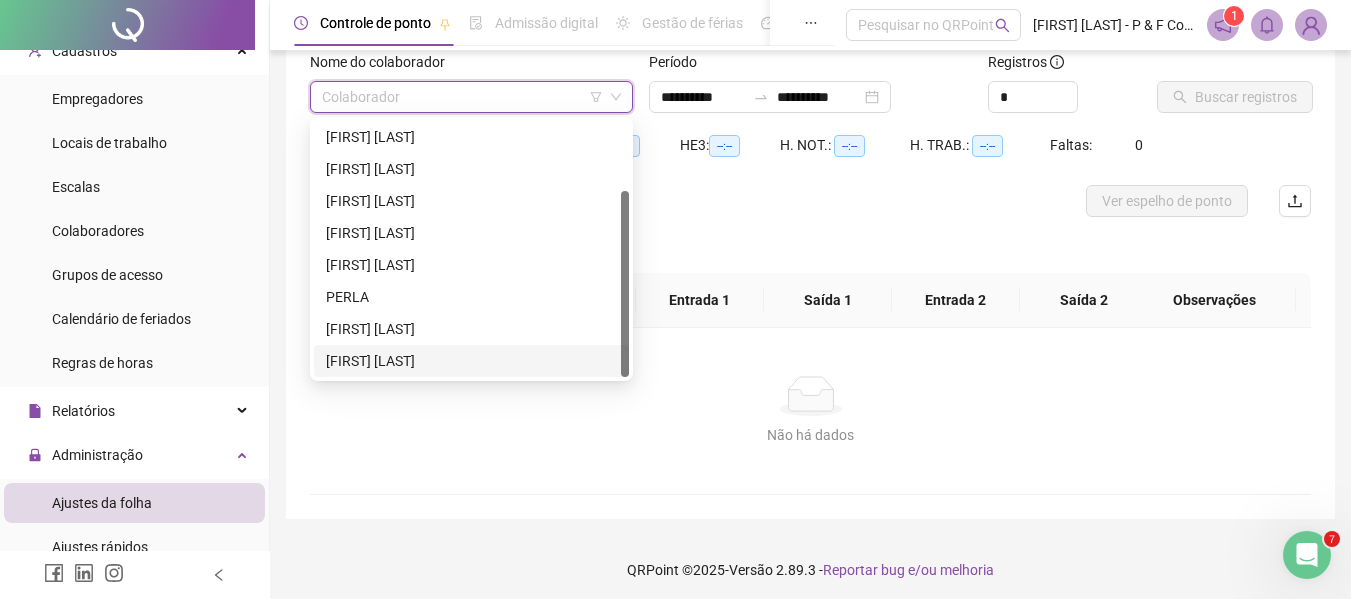 click on "[FIRST] [LAST]" at bounding box center [471, 361] 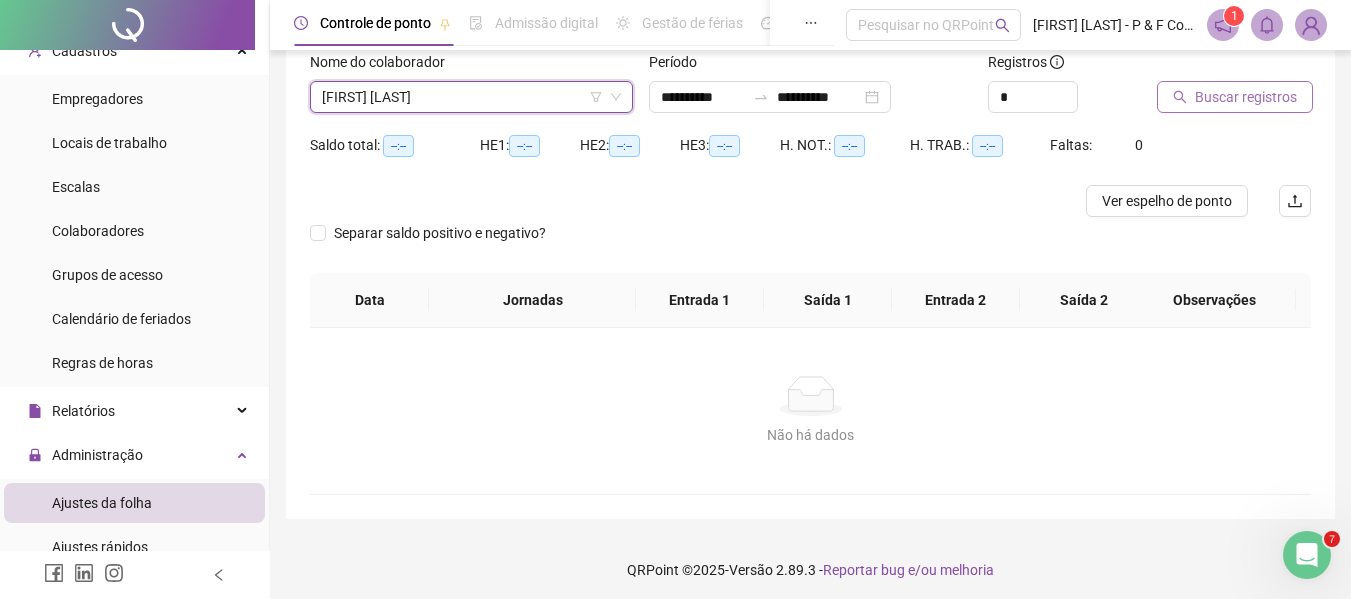 click on "Buscar registros" at bounding box center [1246, 97] 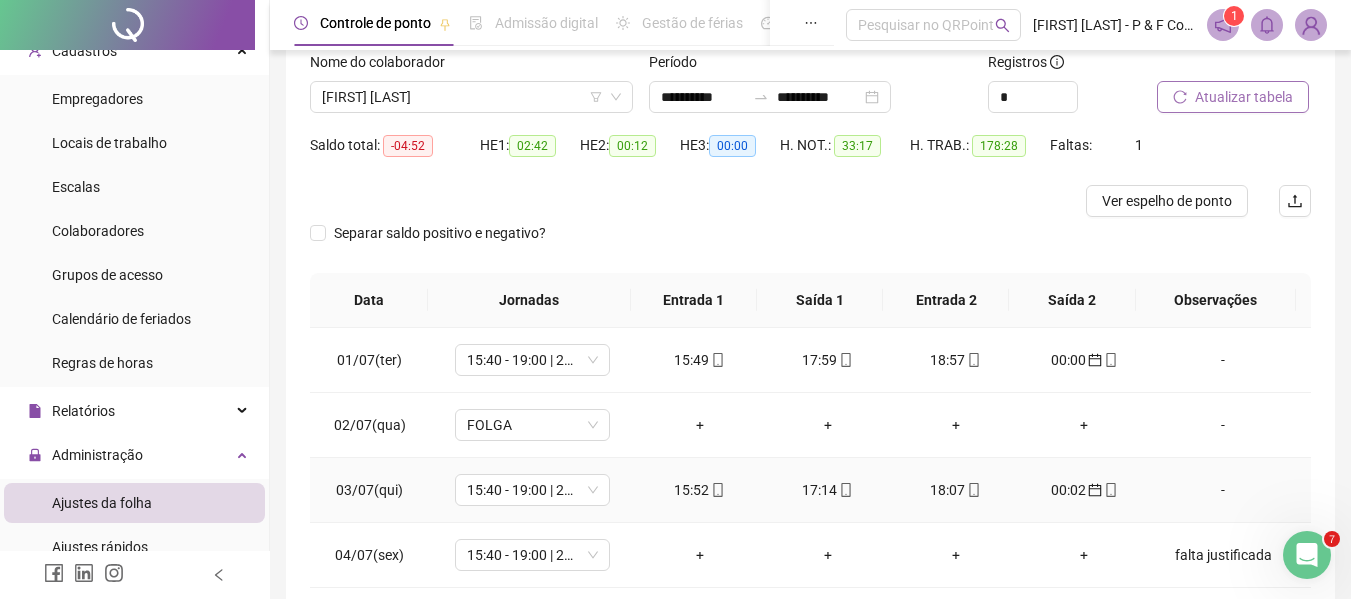 scroll, scrollTop: 67, scrollLeft: 0, axis: vertical 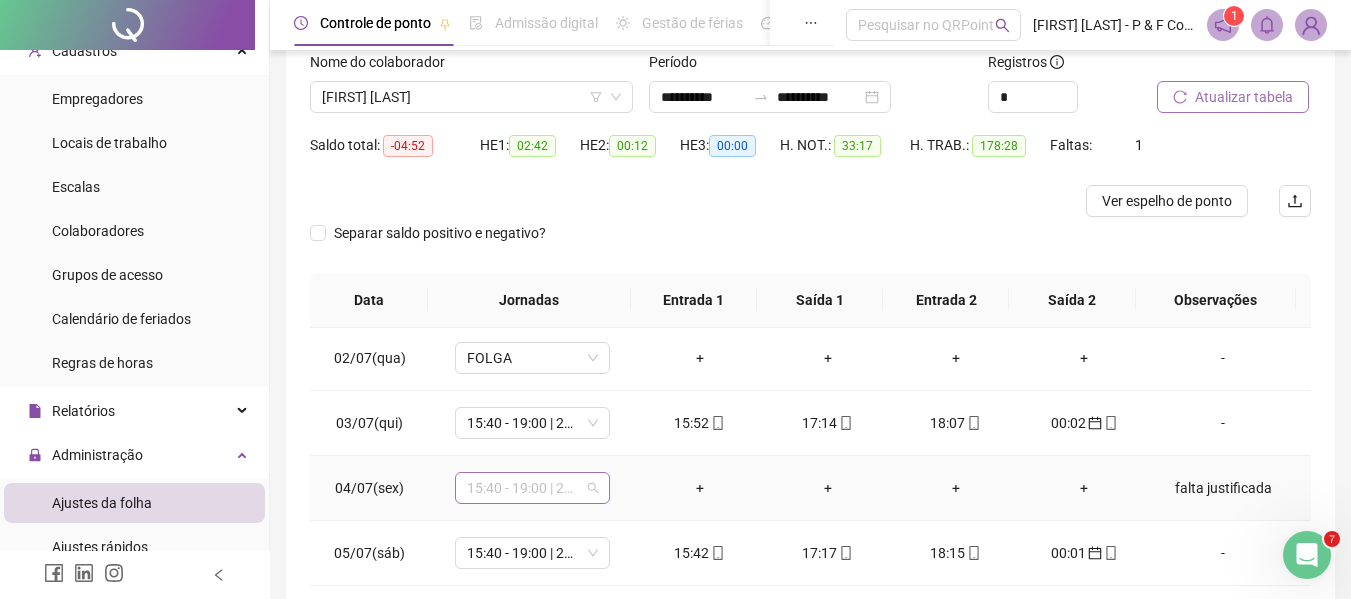 click on "15:40 - 19:00 | 20:00 - 00:00" at bounding box center [532, 488] 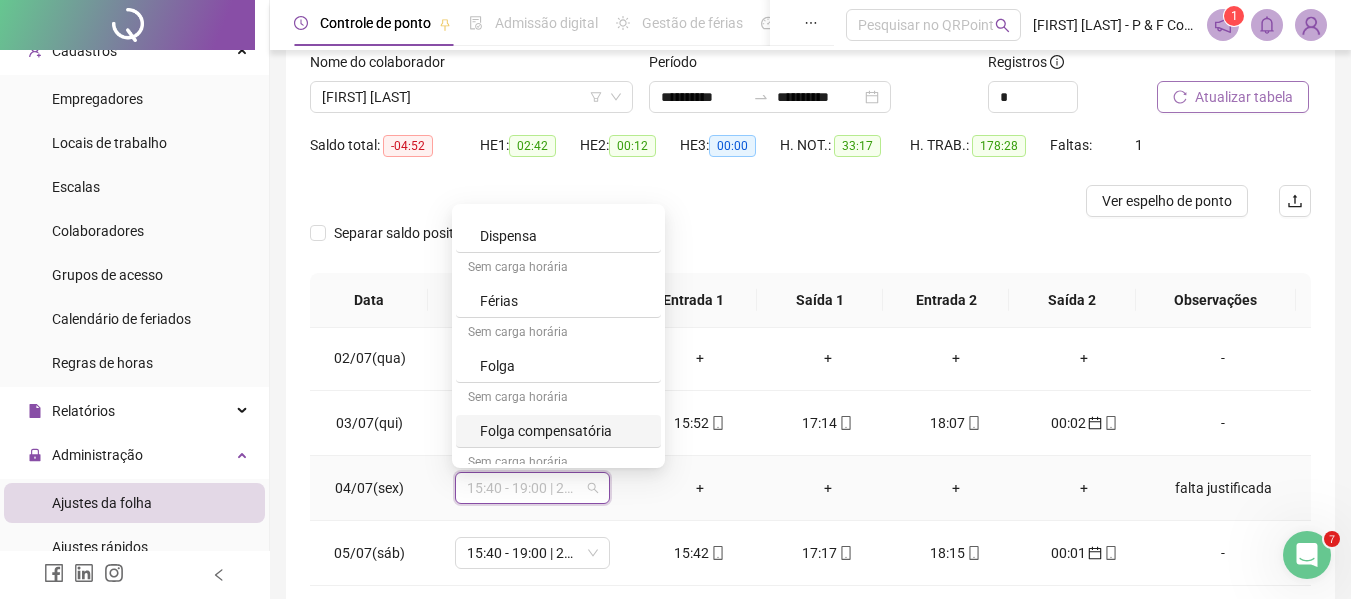 scroll, scrollTop: 849, scrollLeft: 0, axis: vertical 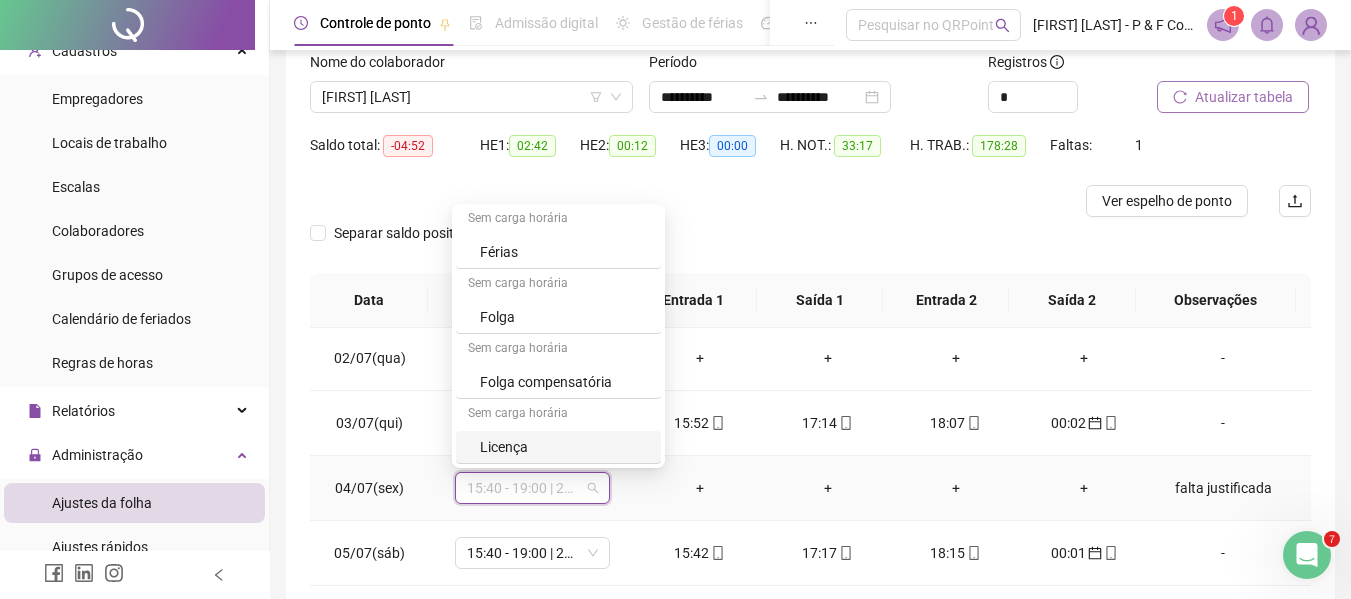 click on "Licença" at bounding box center [564, 447] 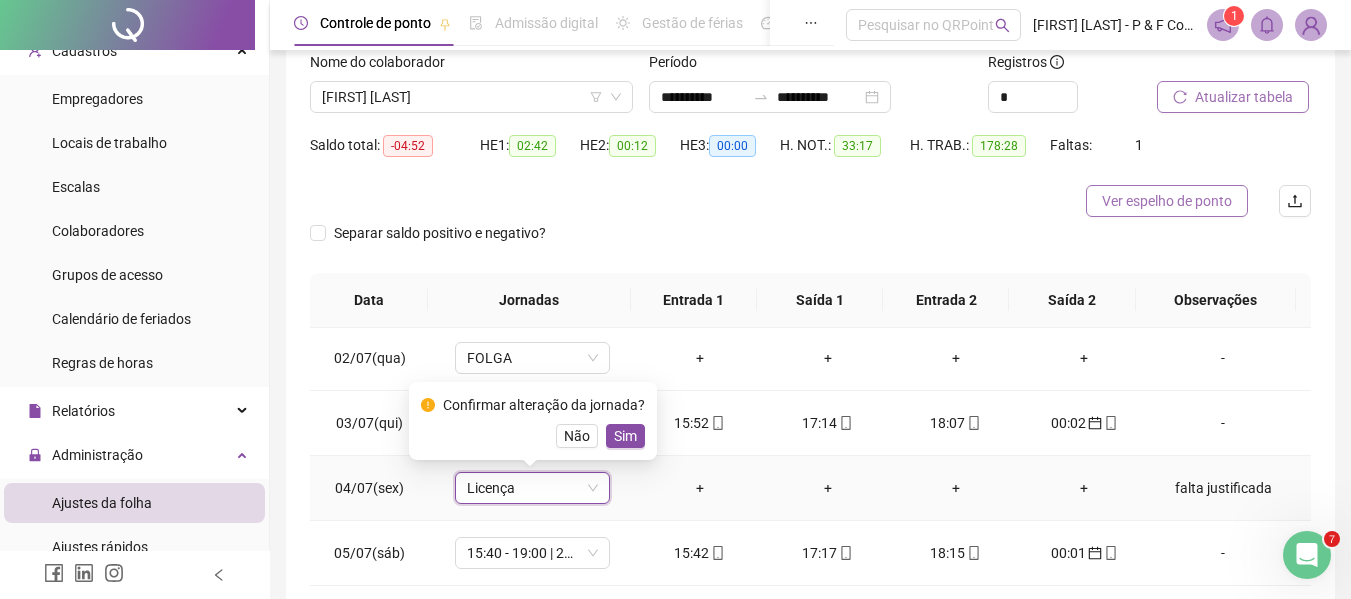 drag, startPoint x: 608, startPoint y: 436, endPoint x: 1105, endPoint y: 212, distance: 545.1468 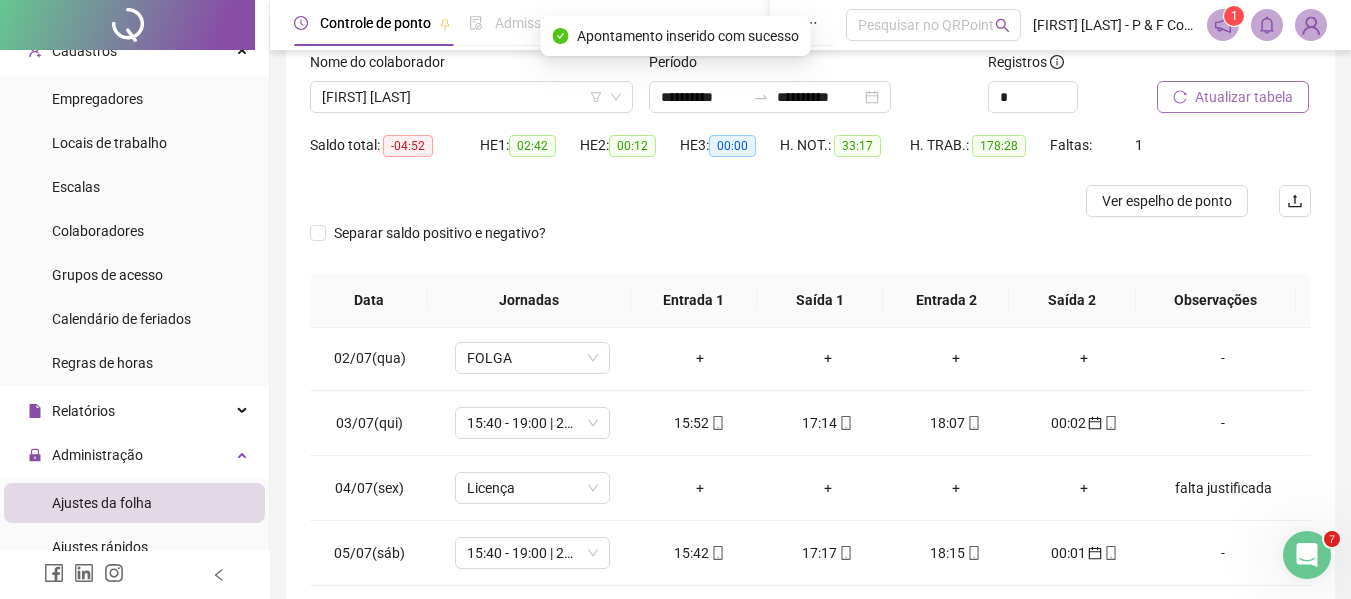 click on "Atualizar tabela" at bounding box center [1244, 97] 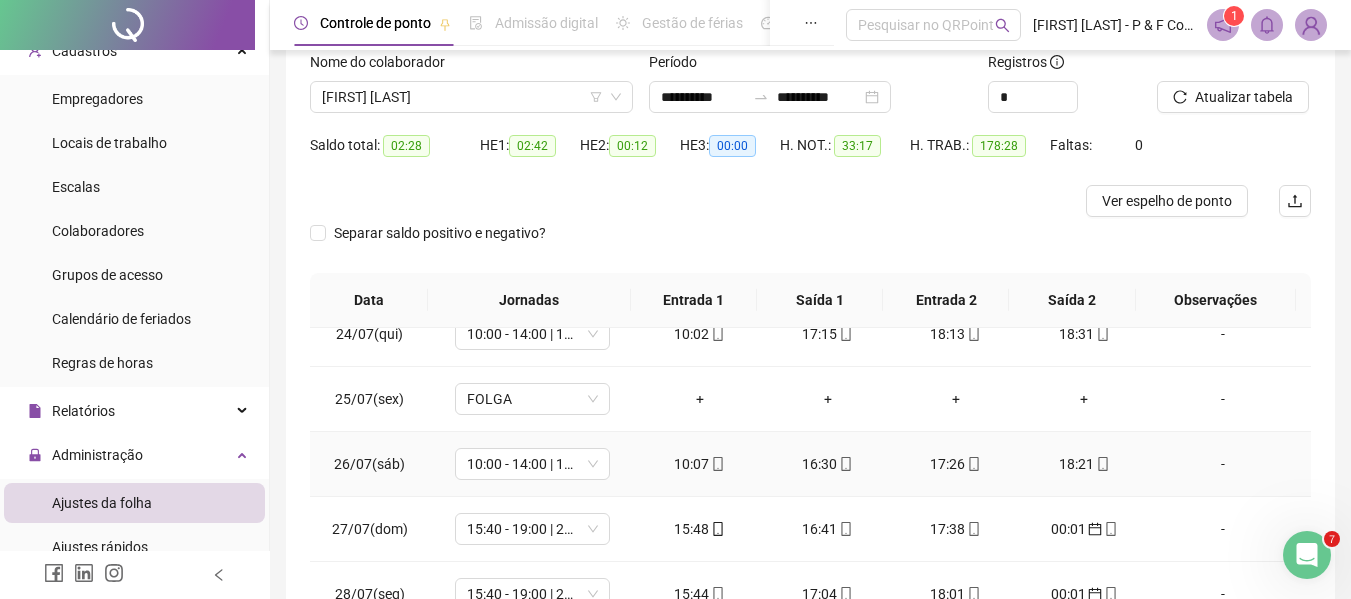 scroll, scrollTop: 1588, scrollLeft: 0, axis: vertical 